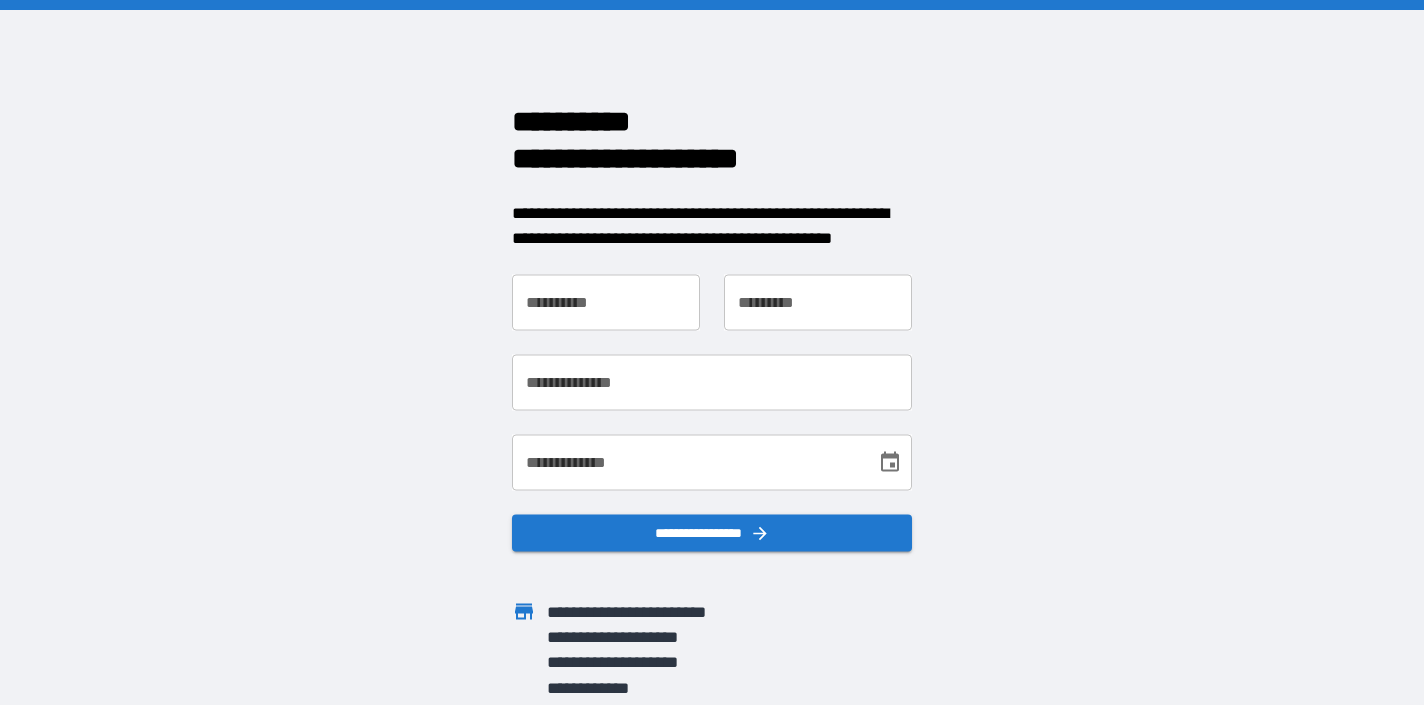 scroll, scrollTop: 0, scrollLeft: 0, axis: both 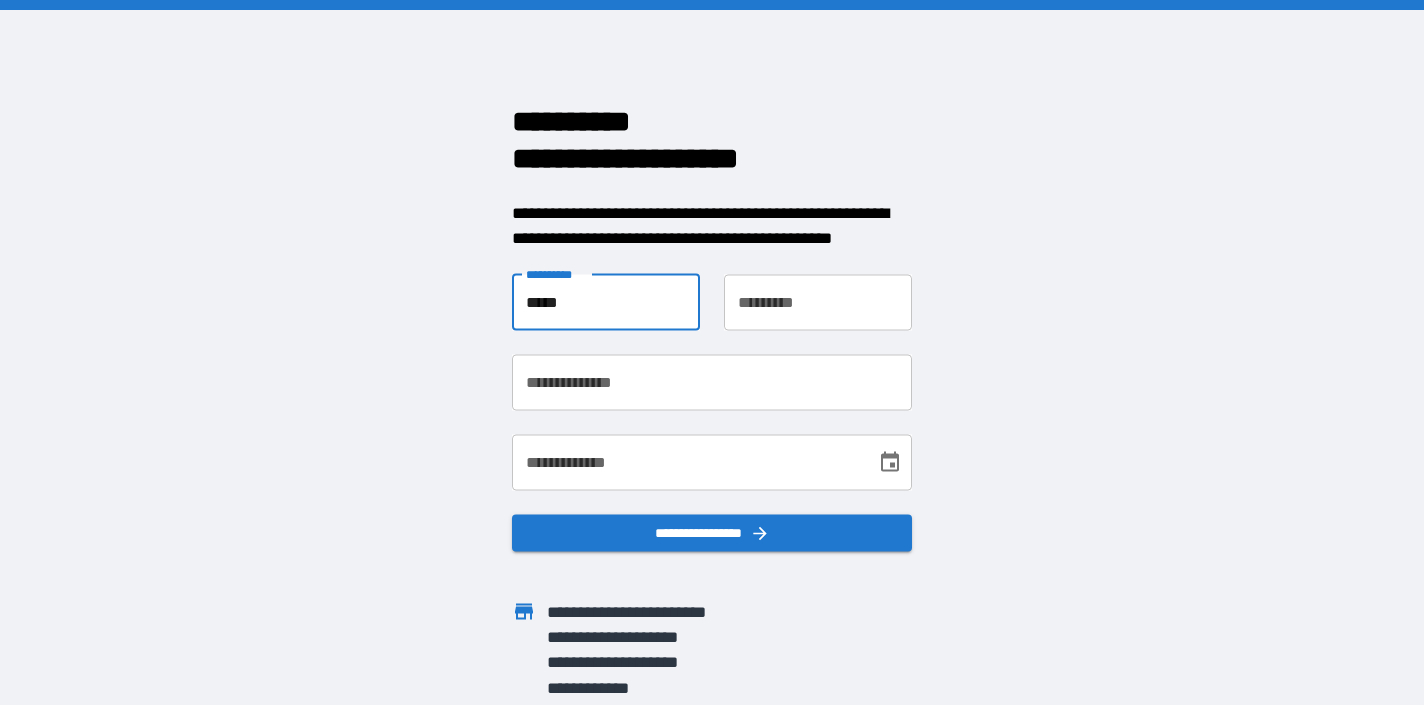 type on "*****" 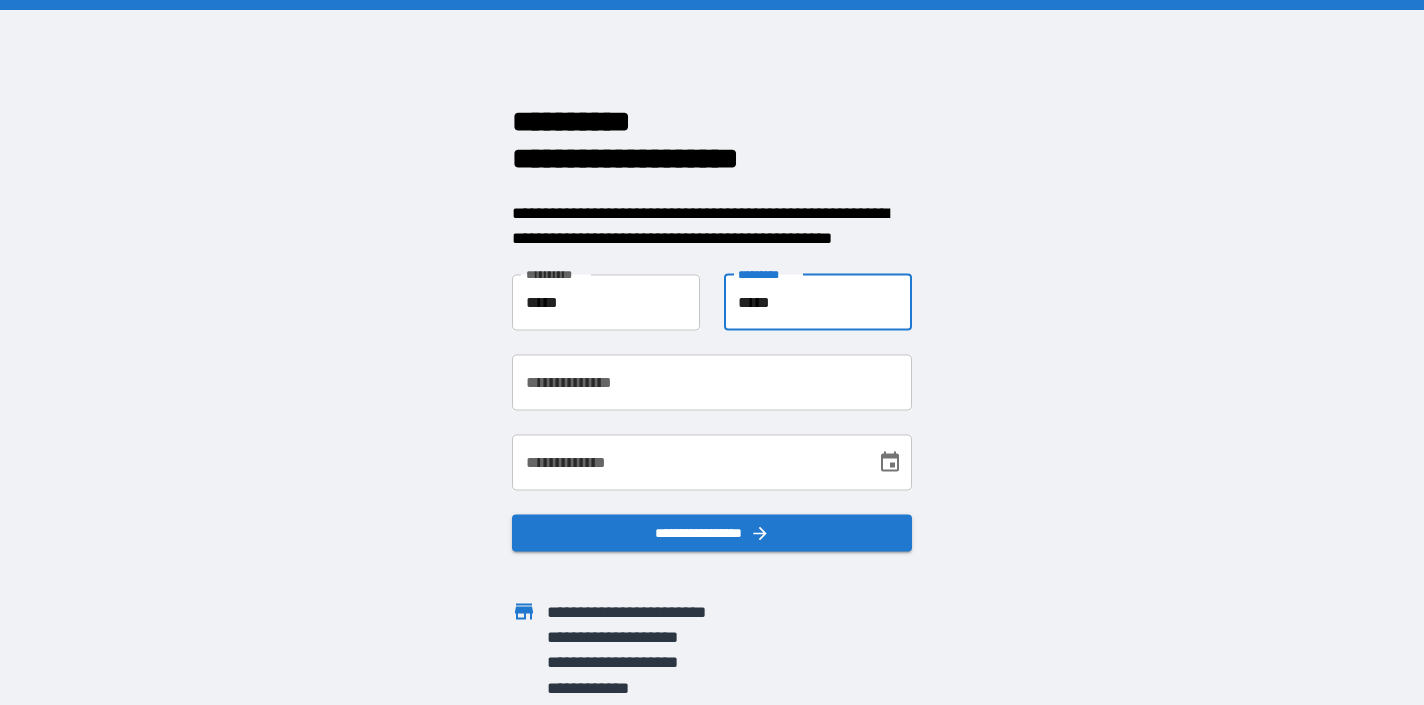 type on "*****" 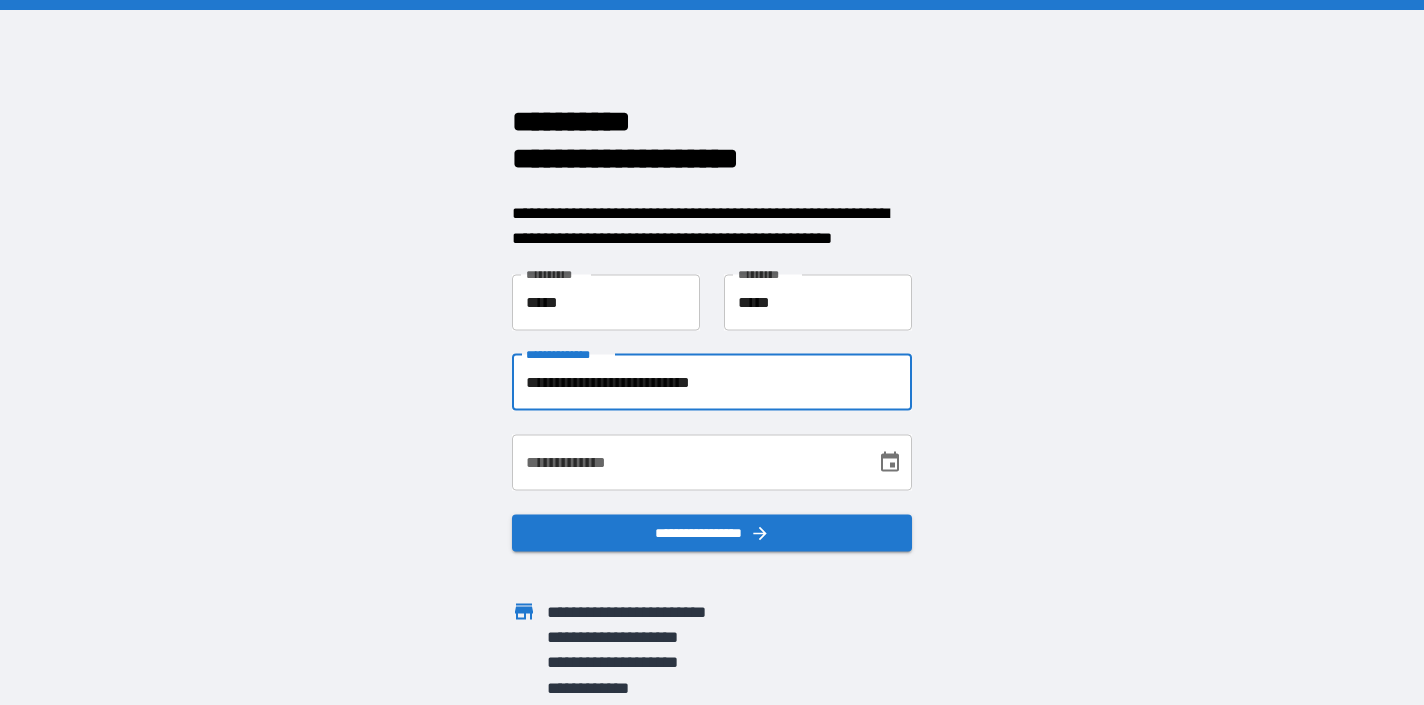 type on "**********" 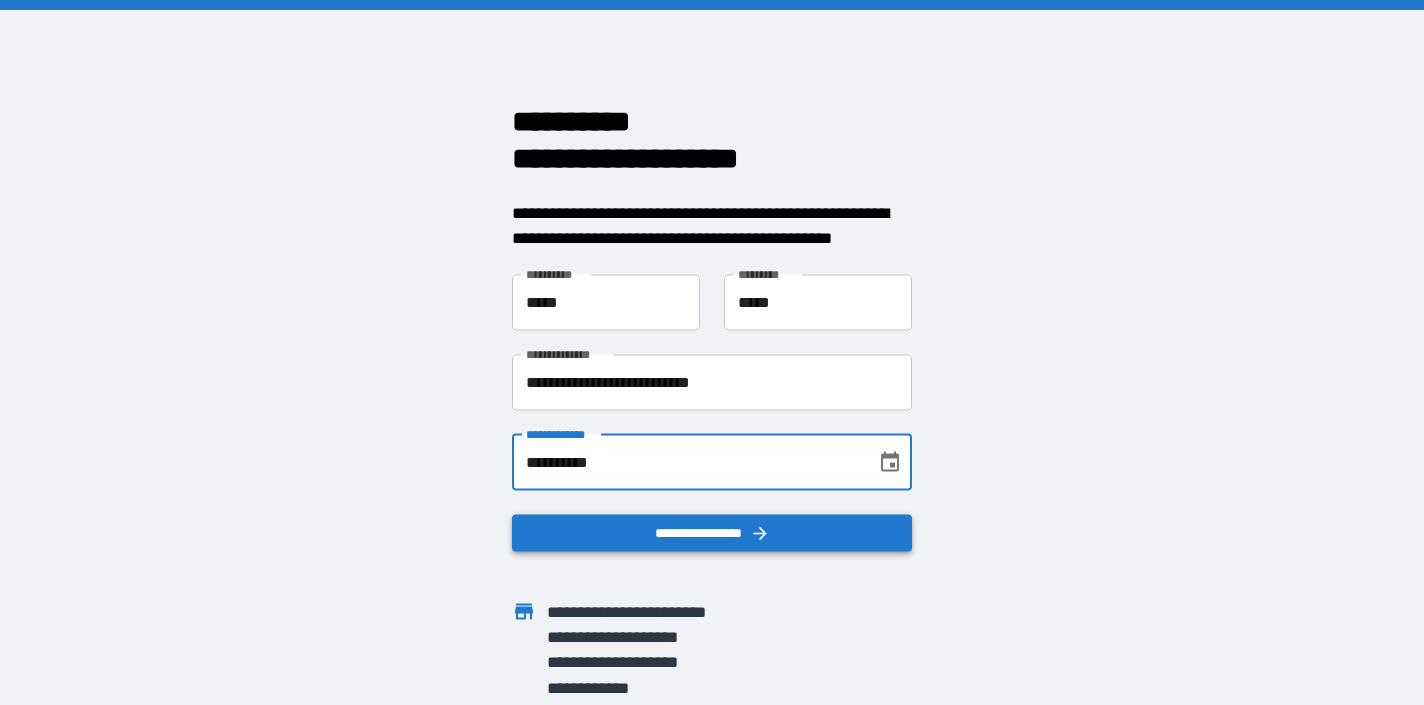 type on "**********" 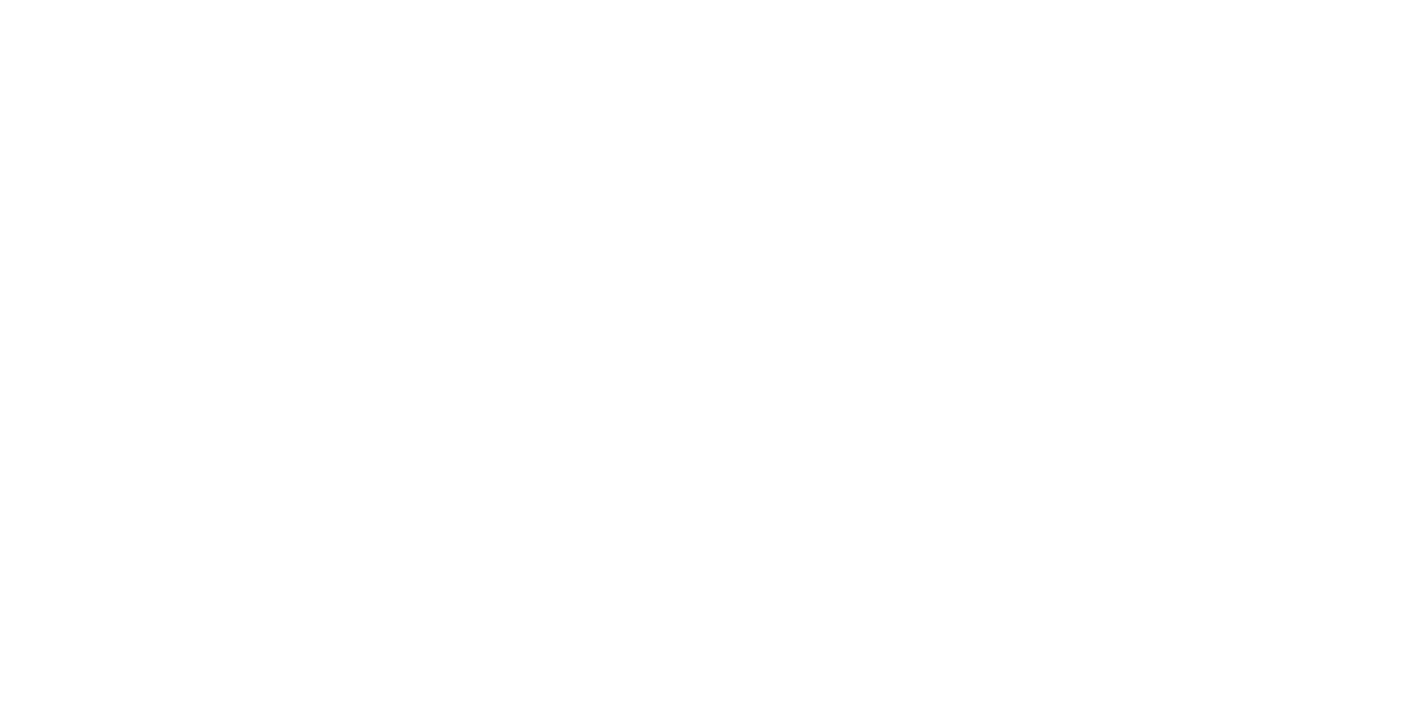 scroll, scrollTop: 0, scrollLeft: 0, axis: both 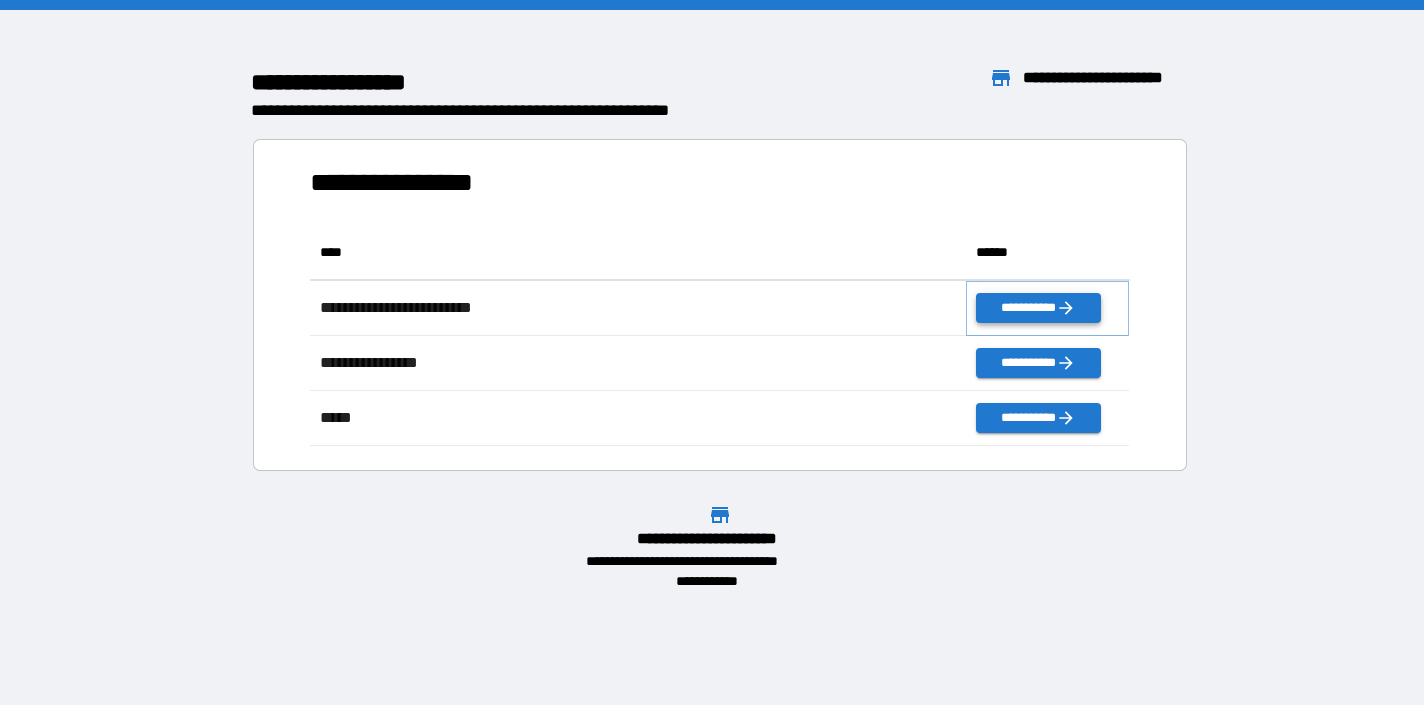 click on "**********" at bounding box center (1038, 308) 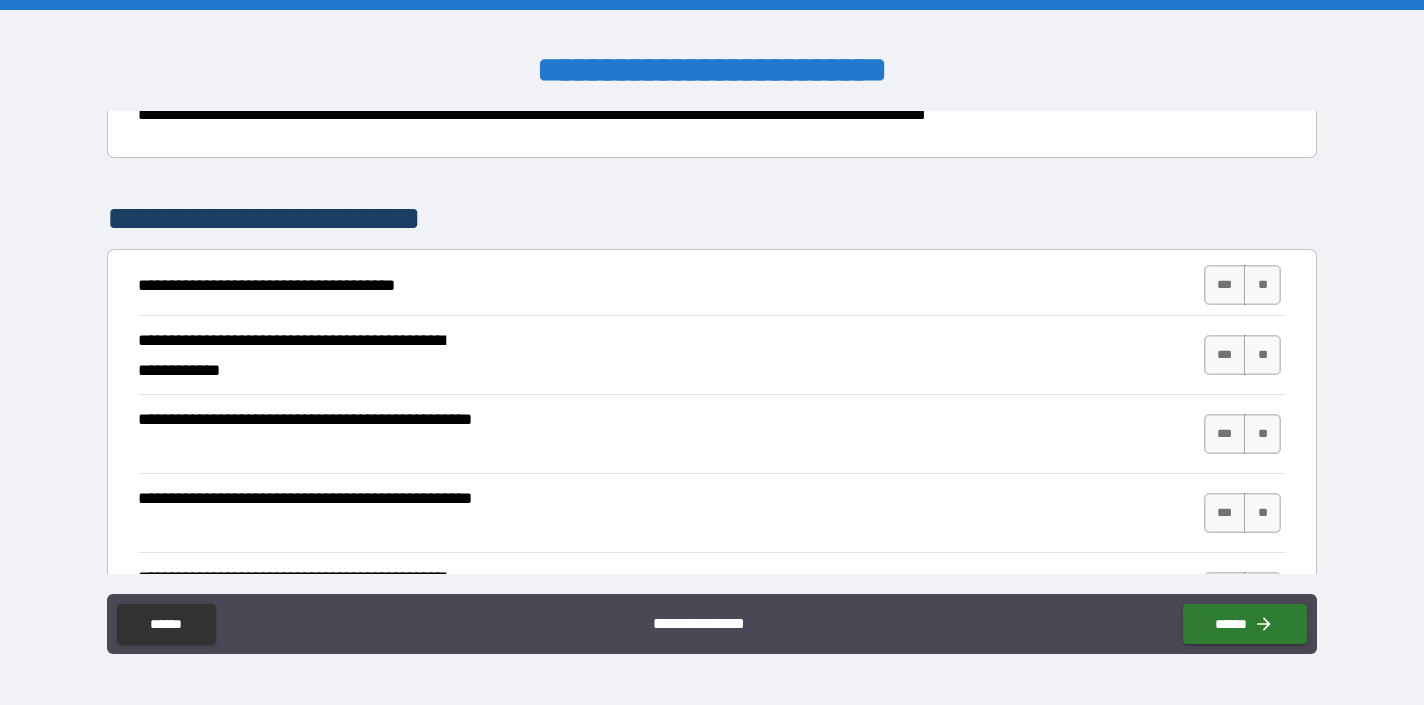 scroll, scrollTop: 283, scrollLeft: 0, axis: vertical 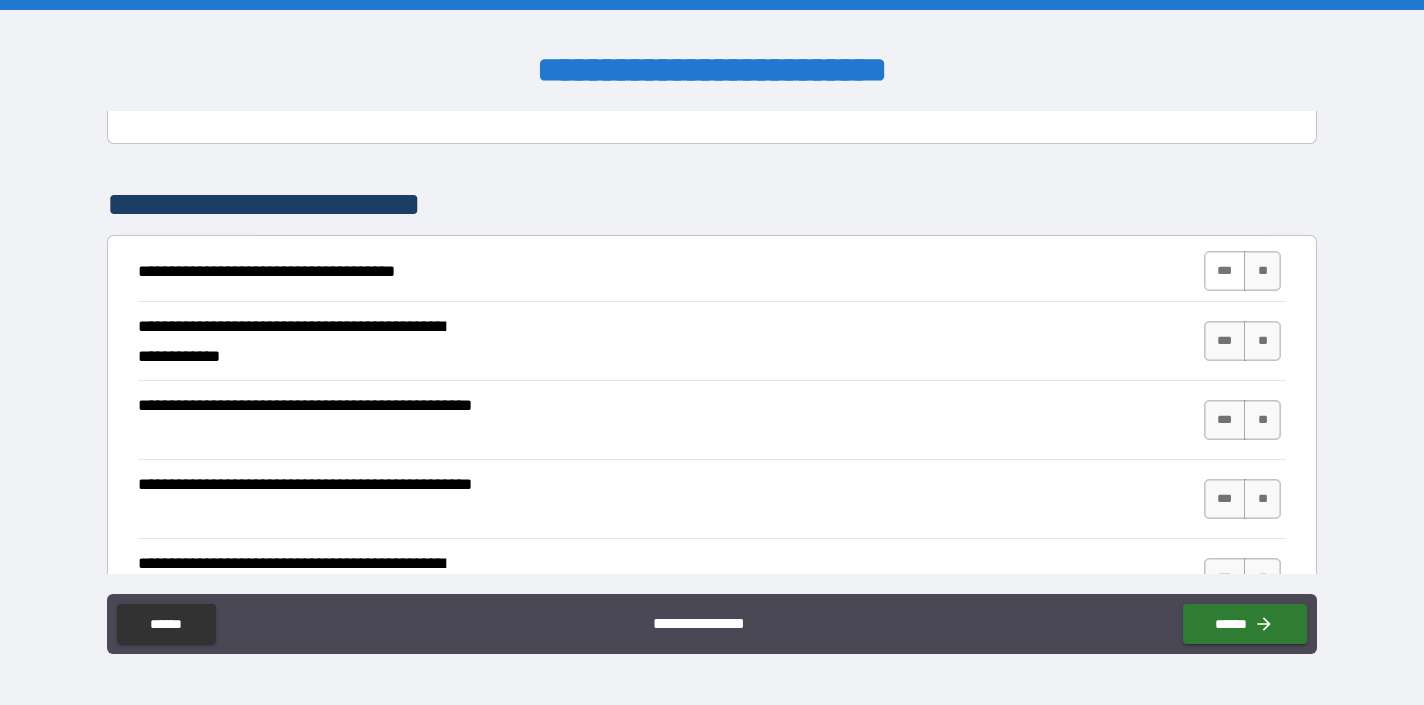 click on "***" at bounding box center (1225, 271) 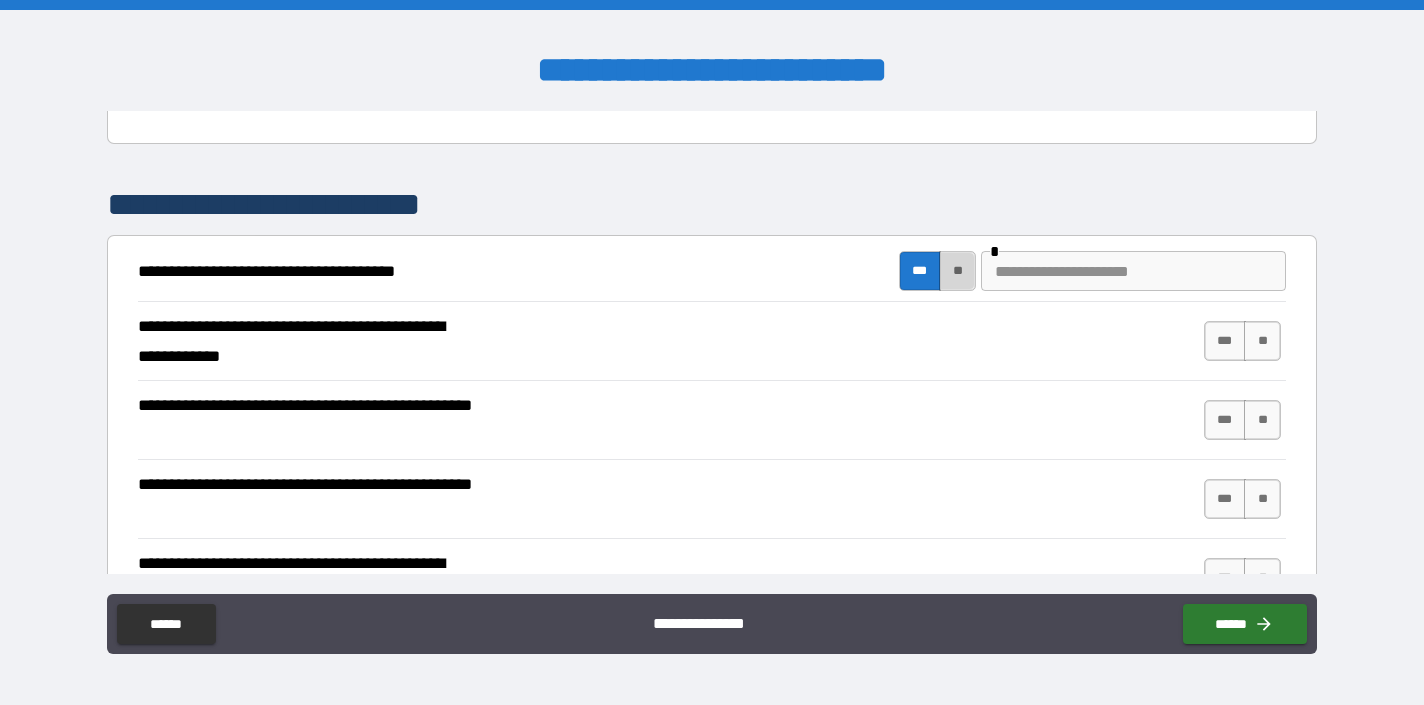 click on "**" at bounding box center (957, 271) 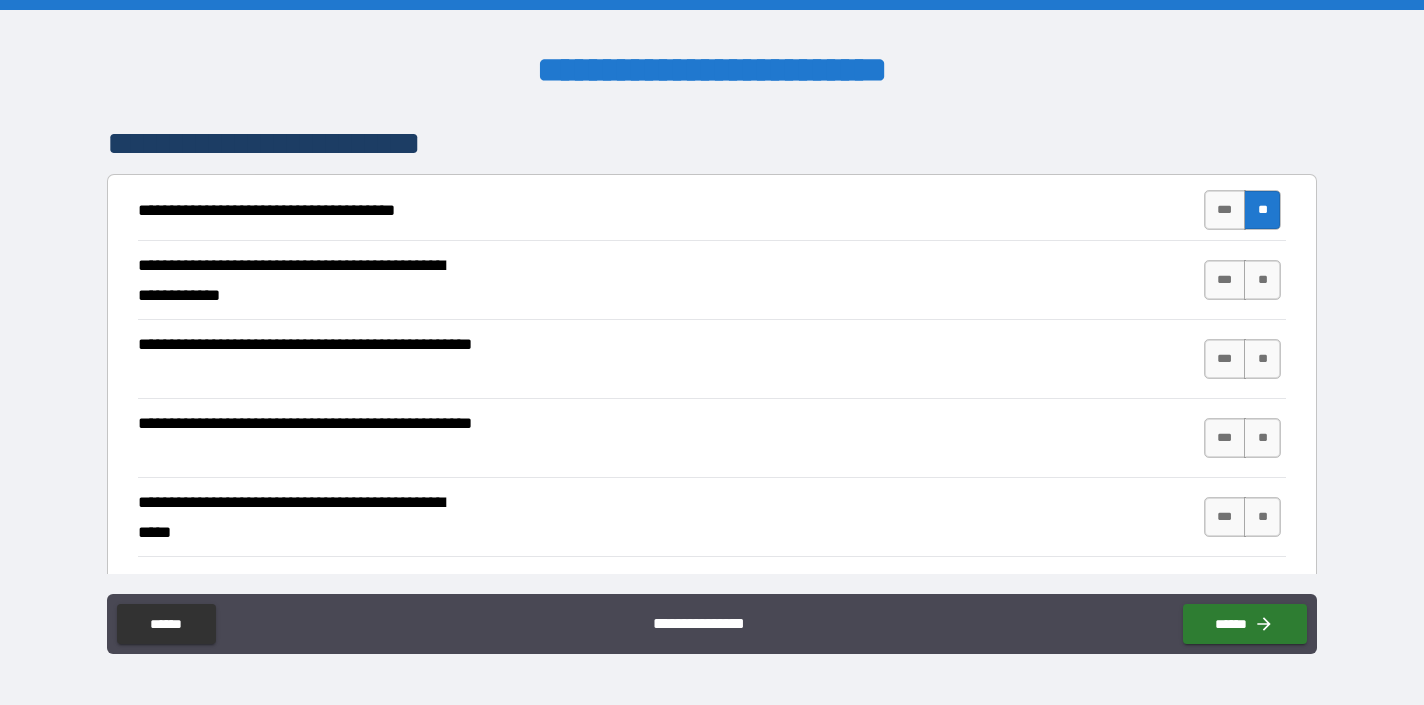 scroll, scrollTop: 346, scrollLeft: 0, axis: vertical 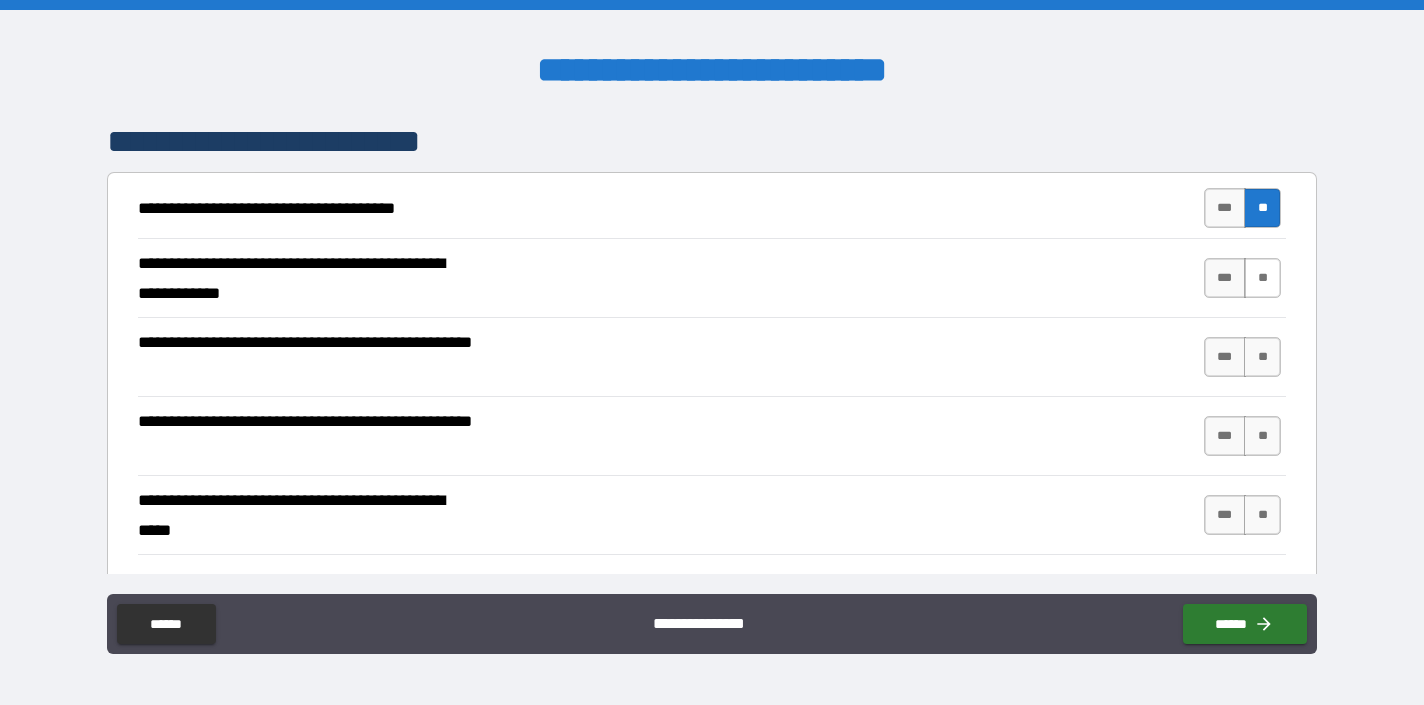 click on "**" at bounding box center (1262, 278) 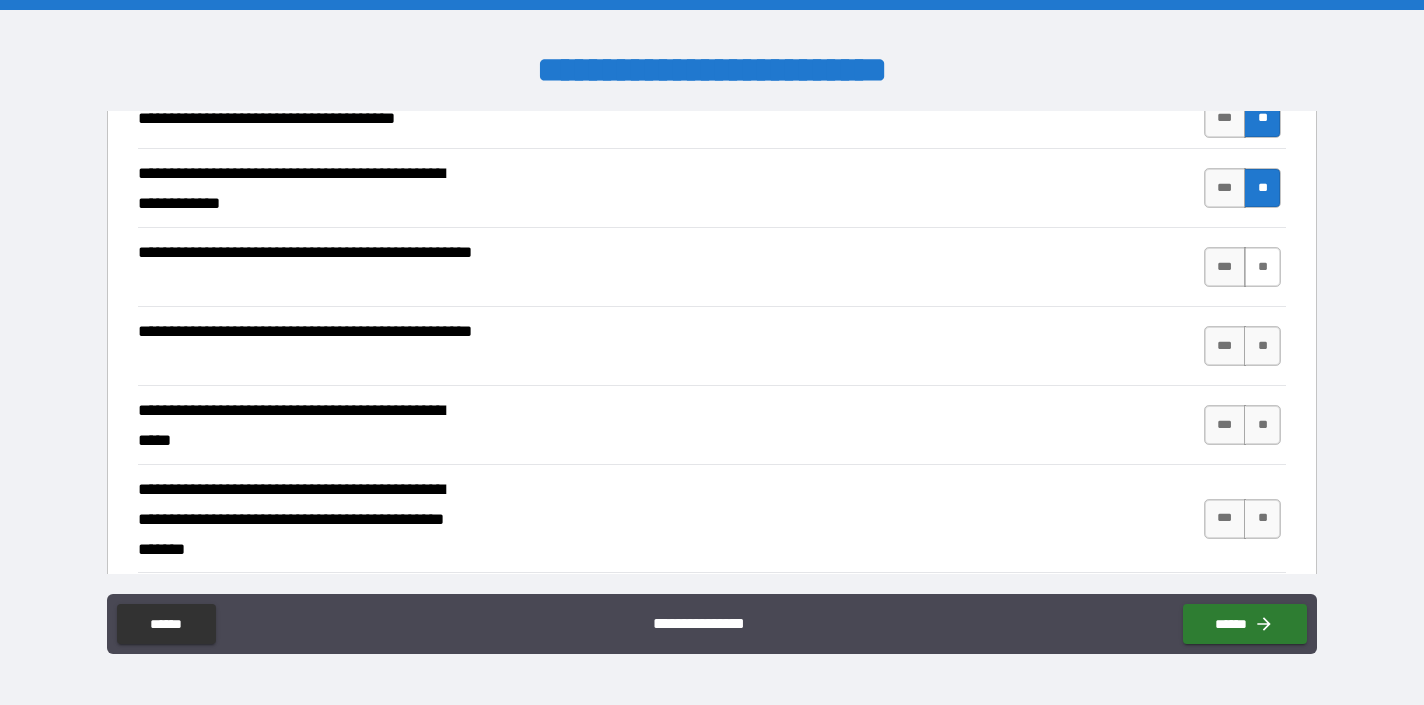 scroll, scrollTop: 453, scrollLeft: 0, axis: vertical 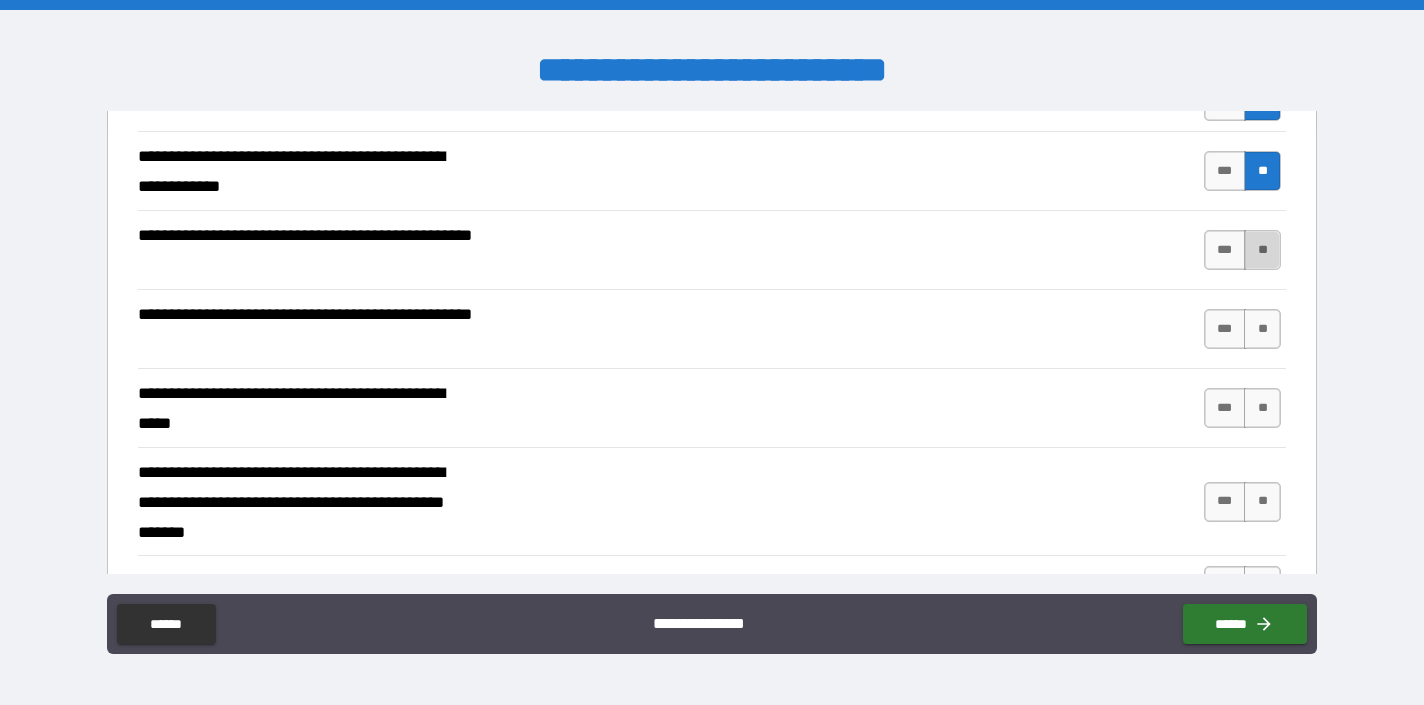 click on "**" at bounding box center (1262, 250) 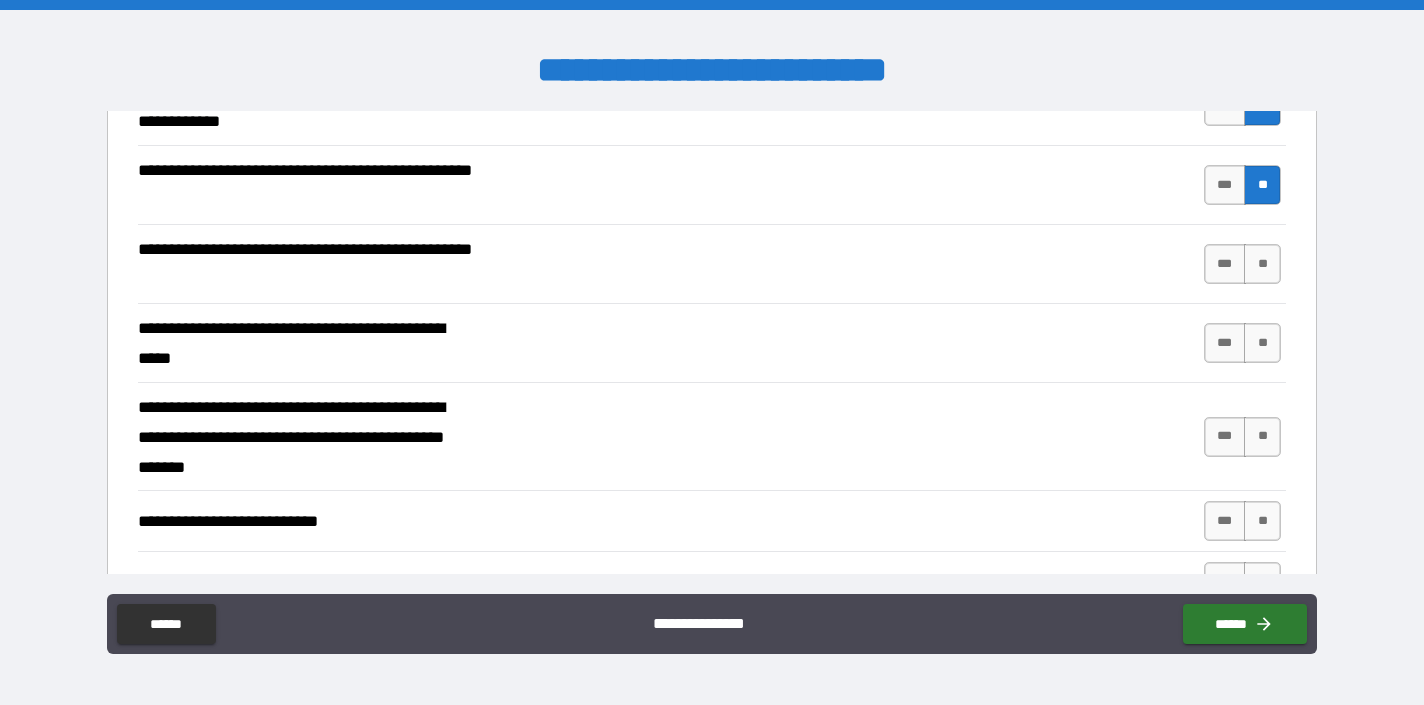 scroll, scrollTop: 524, scrollLeft: 0, axis: vertical 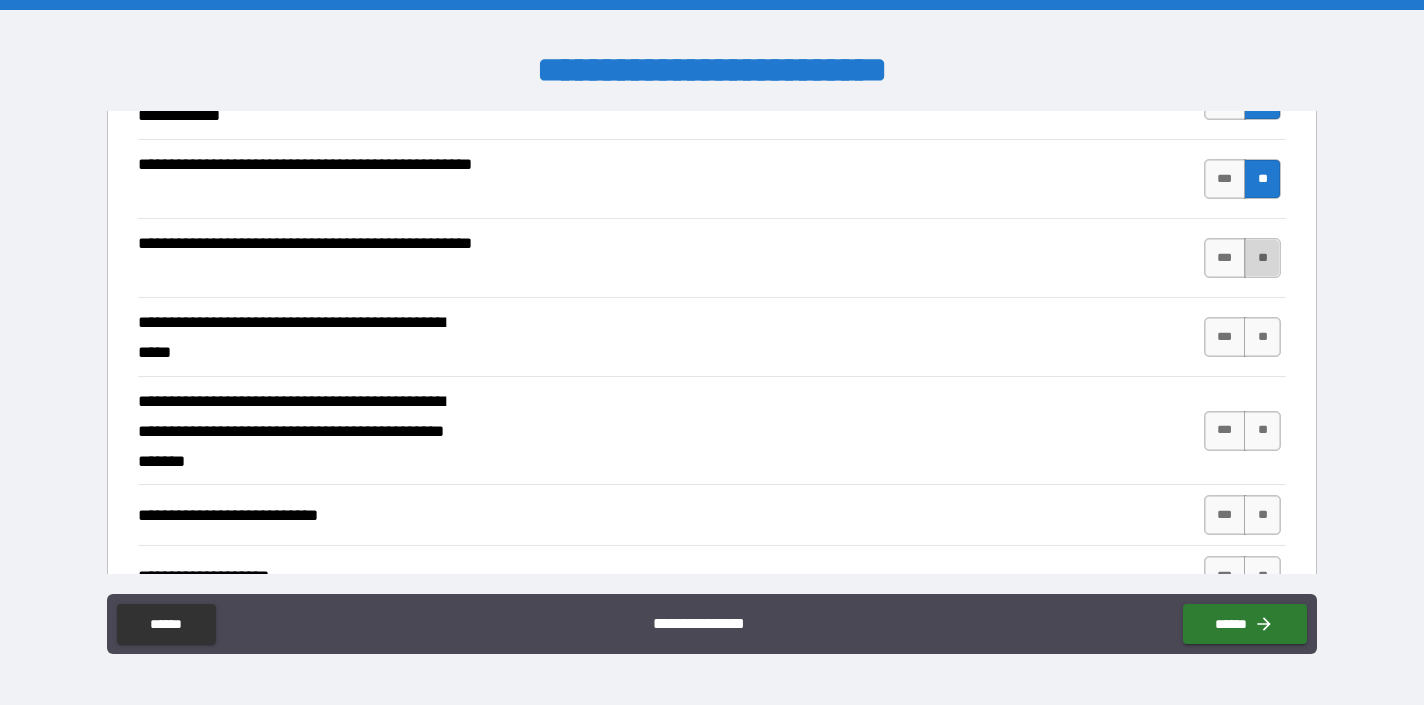 click on "**" at bounding box center [1262, 258] 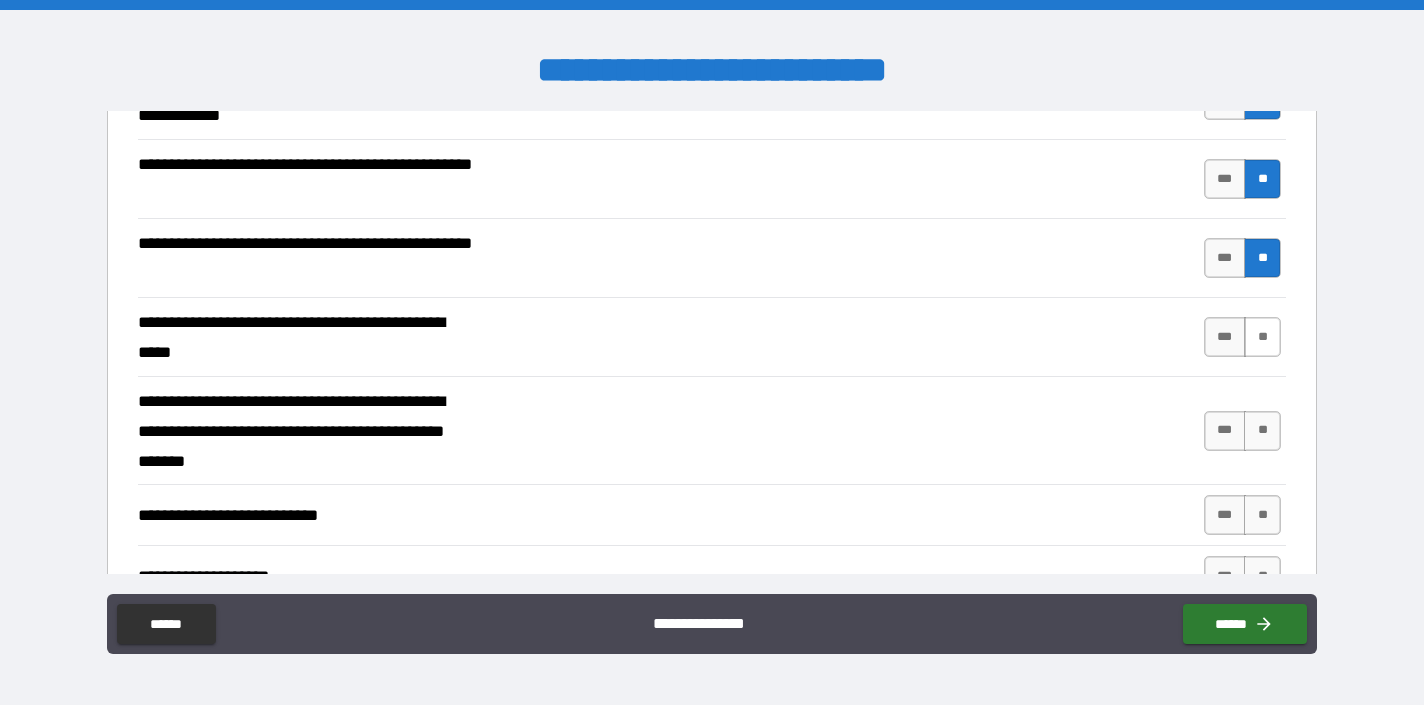 click on "**" at bounding box center [1262, 337] 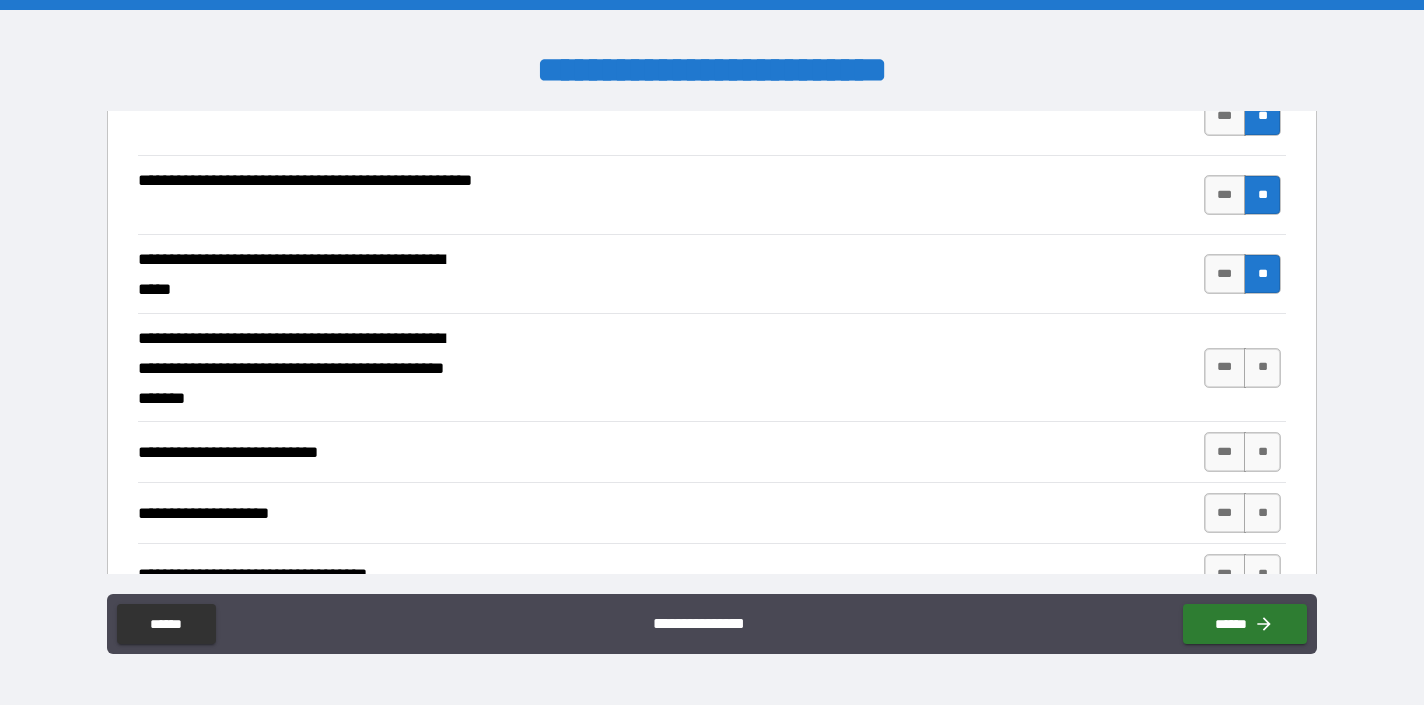 scroll, scrollTop: 604, scrollLeft: 0, axis: vertical 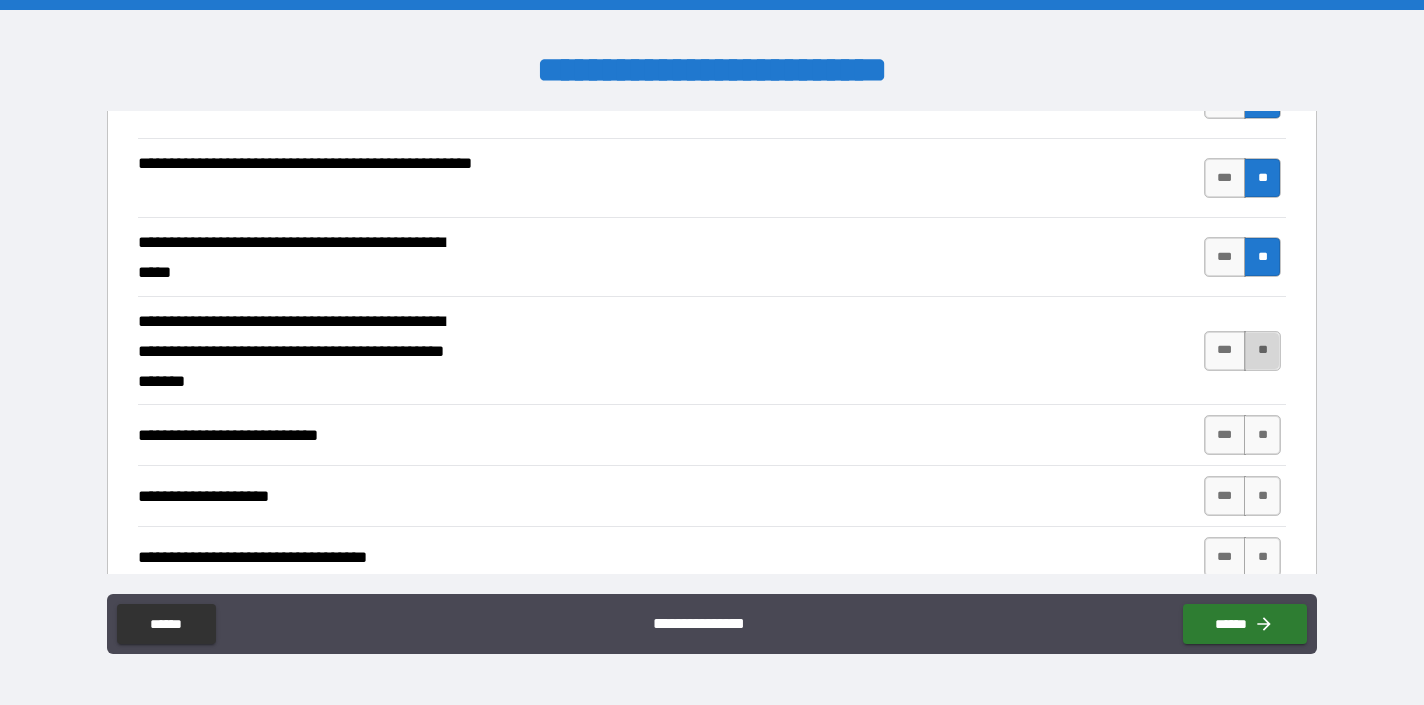 click on "**" at bounding box center [1262, 351] 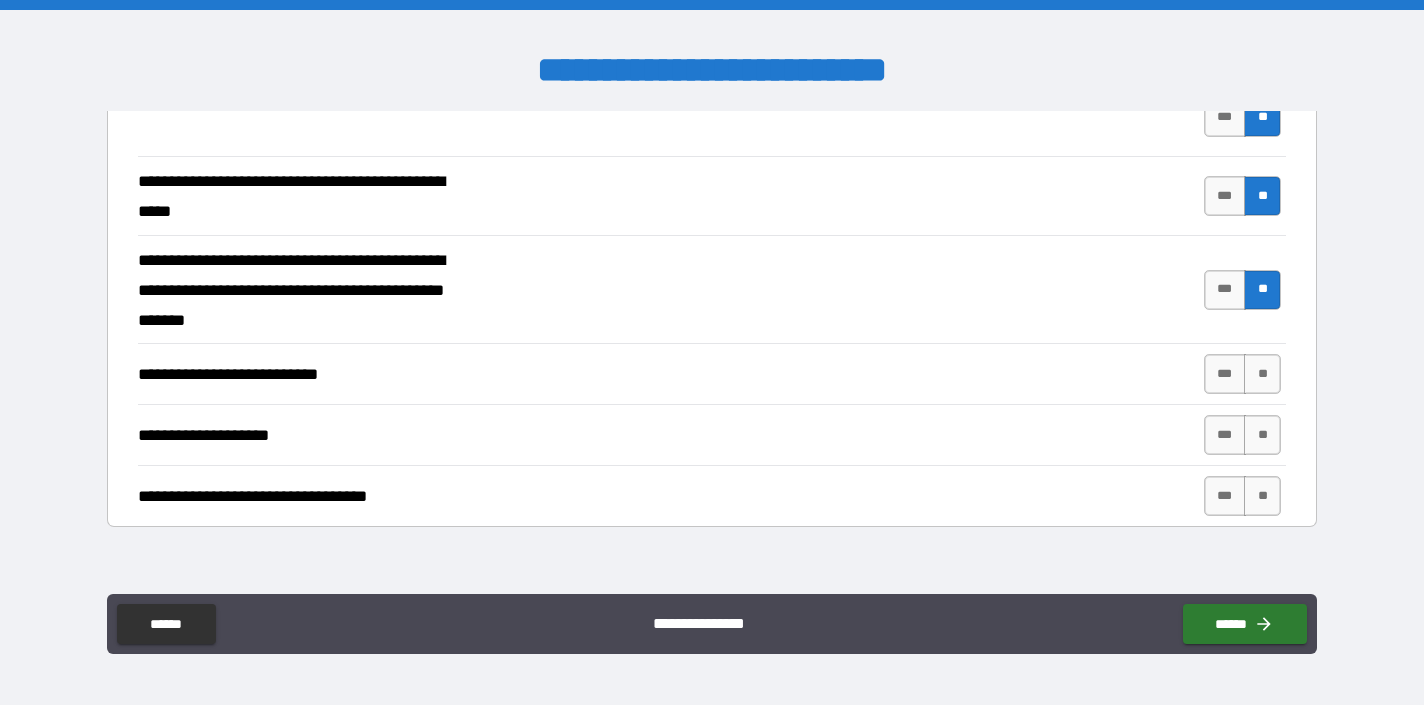 scroll, scrollTop: 673, scrollLeft: 0, axis: vertical 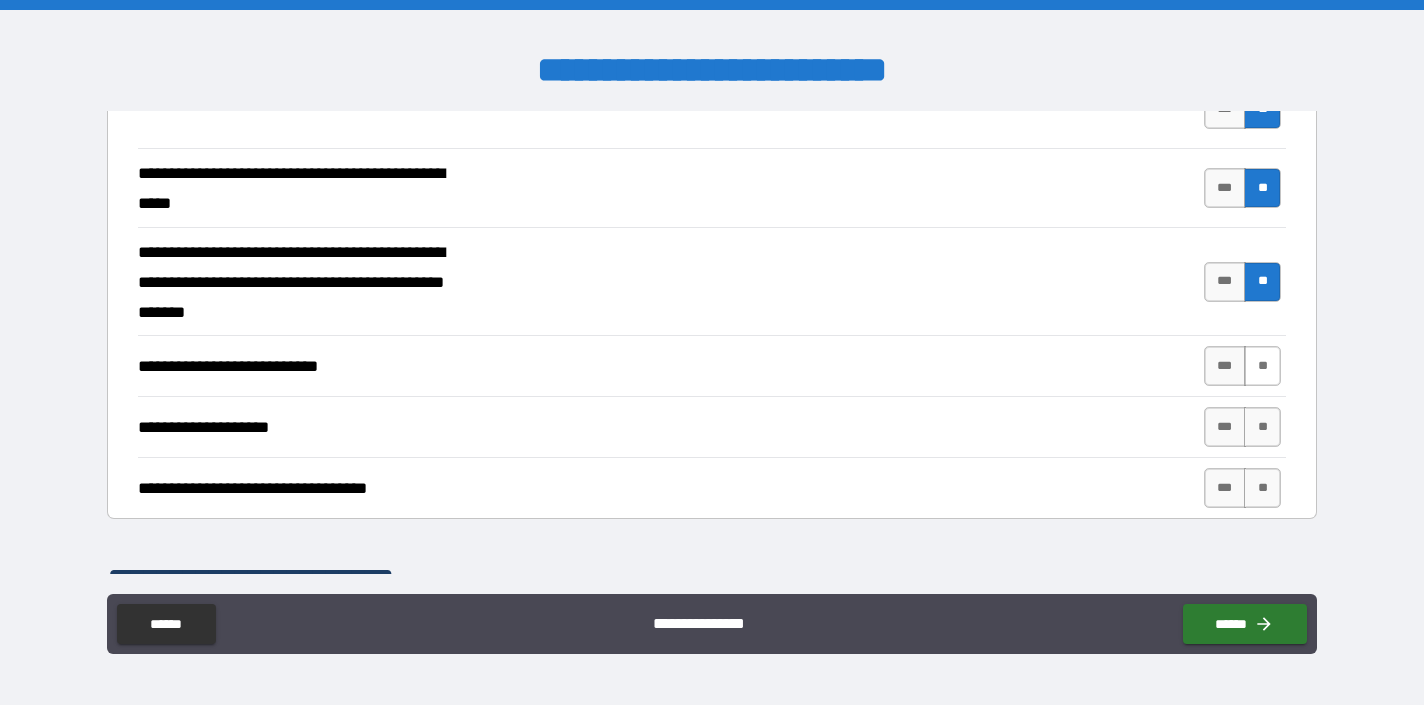 click on "**" at bounding box center [1262, 366] 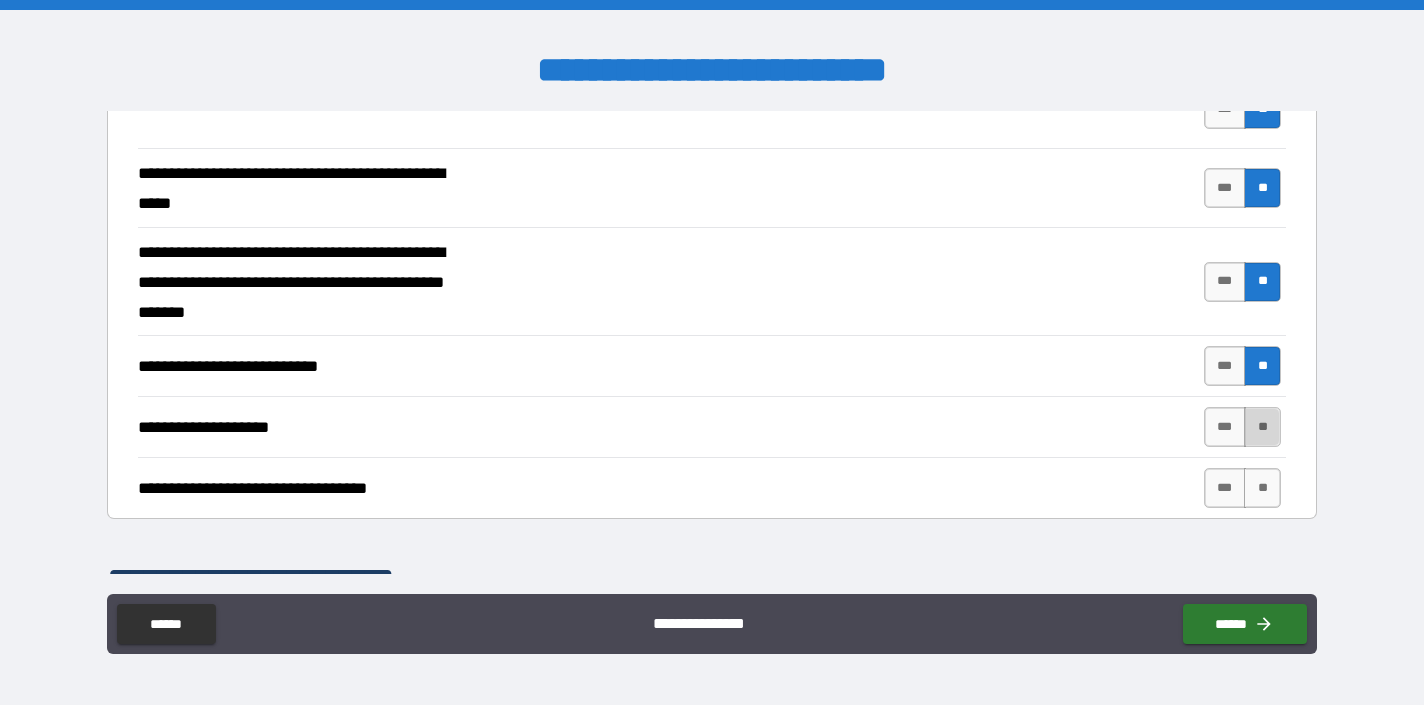 click on "**" at bounding box center [1262, 427] 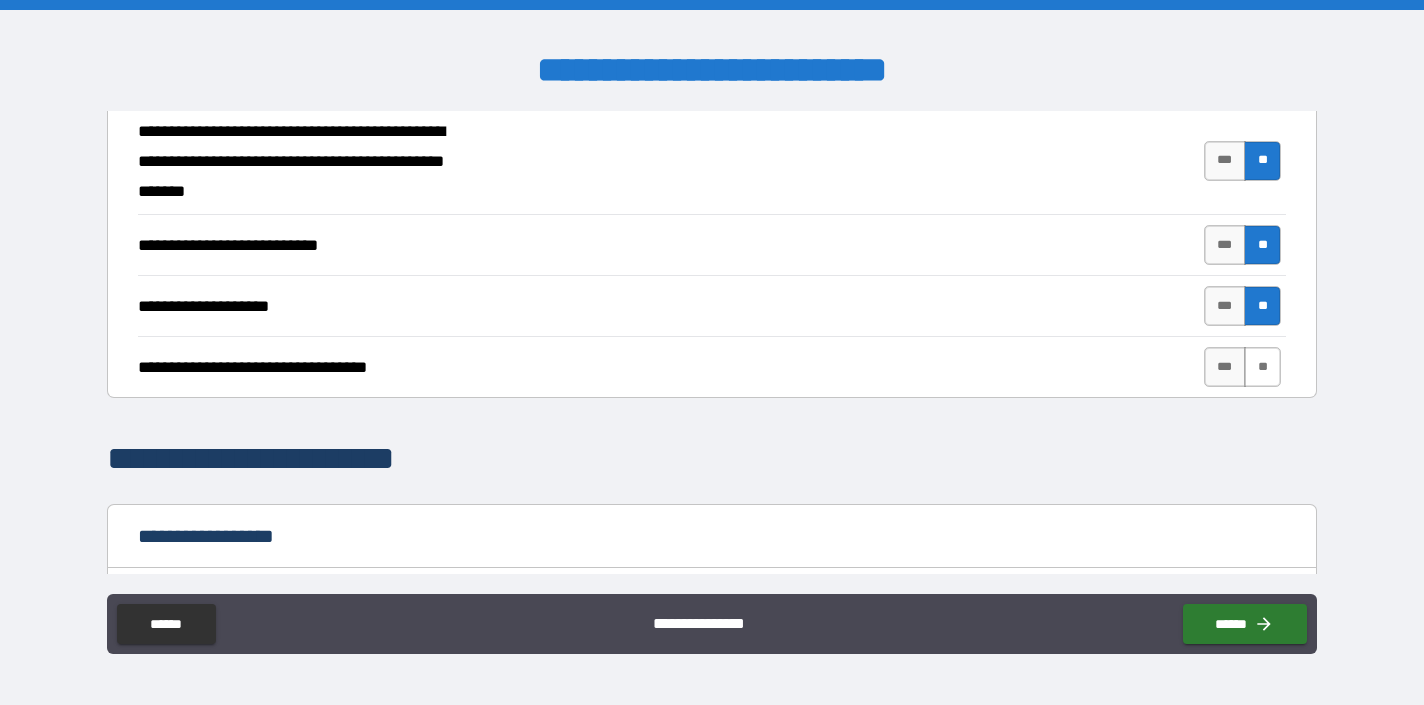 click on "**" at bounding box center [1262, 367] 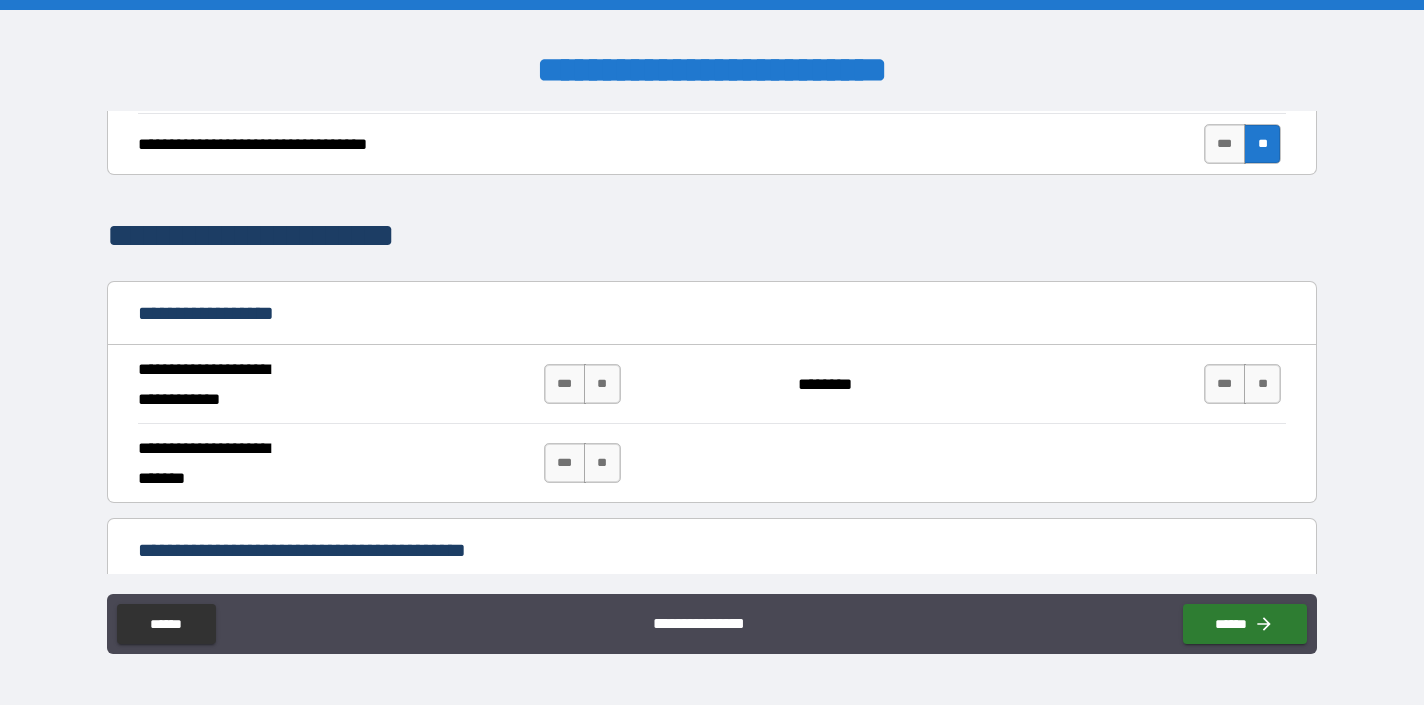 scroll, scrollTop: 1024, scrollLeft: 0, axis: vertical 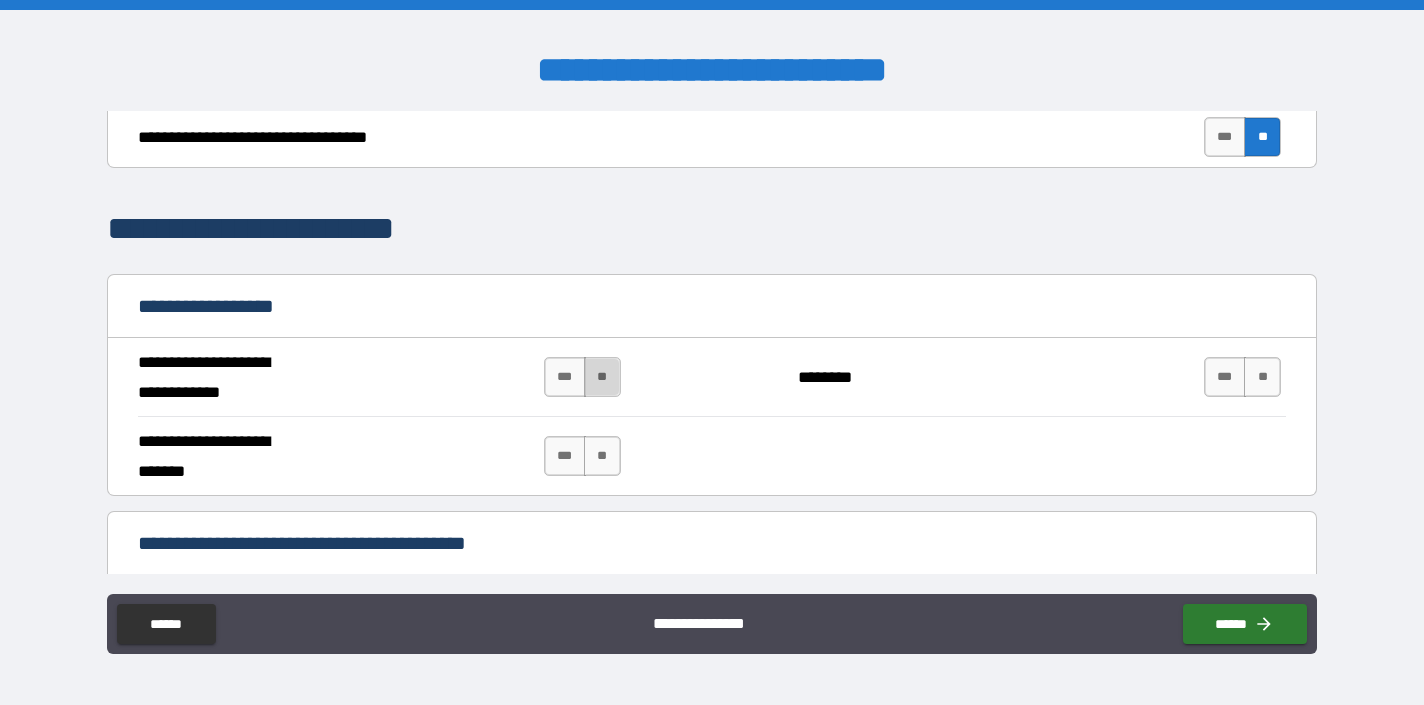 click on "**" at bounding box center [602, 377] 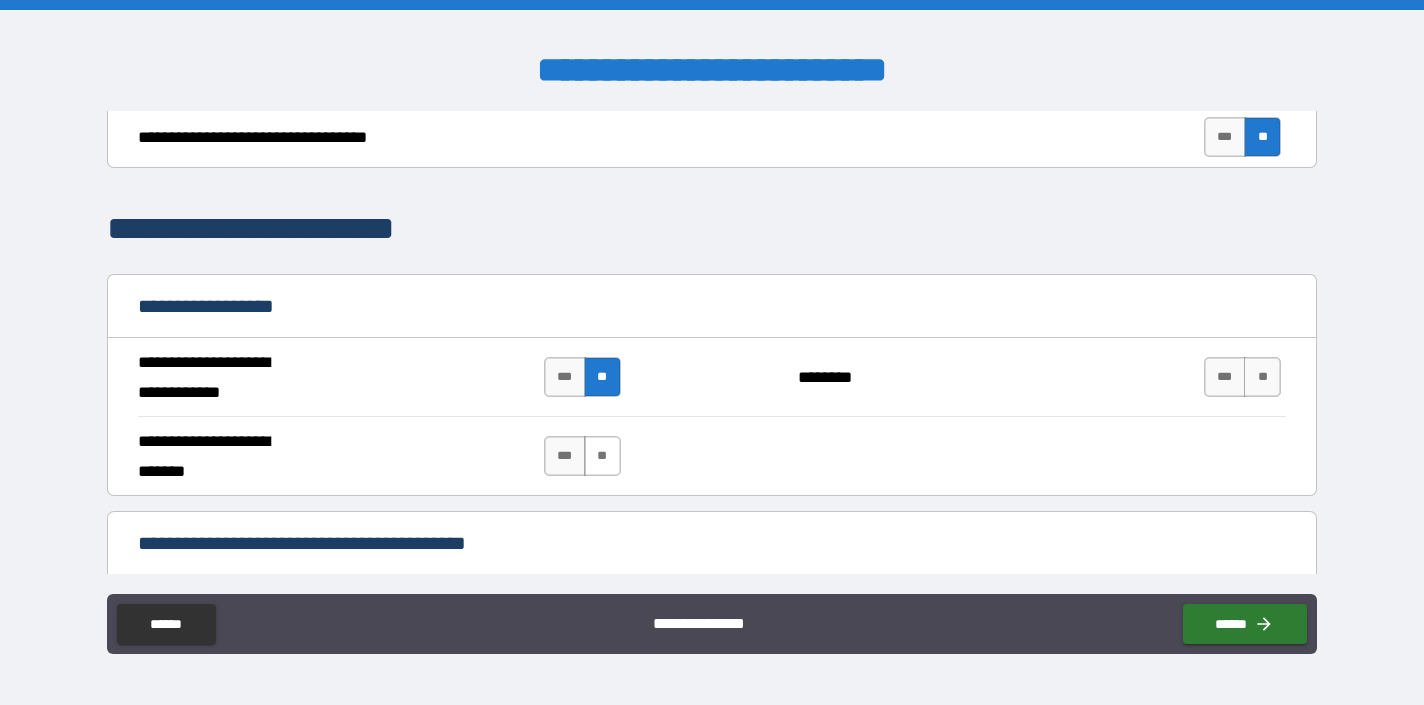 click on "**" at bounding box center (602, 456) 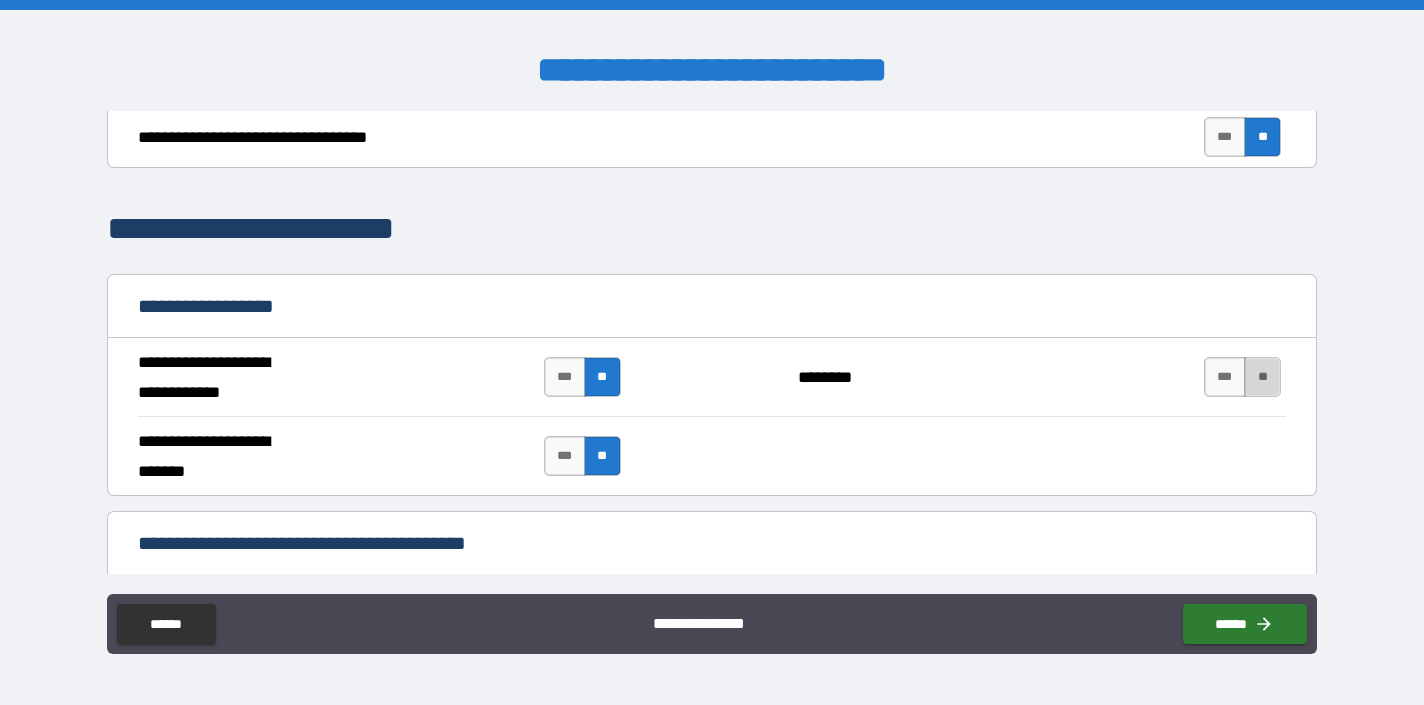 click on "**" at bounding box center [1262, 377] 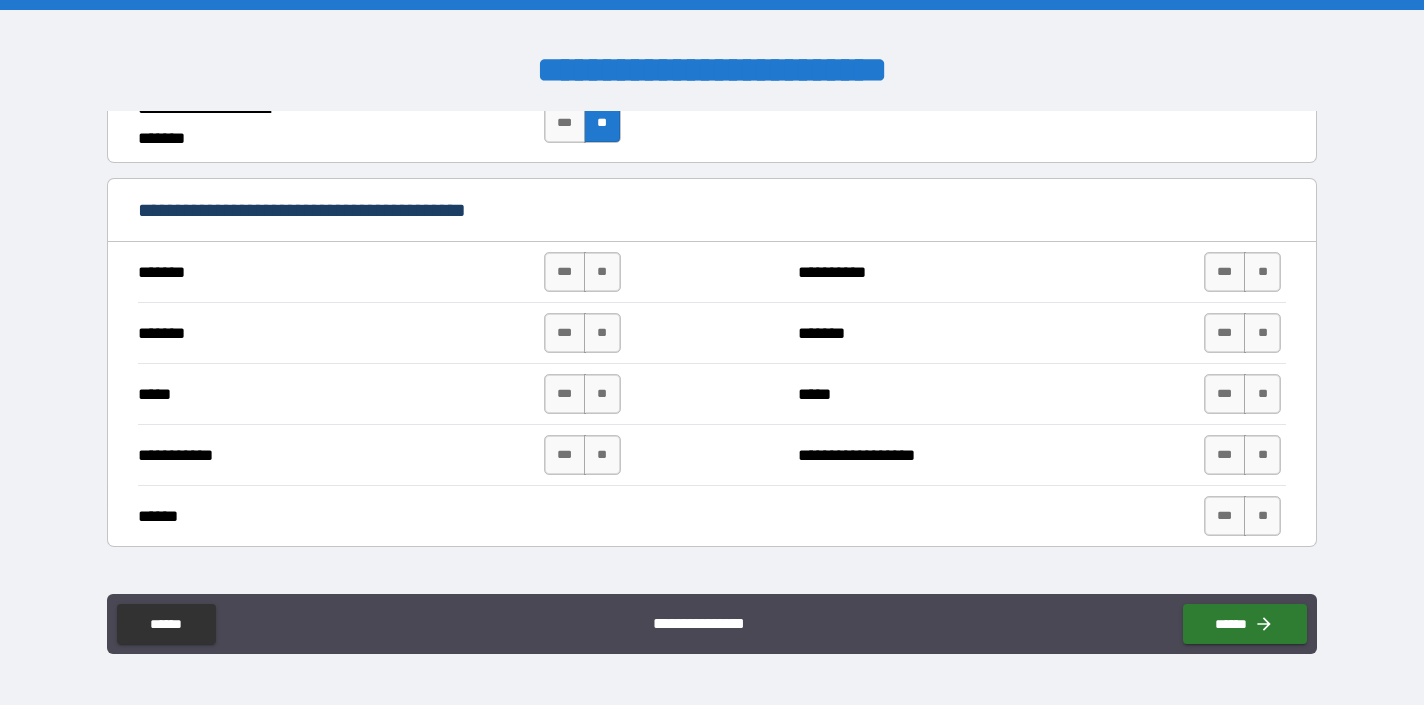 scroll, scrollTop: 1370, scrollLeft: 0, axis: vertical 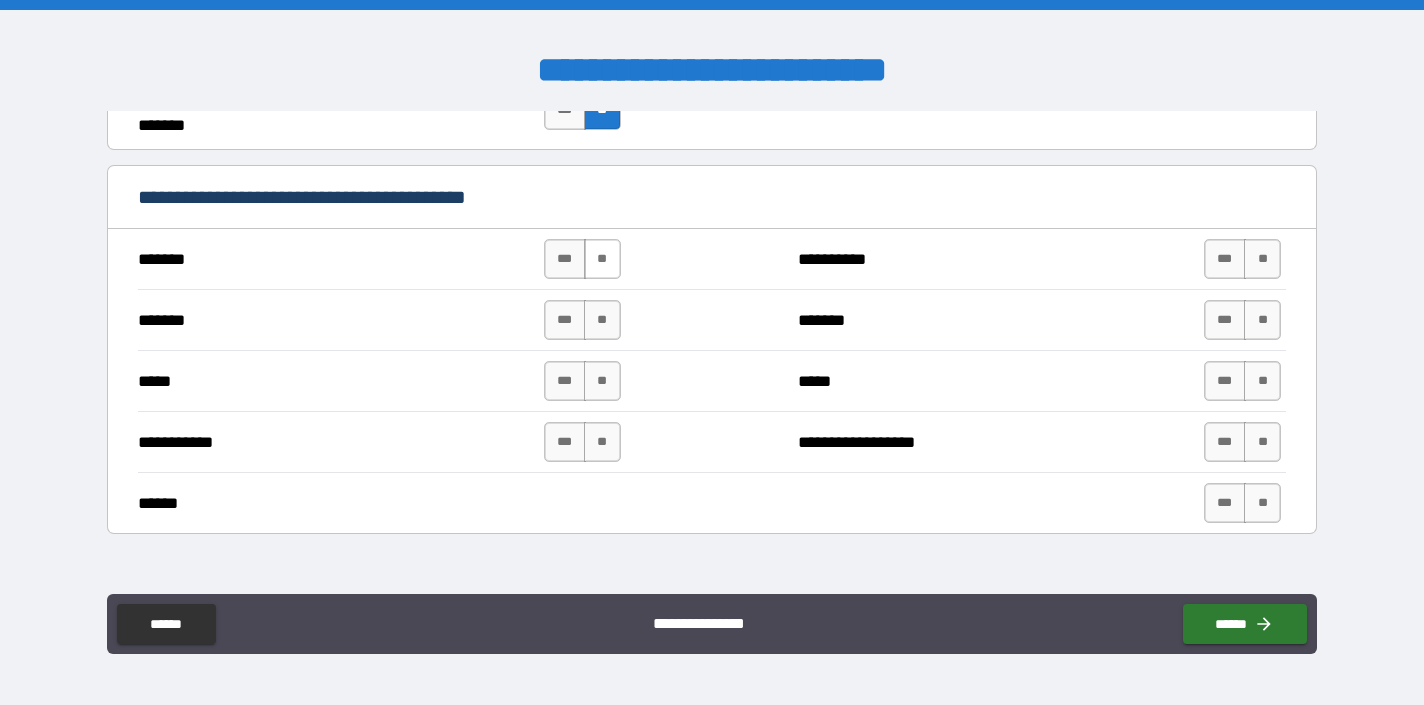 click on "**" at bounding box center (602, 259) 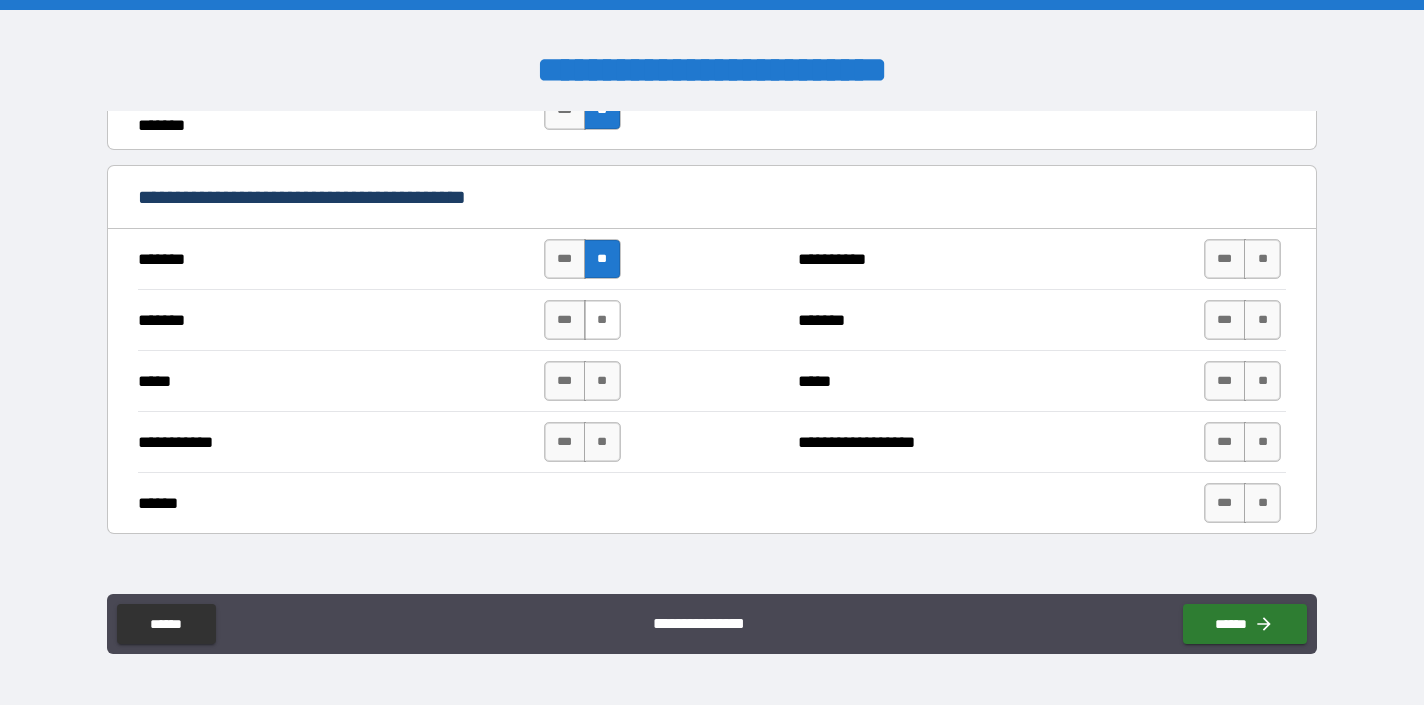 click on "**" at bounding box center [602, 320] 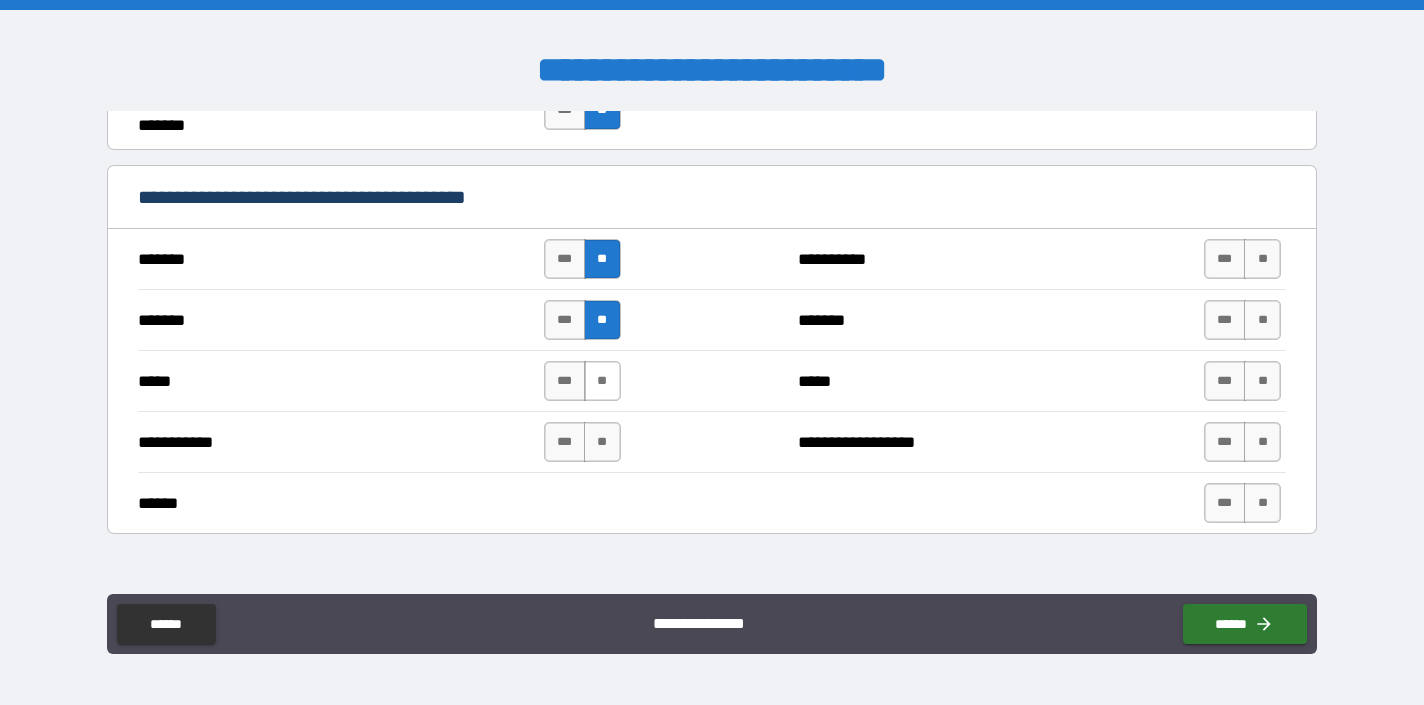 click on "**" at bounding box center [602, 381] 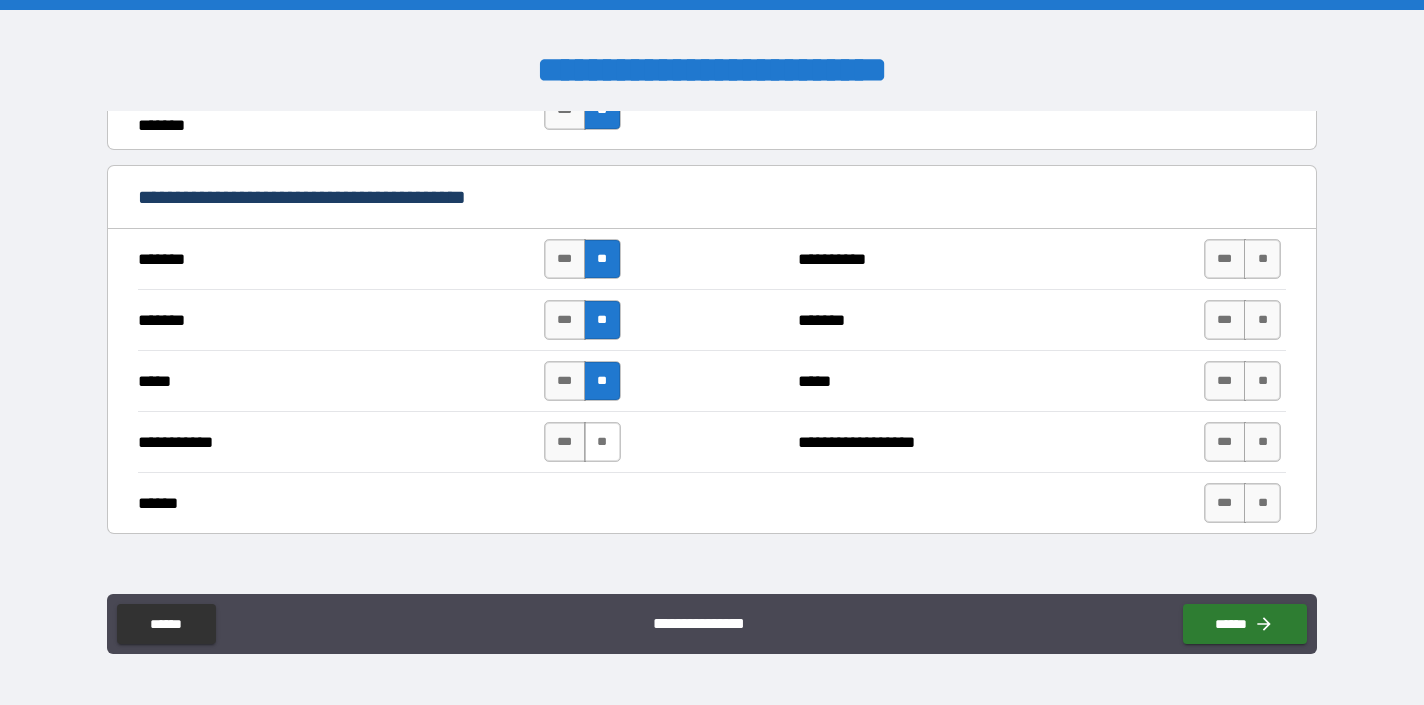 click on "**" at bounding box center (602, 442) 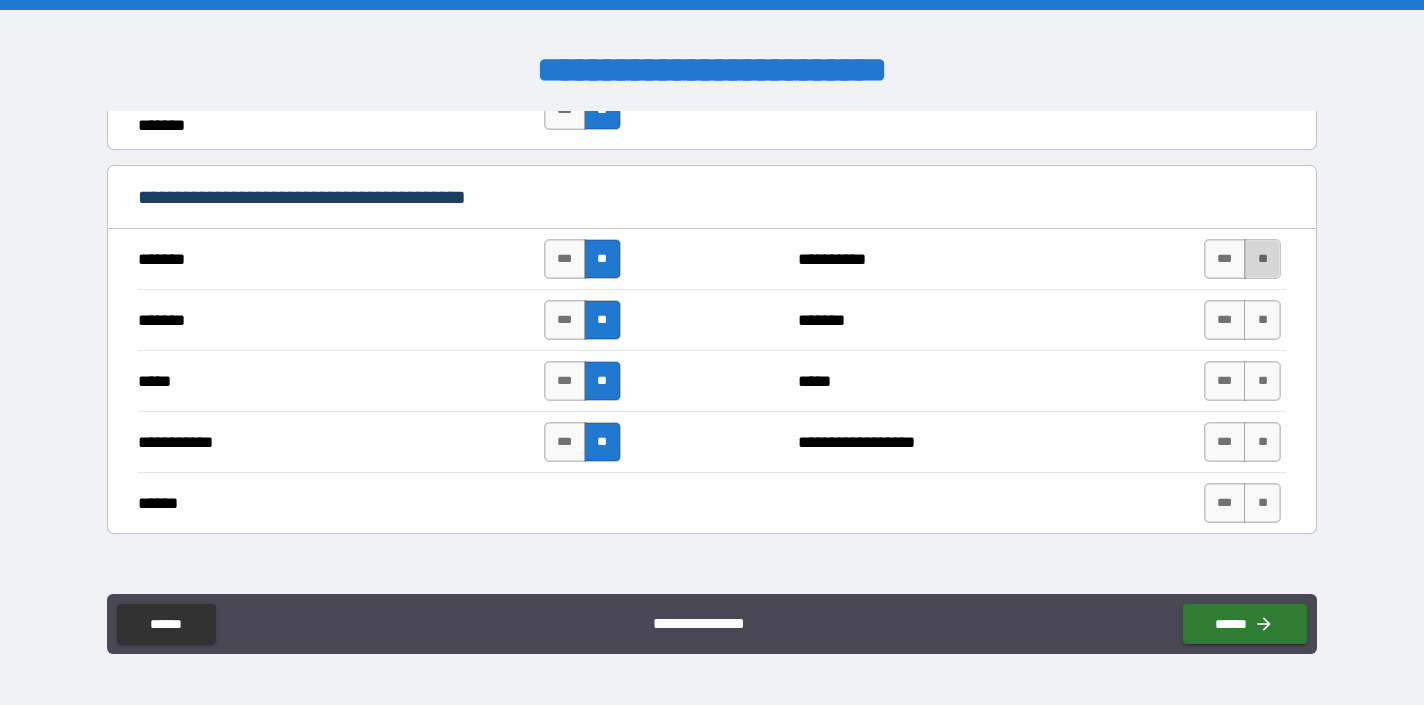 click on "**" at bounding box center [1262, 259] 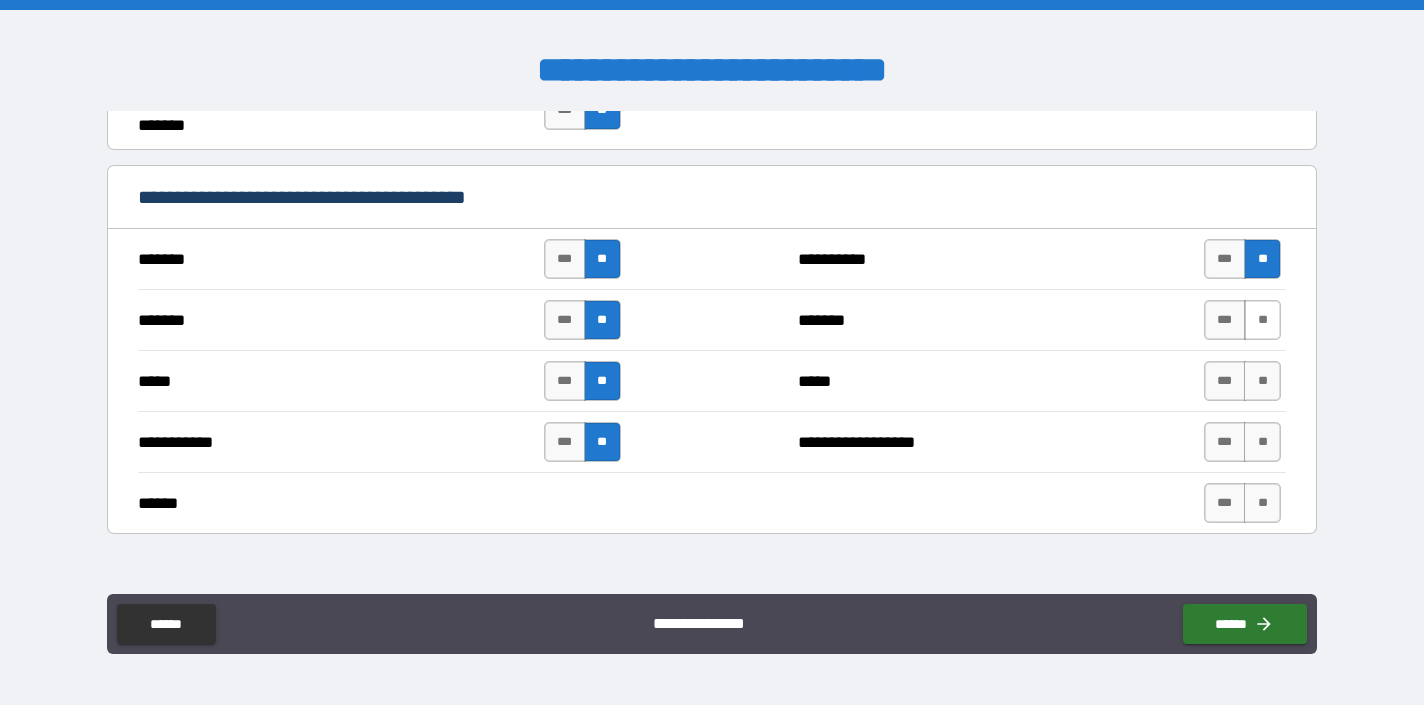 click on "**" at bounding box center (1262, 320) 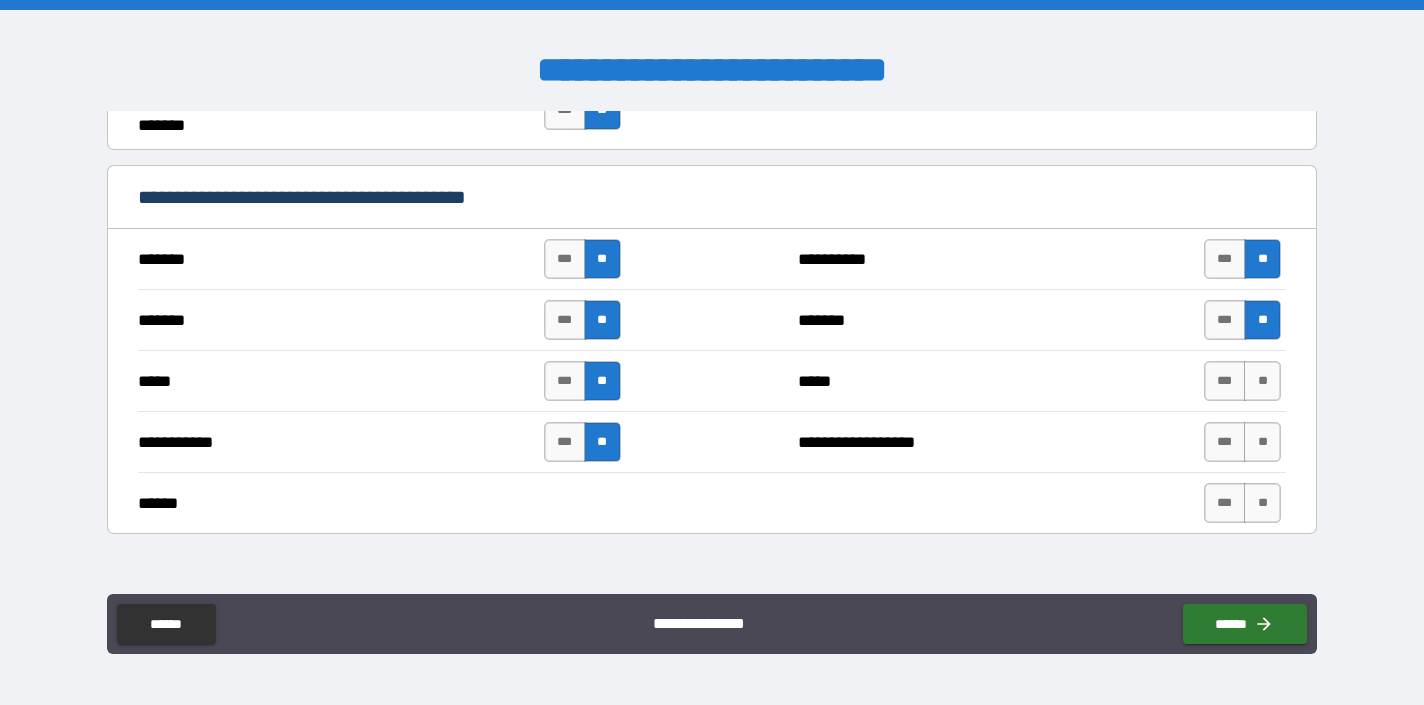 click on "***** *** ** ***** *** **" at bounding box center [712, 380] 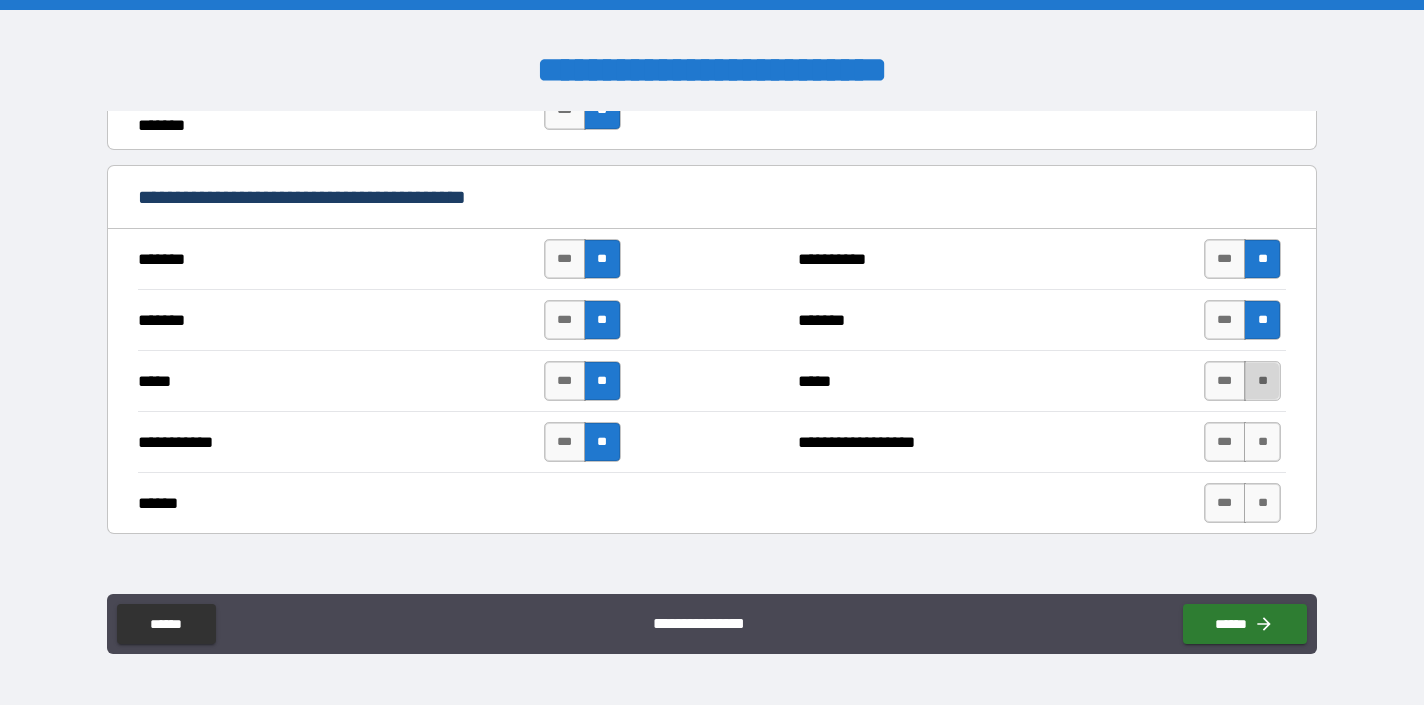 click on "**" at bounding box center (1262, 381) 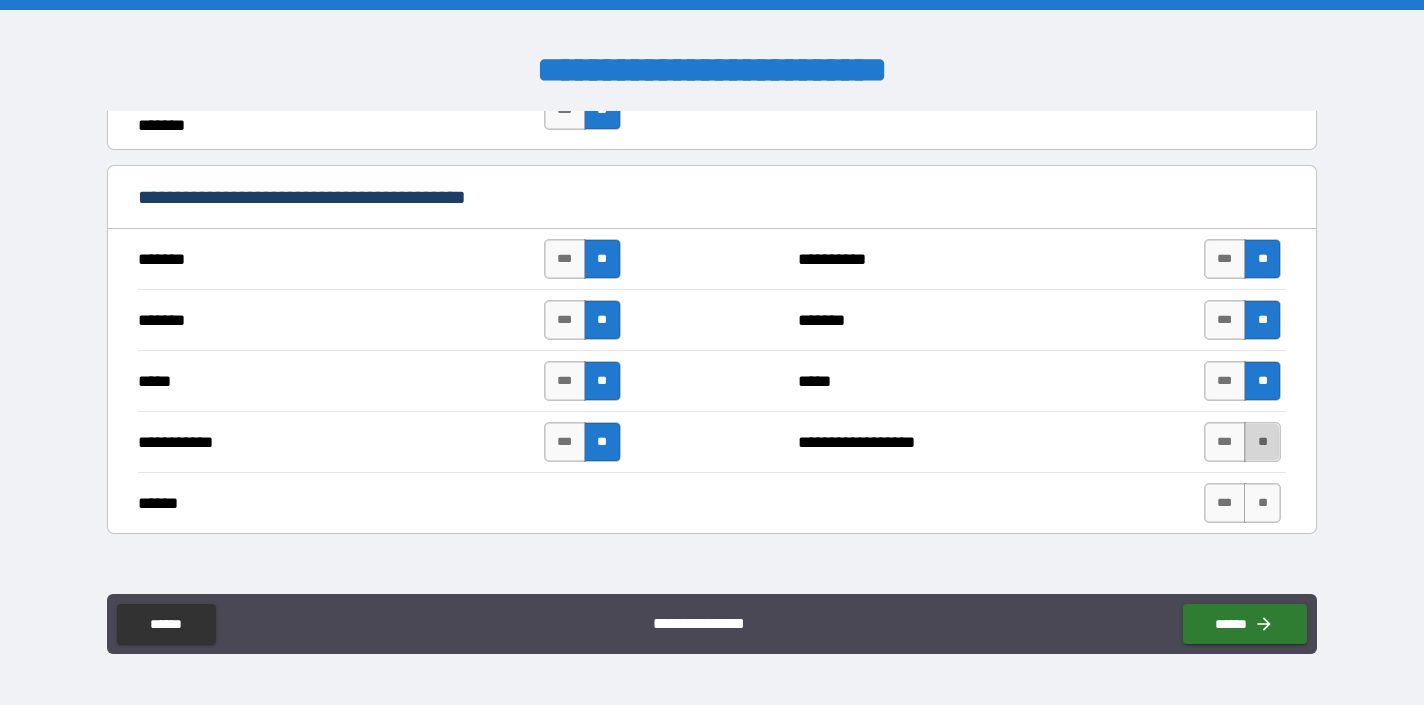 click on "**" at bounding box center (1262, 442) 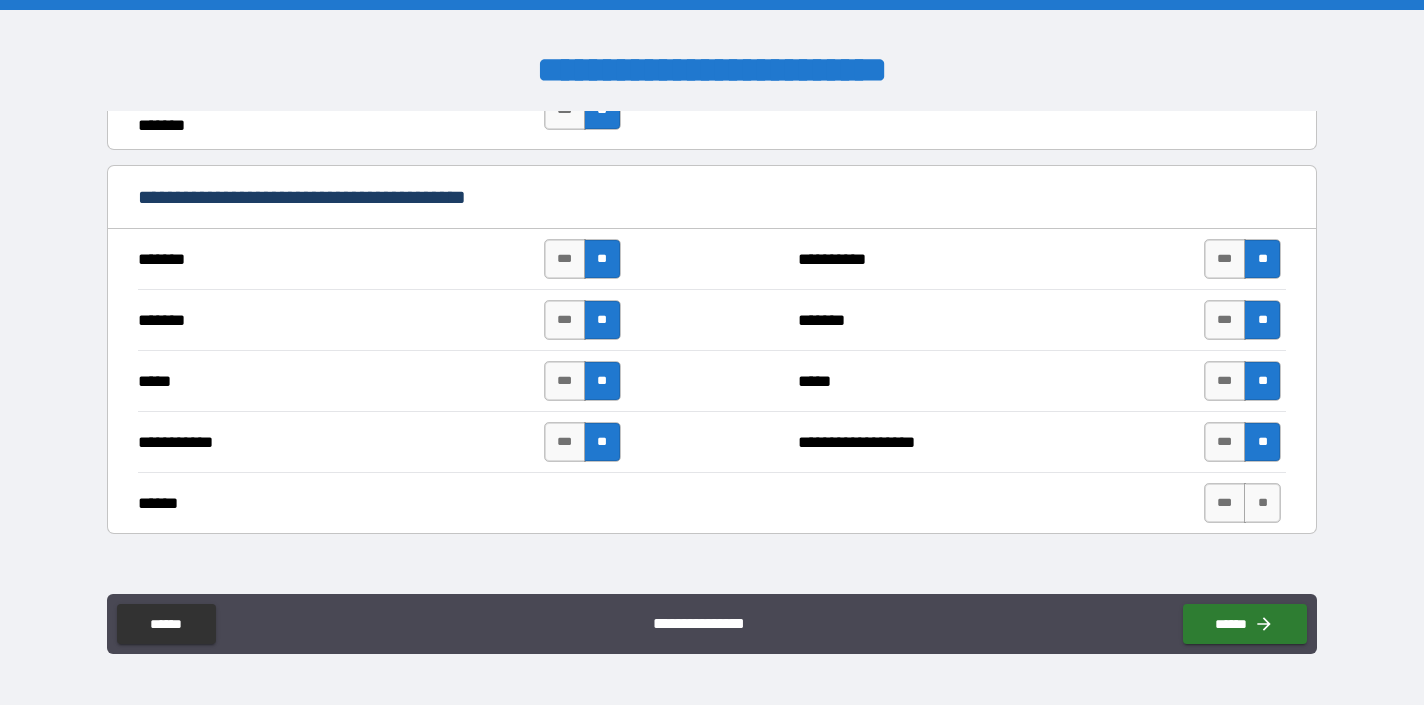 click on "****** *** **" at bounding box center [712, 502] 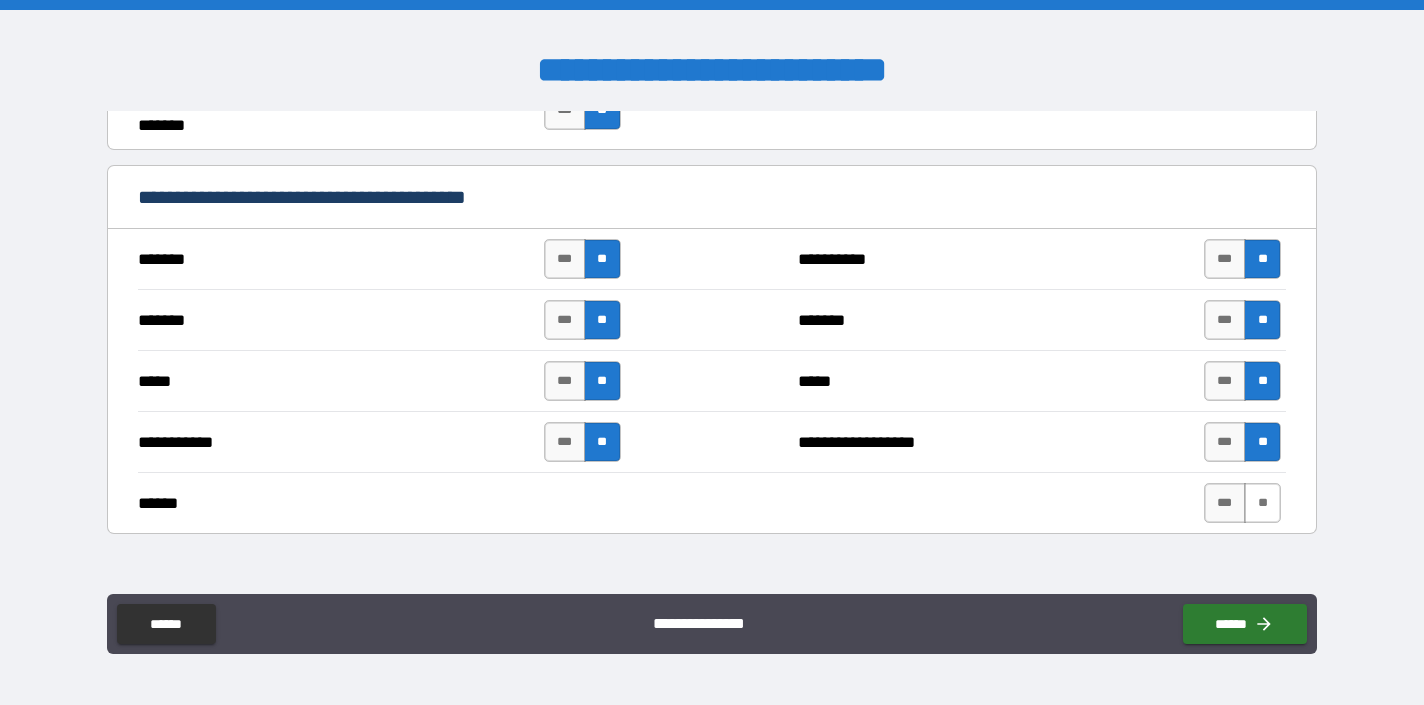 click on "**" at bounding box center [1262, 503] 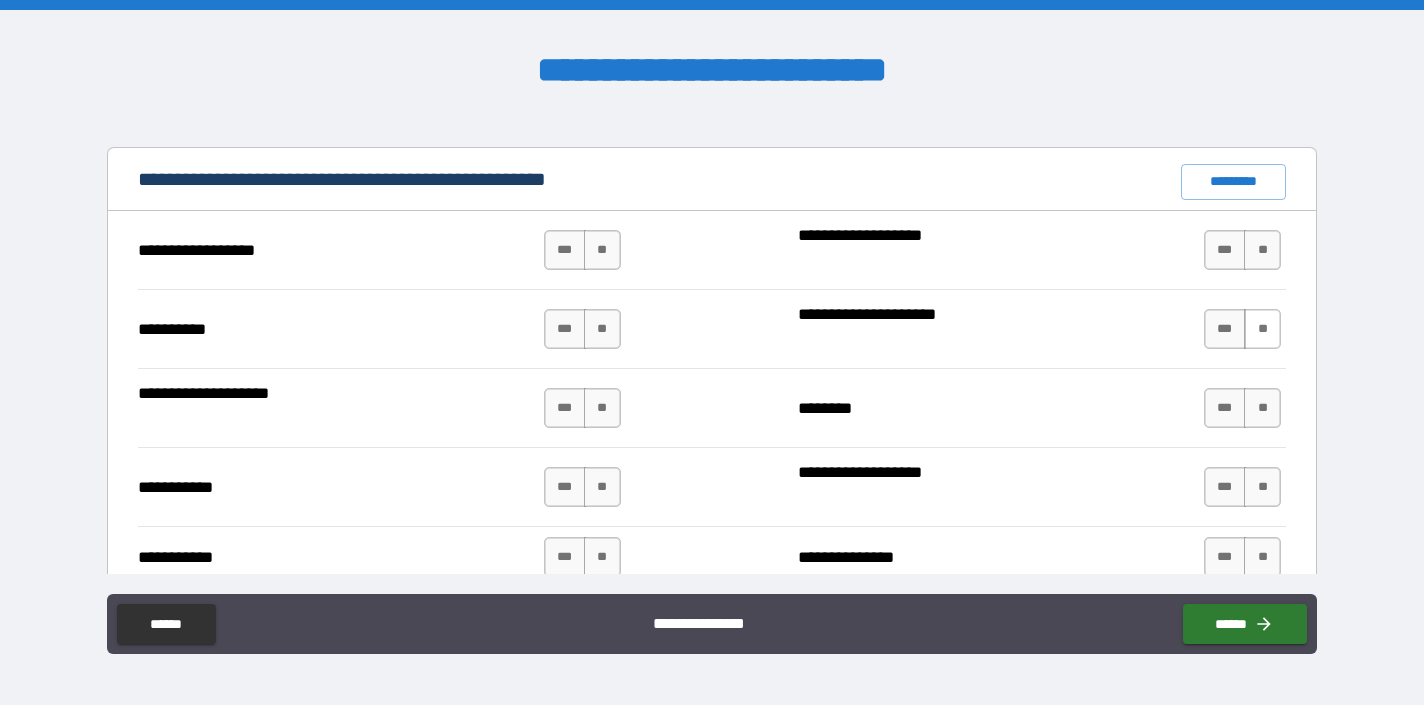 scroll, scrollTop: 1865, scrollLeft: 0, axis: vertical 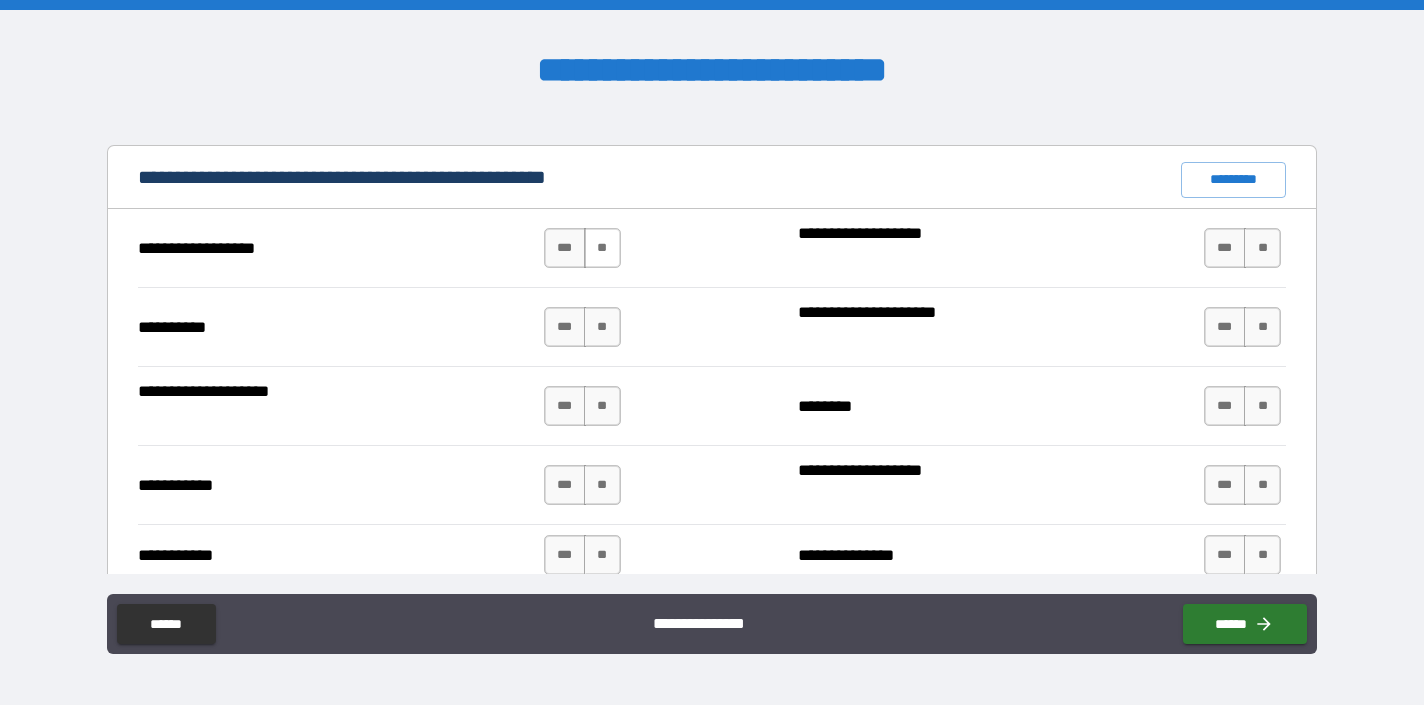 click on "**" at bounding box center (602, 248) 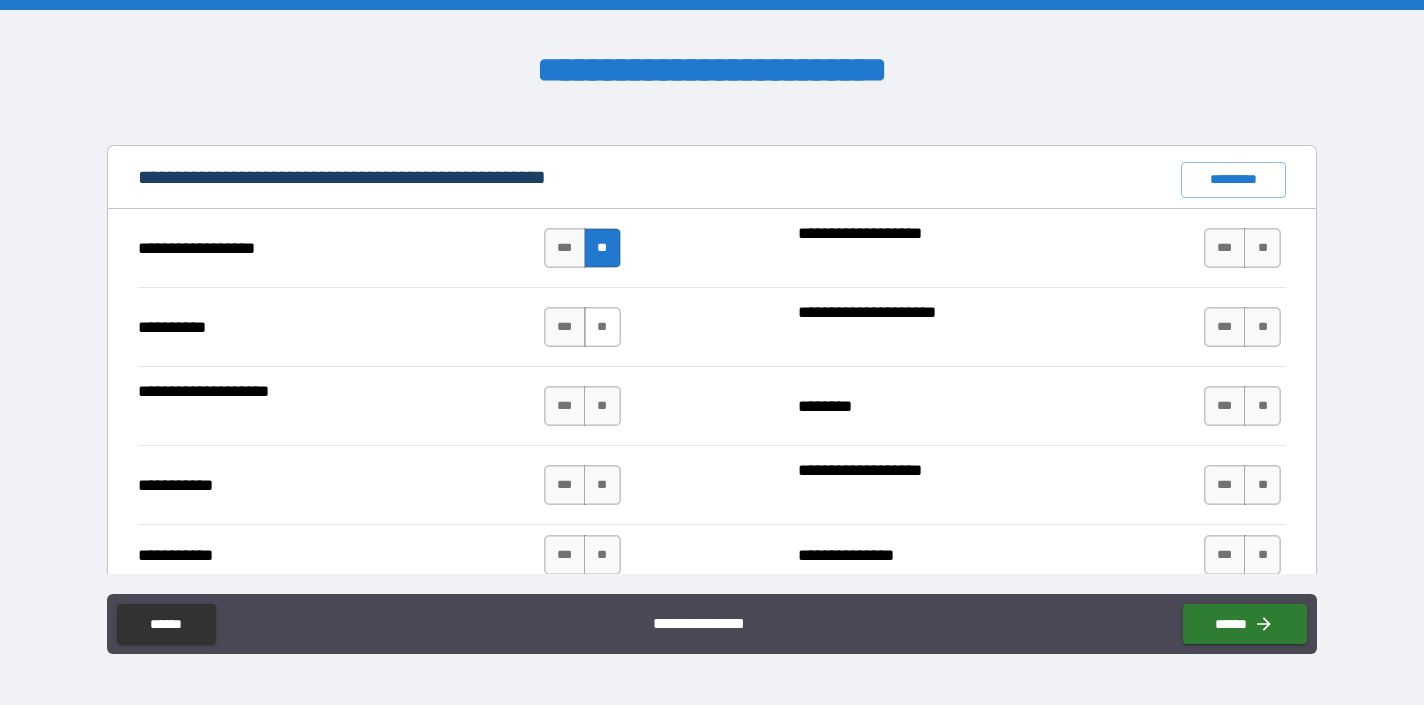 click on "**" at bounding box center (602, 327) 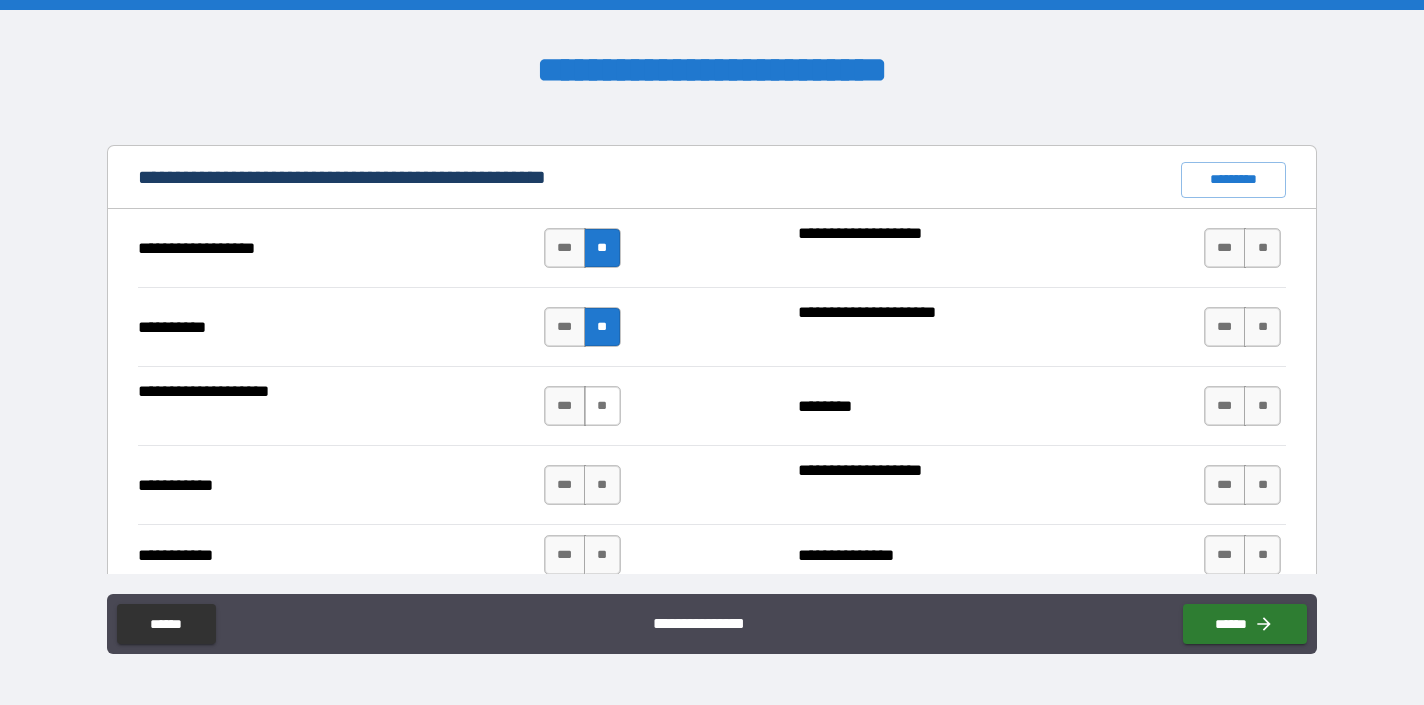 click on "**" at bounding box center (602, 406) 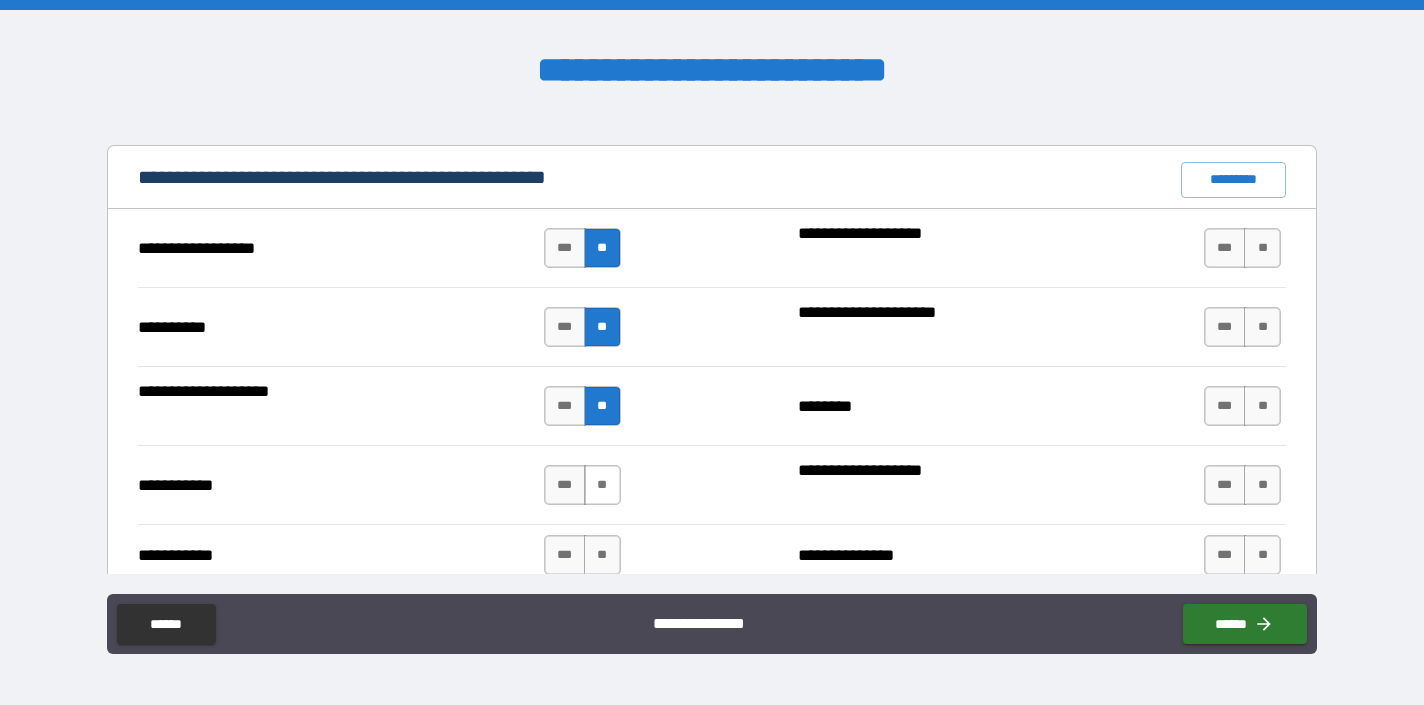 click on "**" at bounding box center (602, 485) 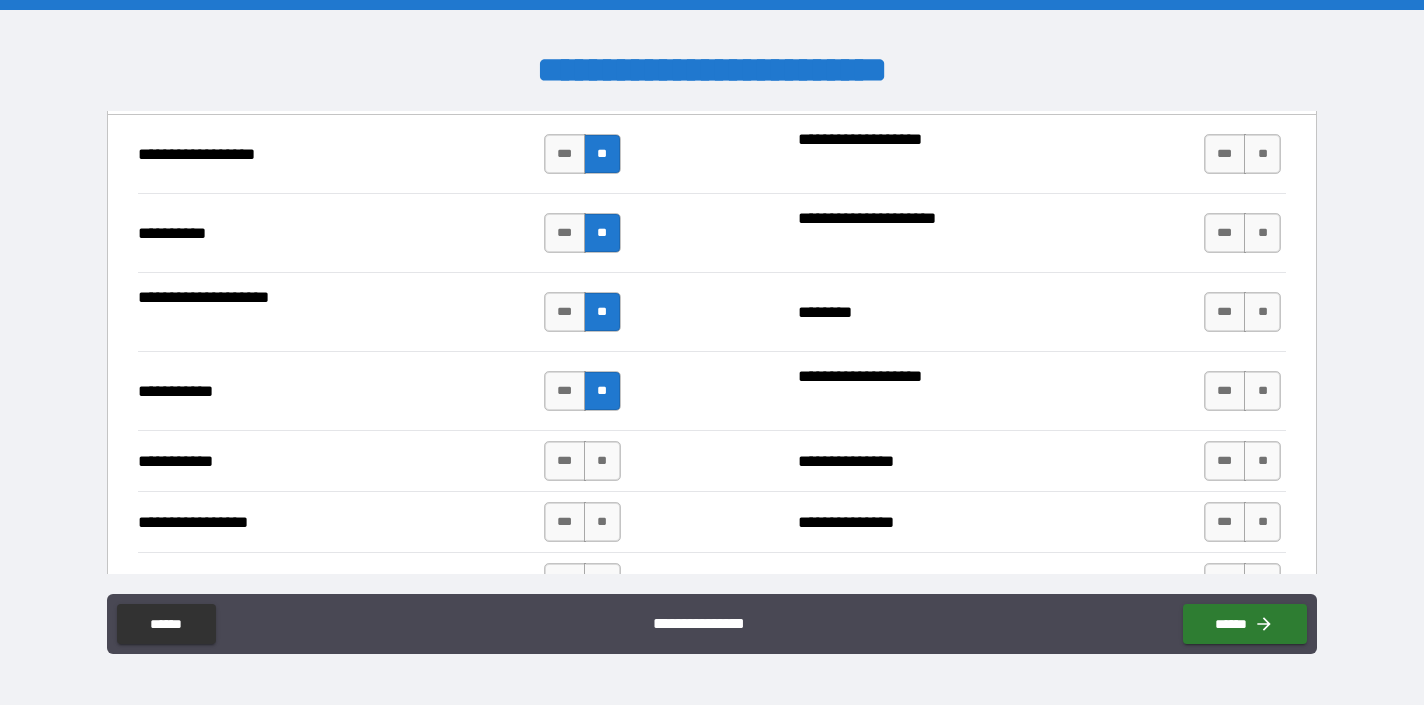 scroll, scrollTop: 1975, scrollLeft: 0, axis: vertical 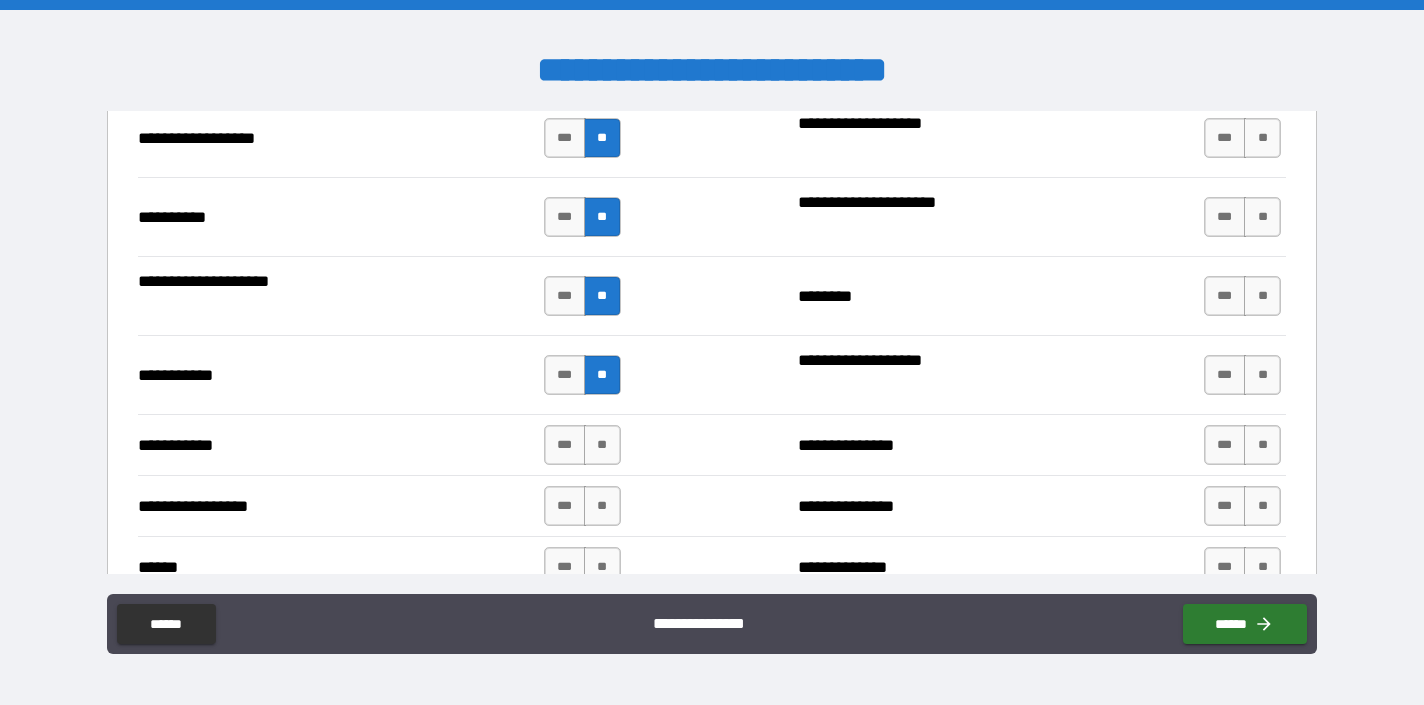 click on "**********" at bounding box center [712, 505] 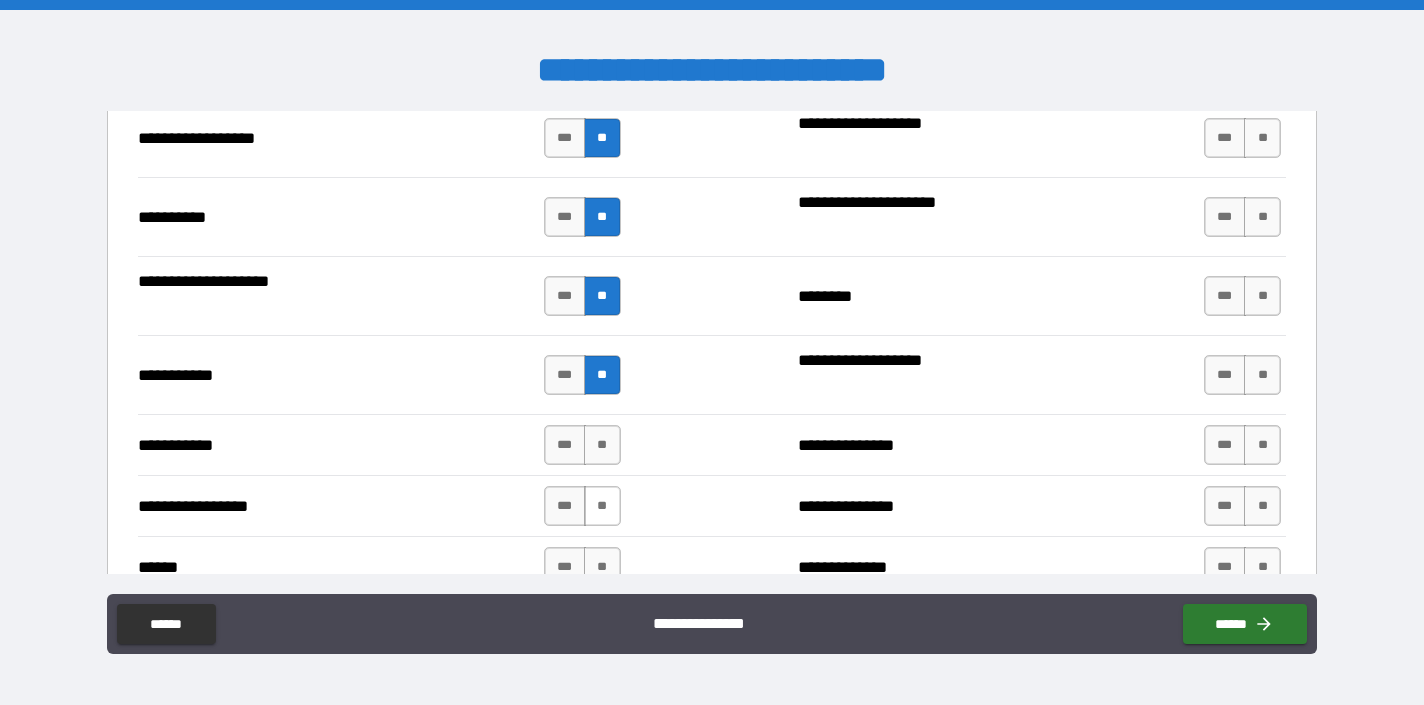 click on "**" at bounding box center [602, 506] 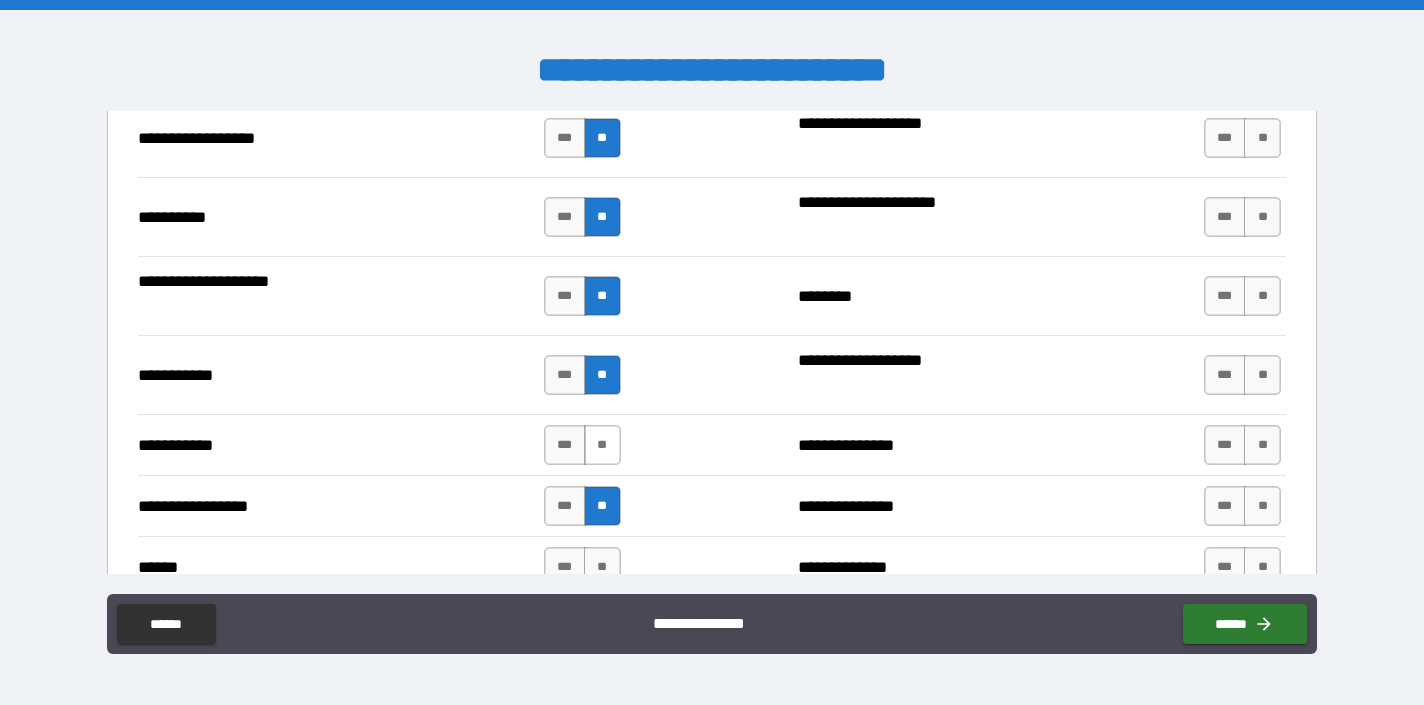 click on "**" at bounding box center (602, 445) 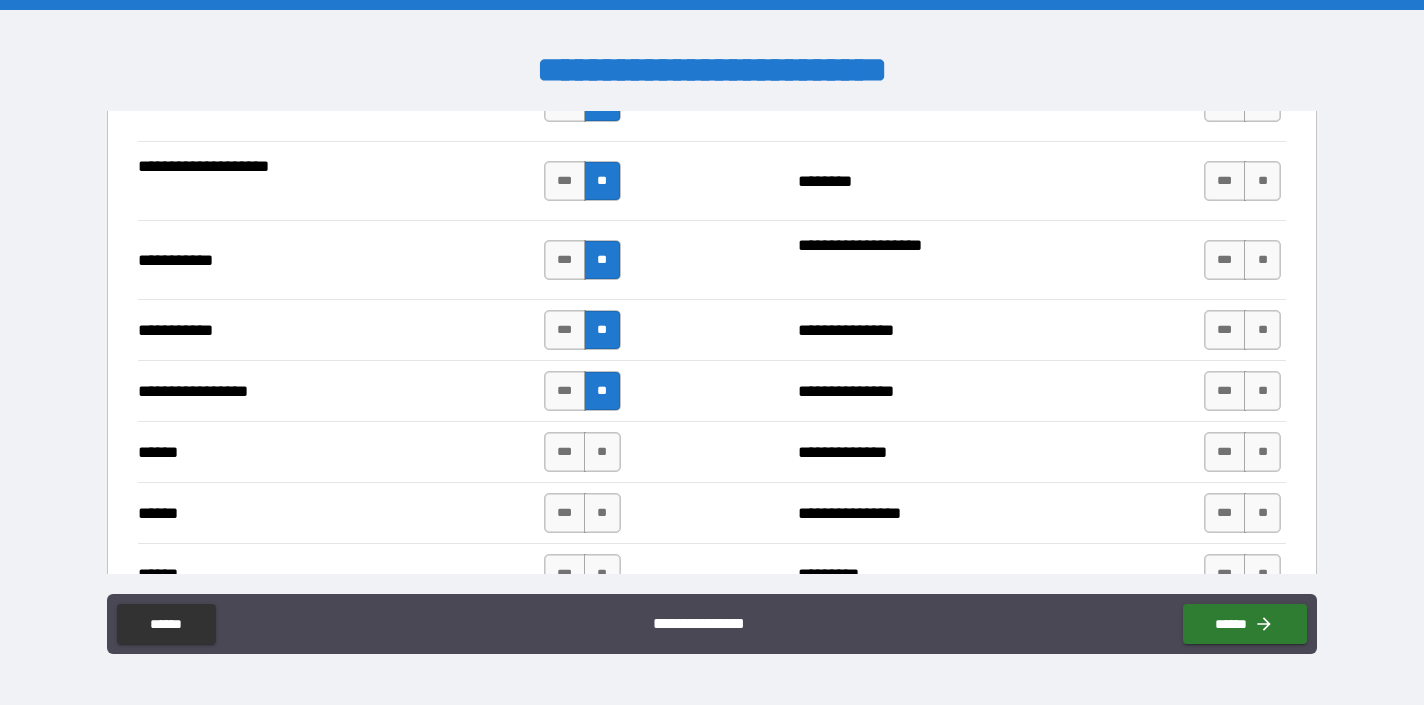 scroll, scrollTop: 2091, scrollLeft: 0, axis: vertical 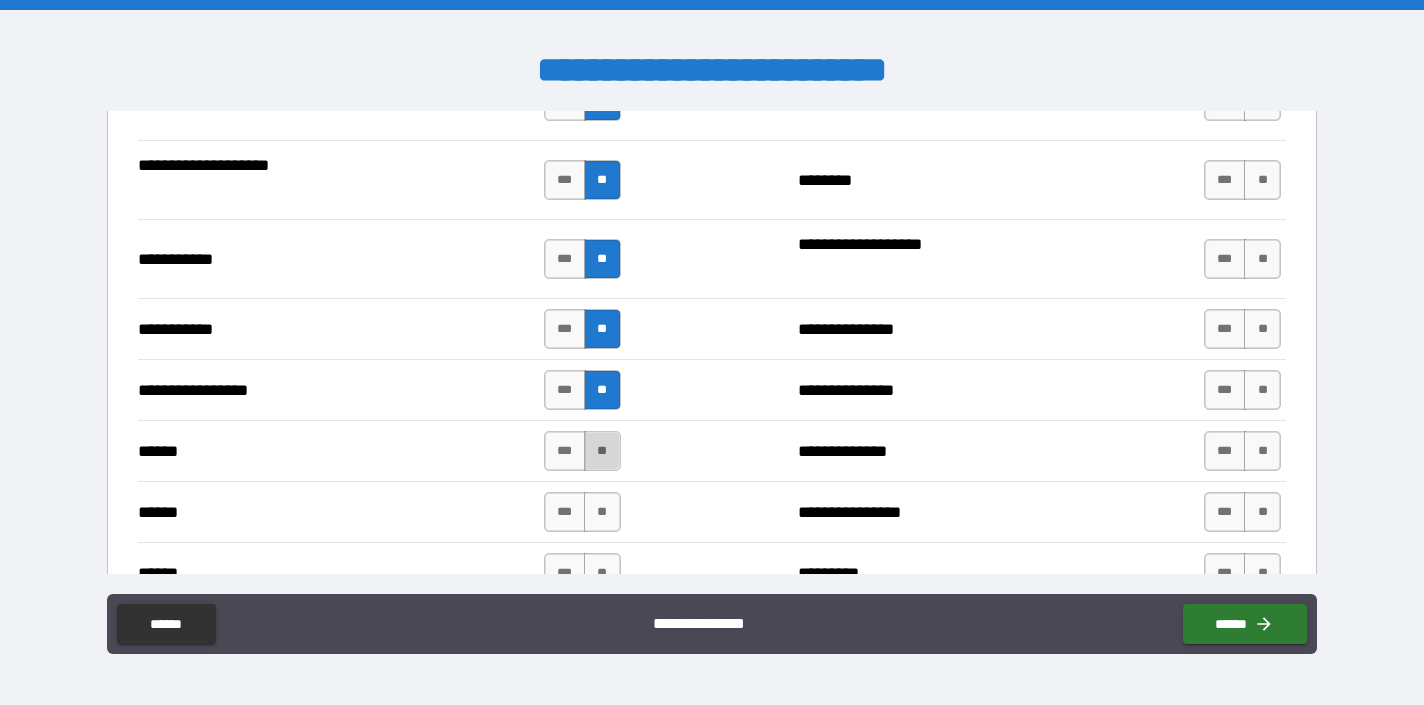 click on "**" at bounding box center [602, 451] 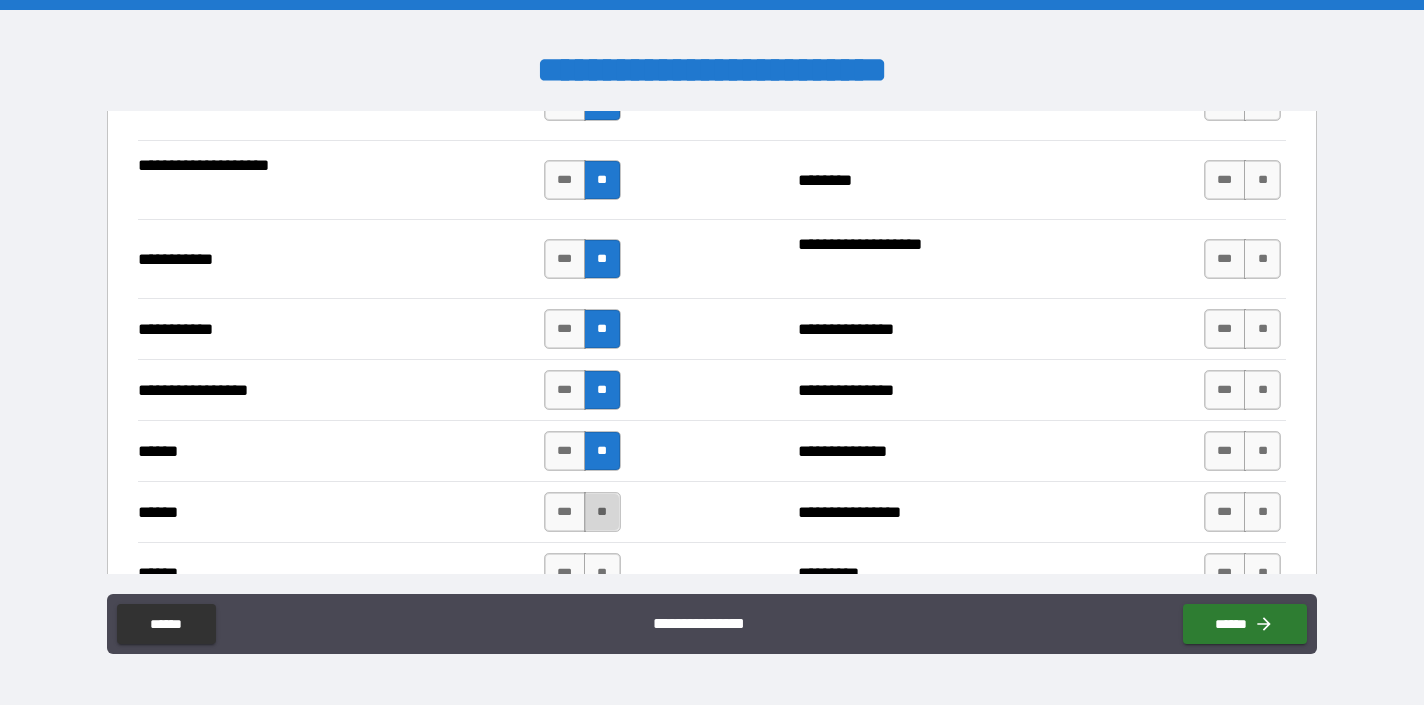 click on "**" at bounding box center (602, 512) 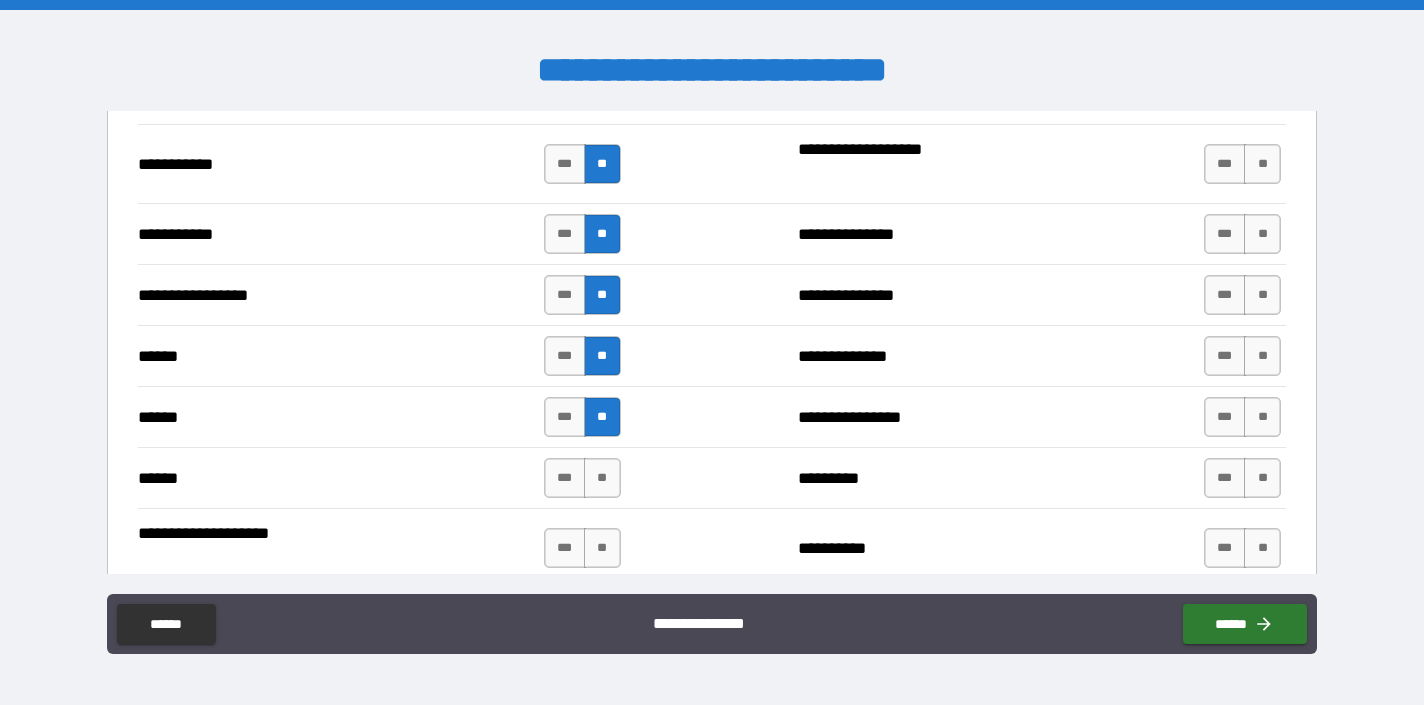 scroll, scrollTop: 2195, scrollLeft: 0, axis: vertical 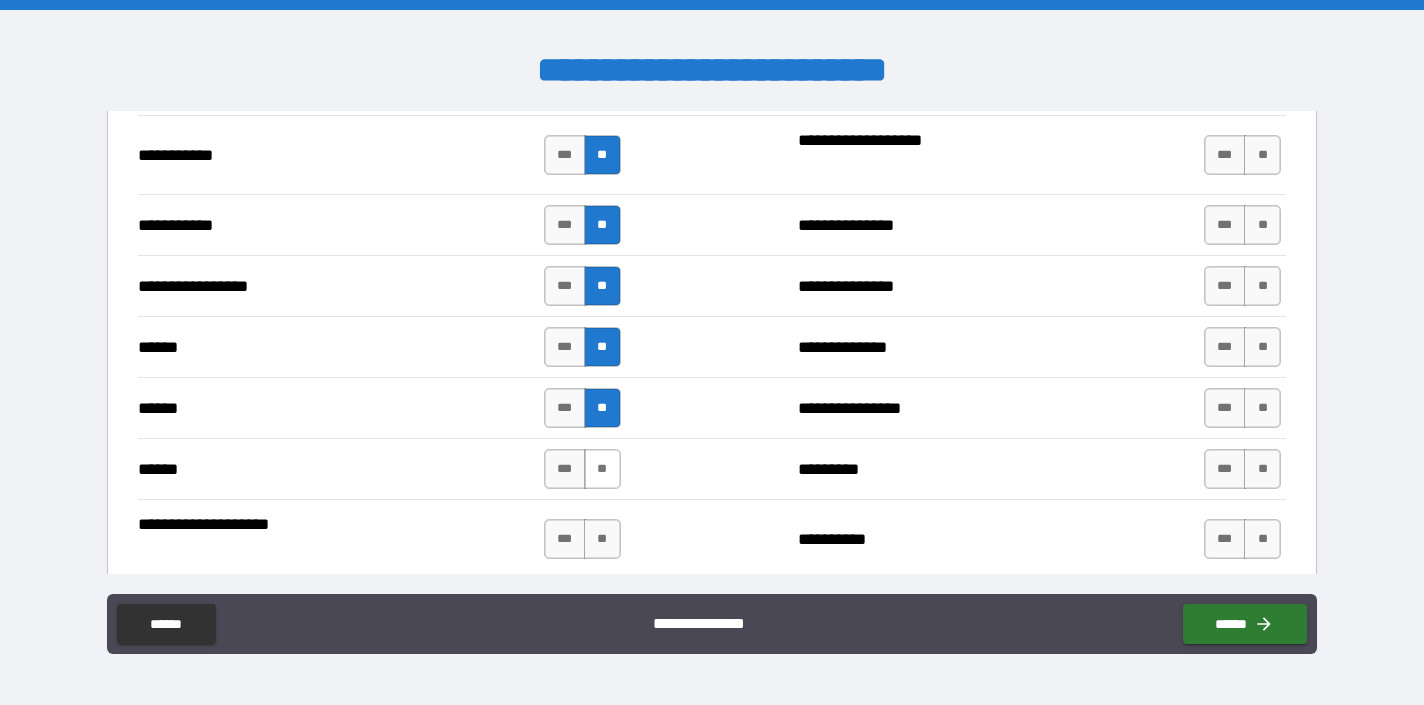 click on "**" at bounding box center (602, 469) 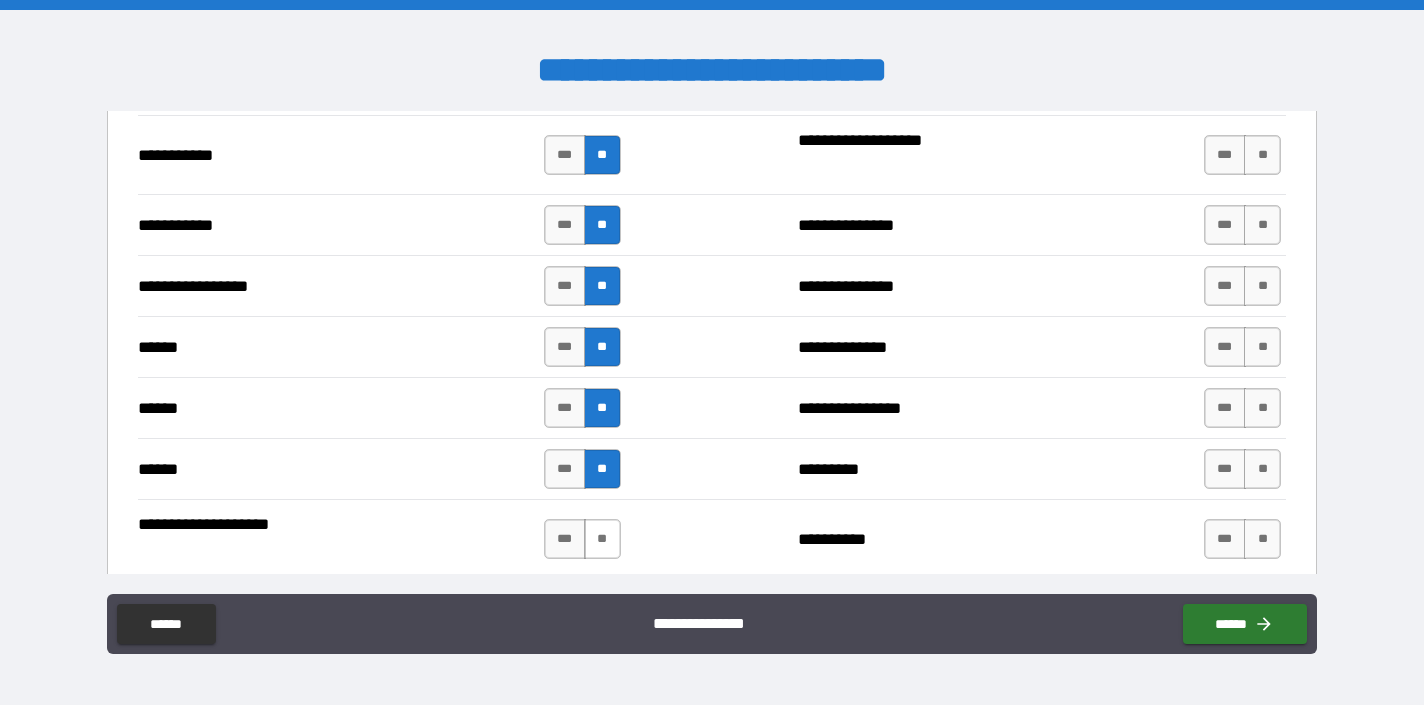 click on "**" at bounding box center [602, 539] 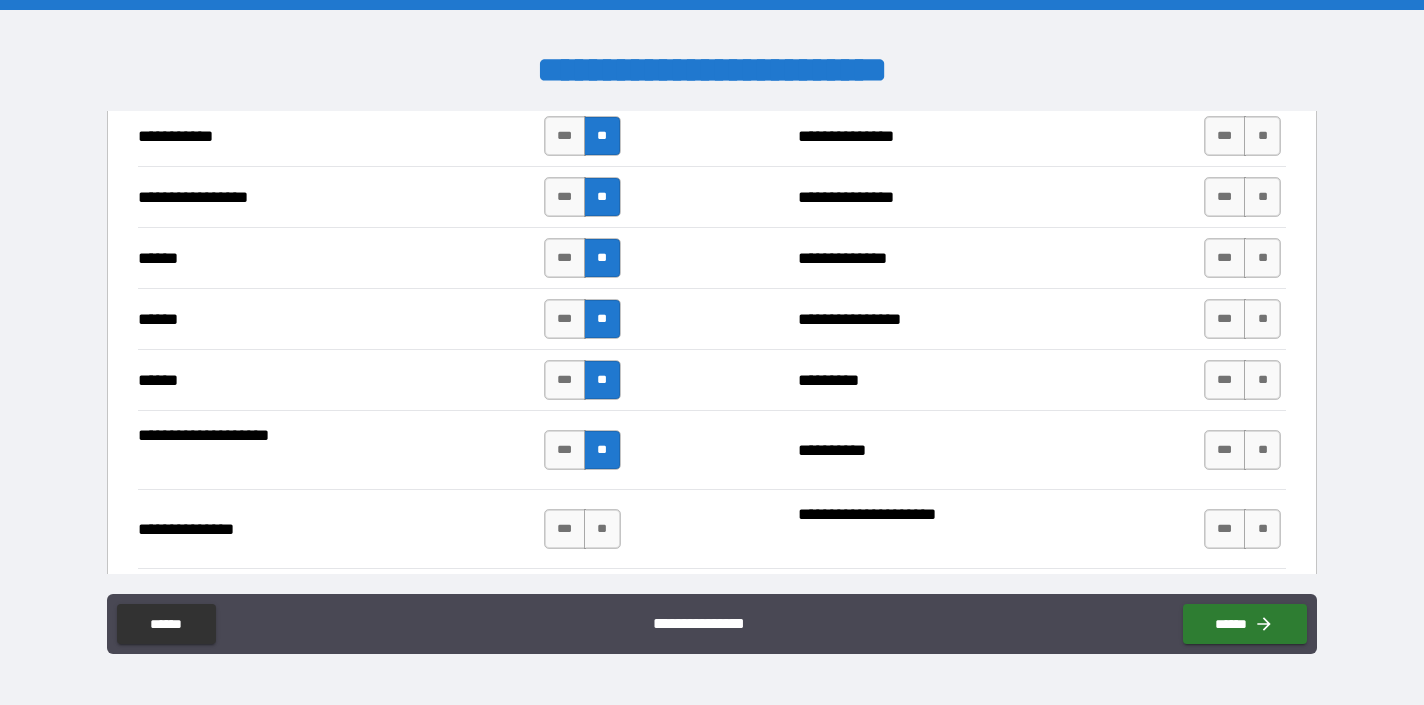 scroll, scrollTop: 2317, scrollLeft: 0, axis: vertical 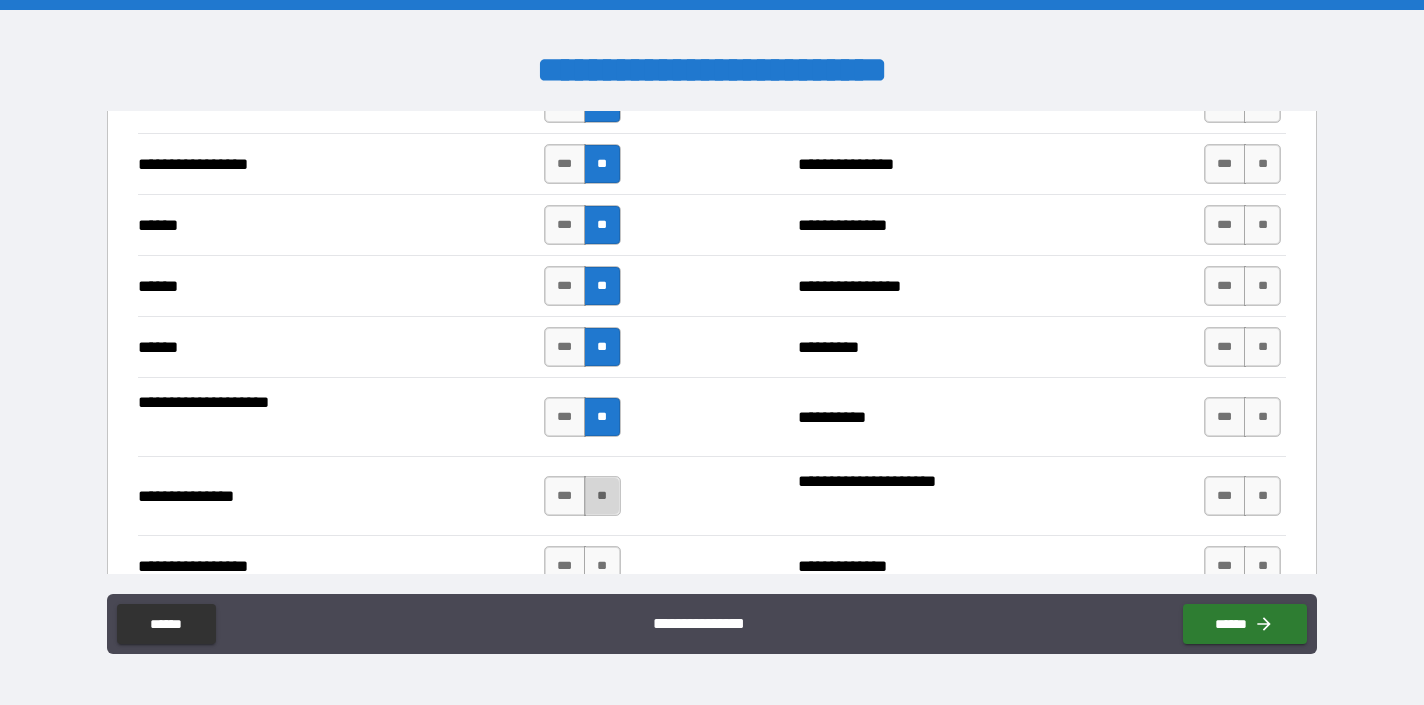 click on "**" at bounding box center [602, 496] 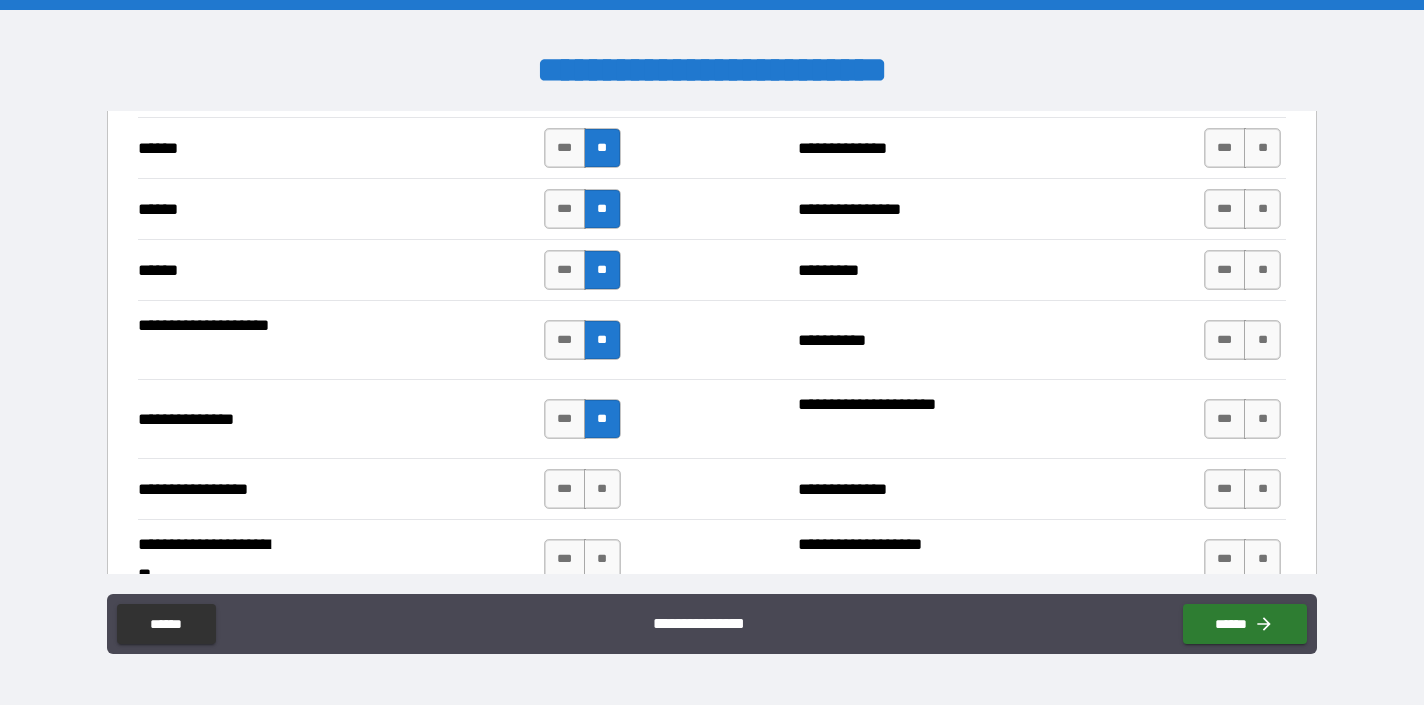 scroll, scrollTop: 2436, scrollLeft: 0, axis: vertical 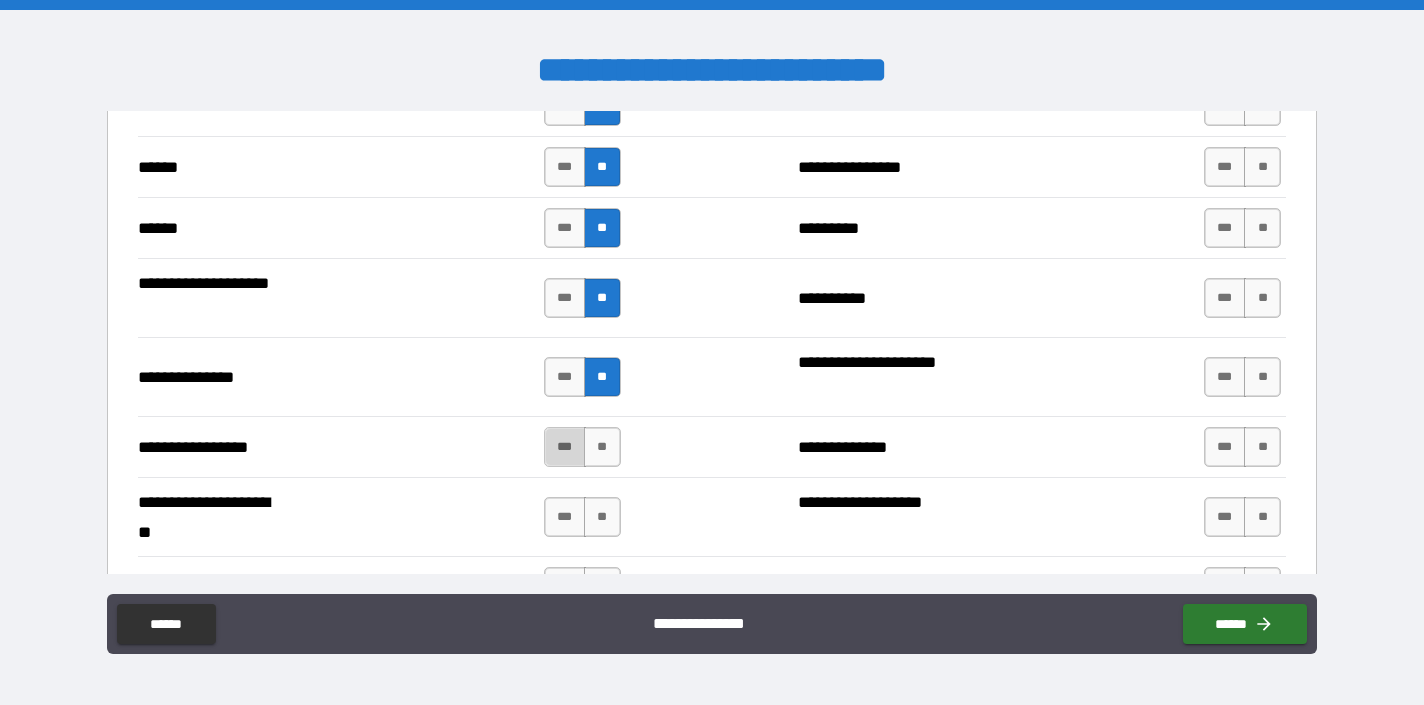 click on "***" at bounding box center (565, 447) 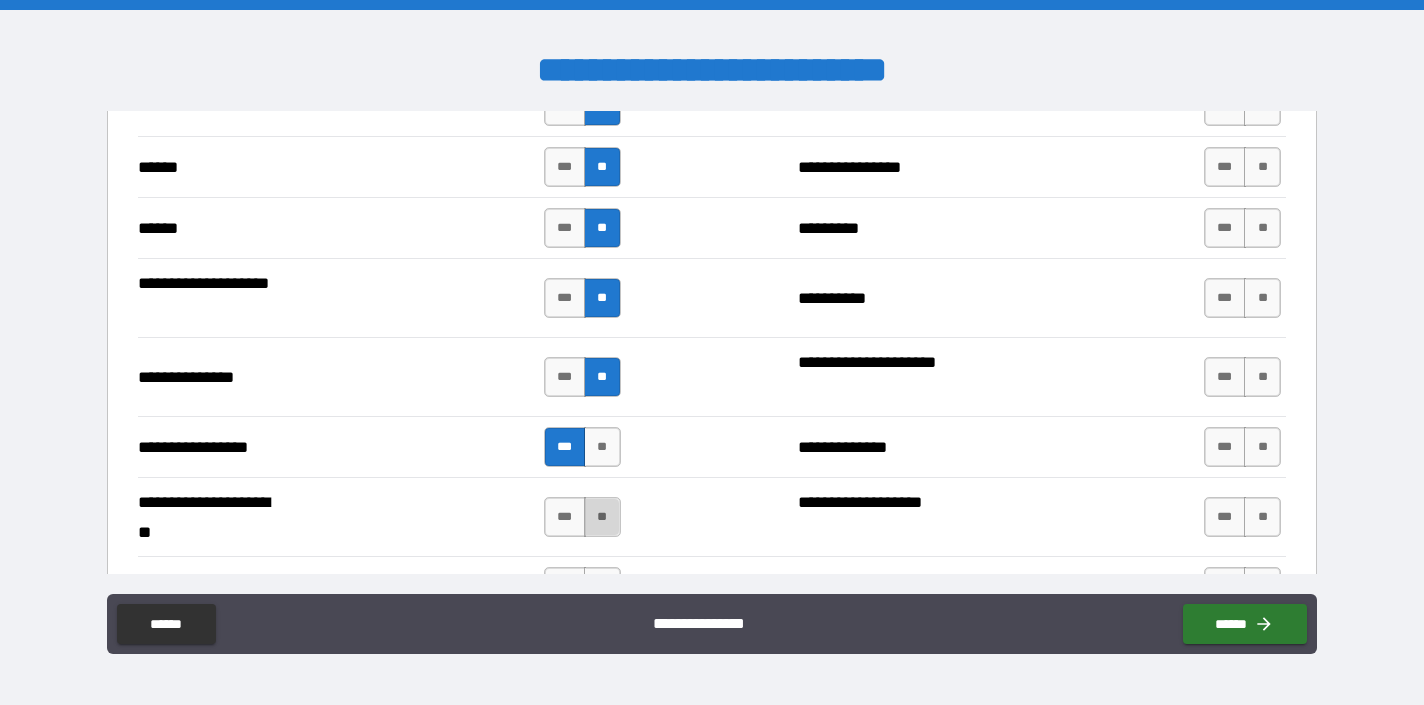 click on "**" at bounding box center (602, 517) 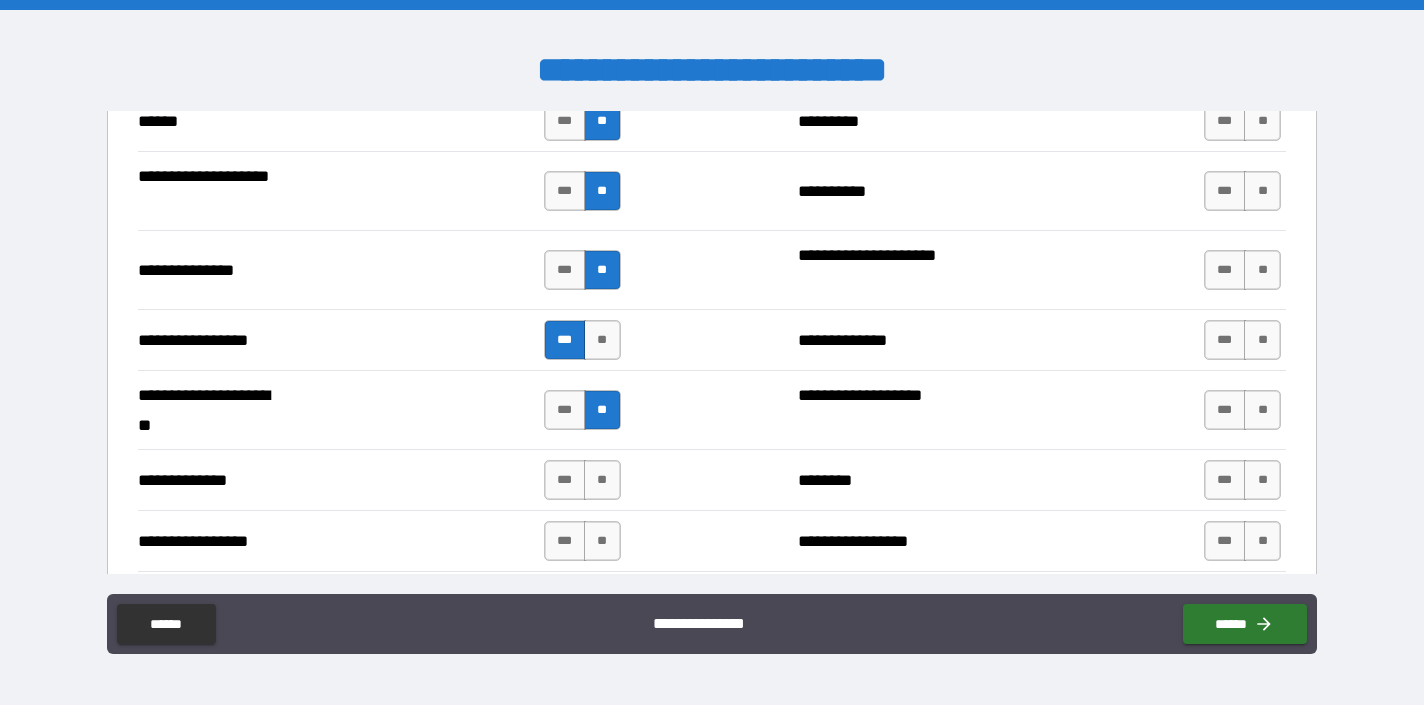scroll, scrollTop: 2559, scrollLeft: 0, axis: vertical 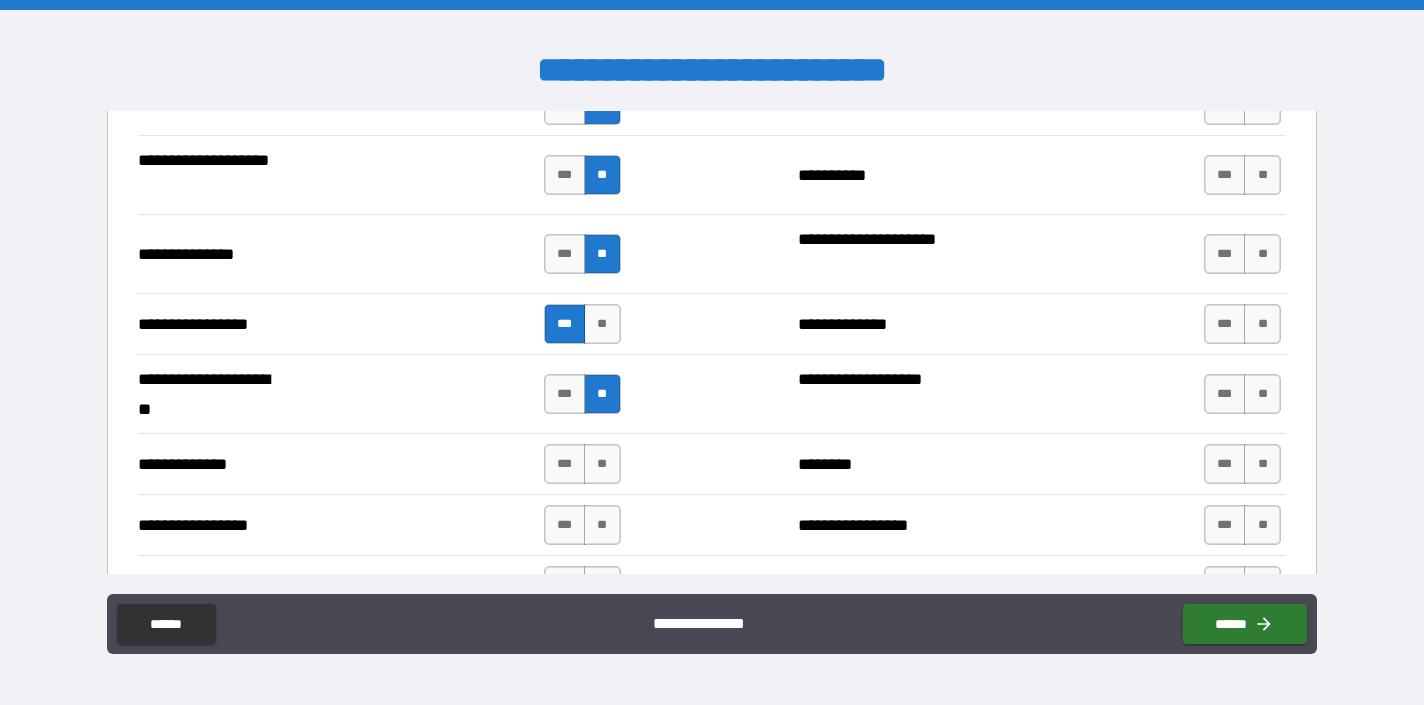 click on "**********" at bounding box center (712, 393) 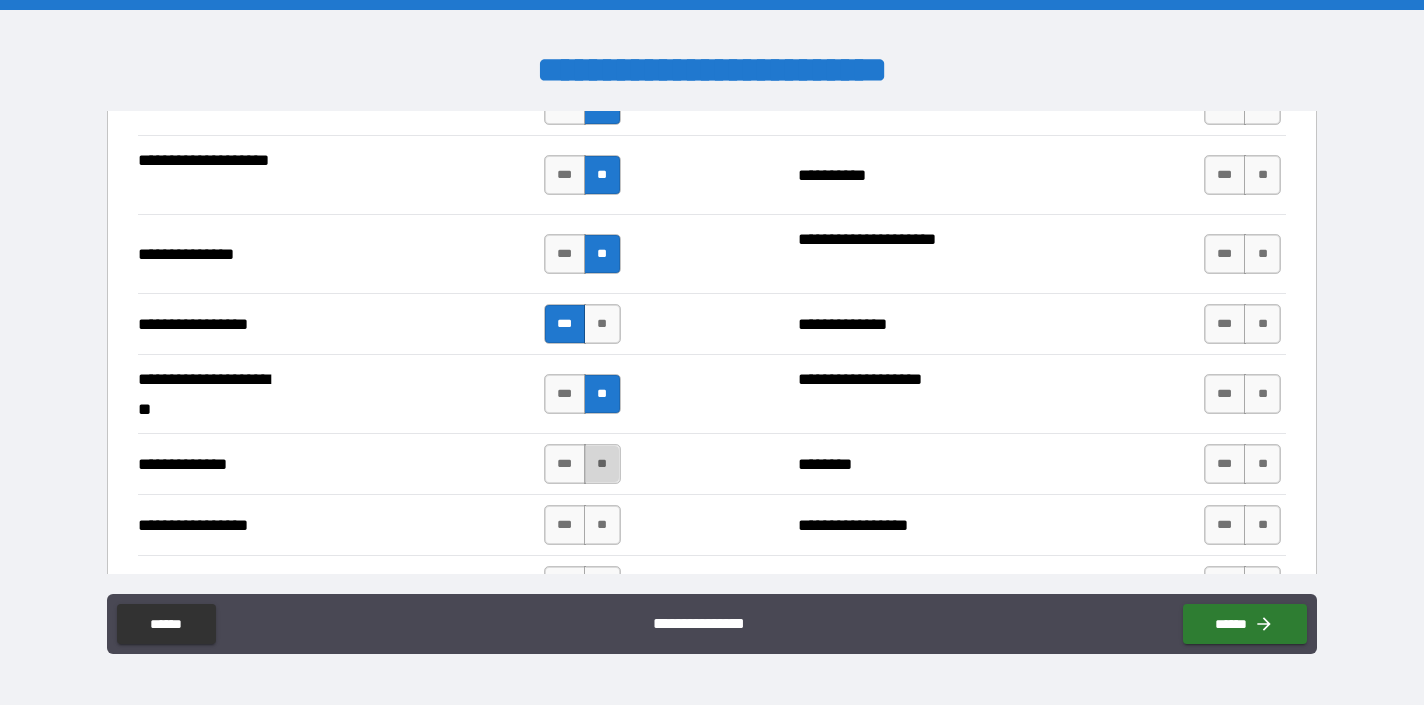 click on "**" at bounding box center [602, 464] 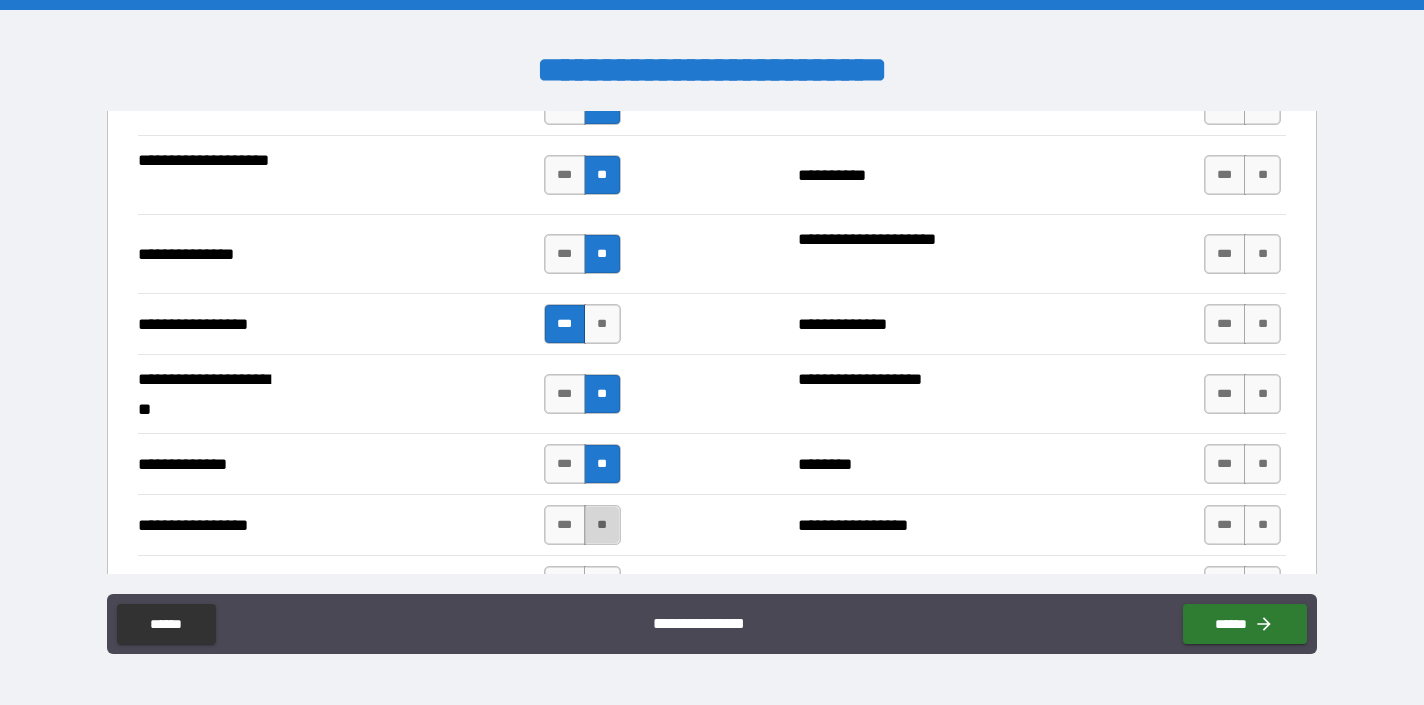 click on "**" at bounding box center [602, 525] 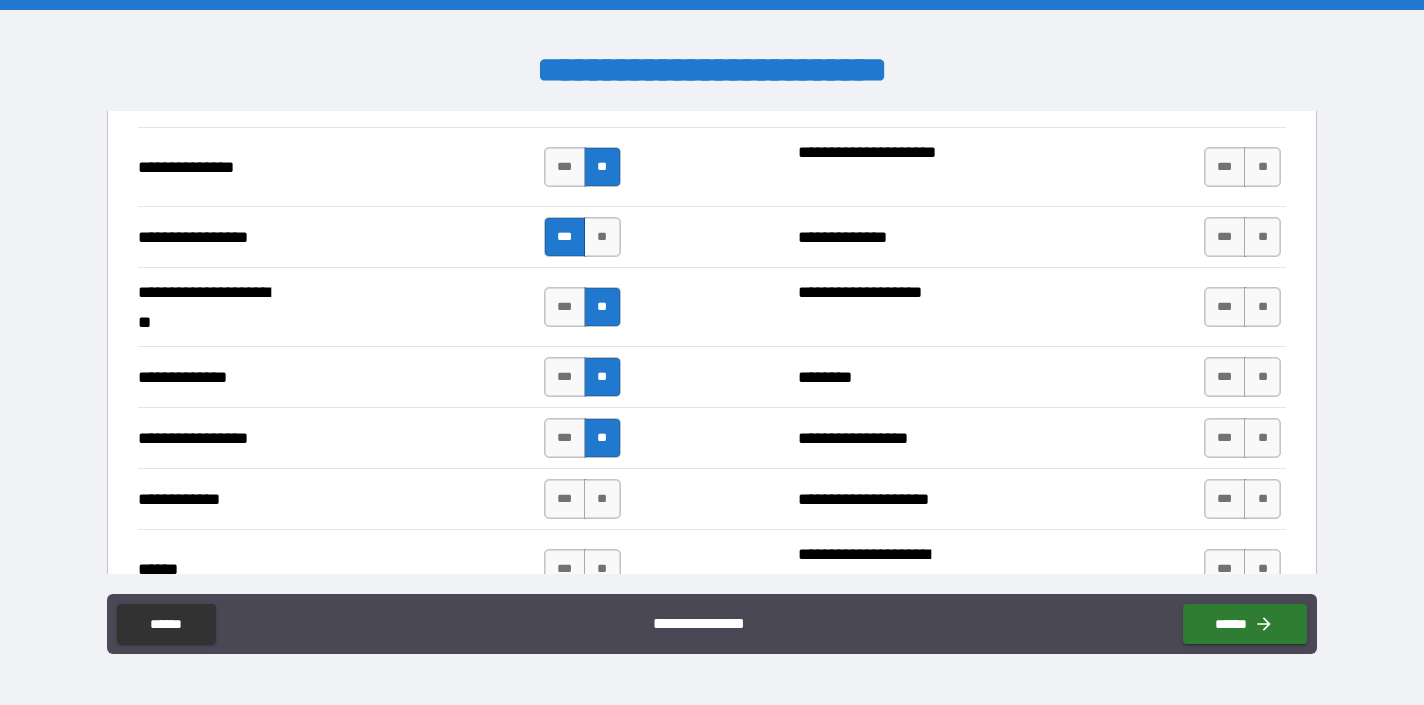 scroll, scrollTop: 2674, scrollLeft: 0, axis: vertical 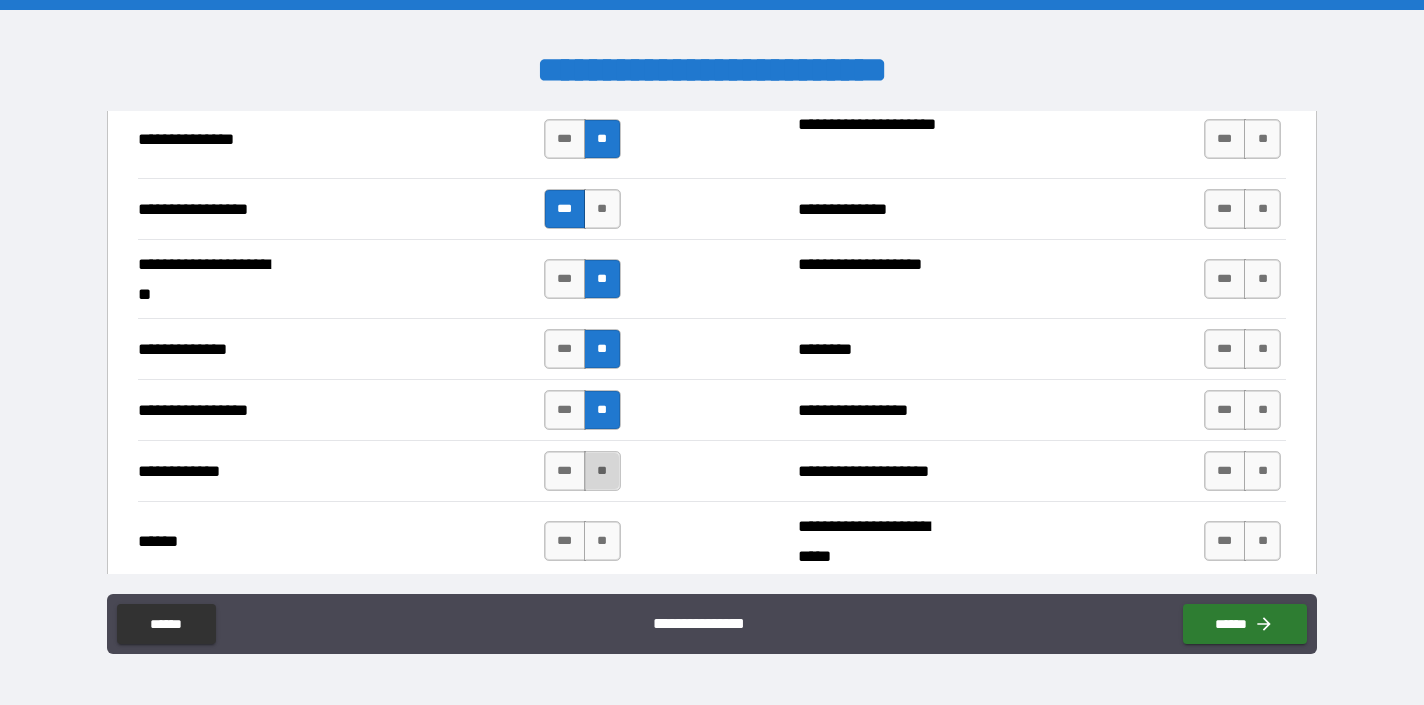 click on "**" at bounding box center (602, 471) 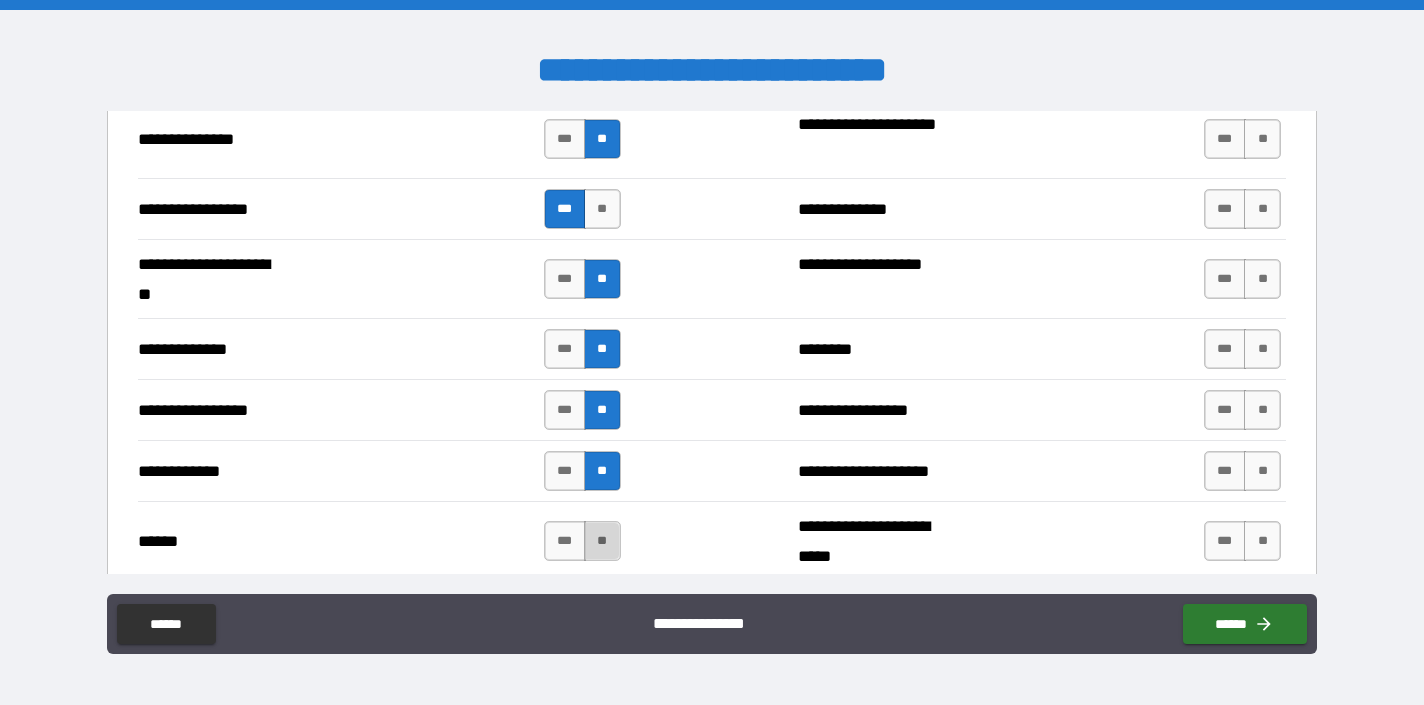 click on "**" at bounding box center (602, 541) 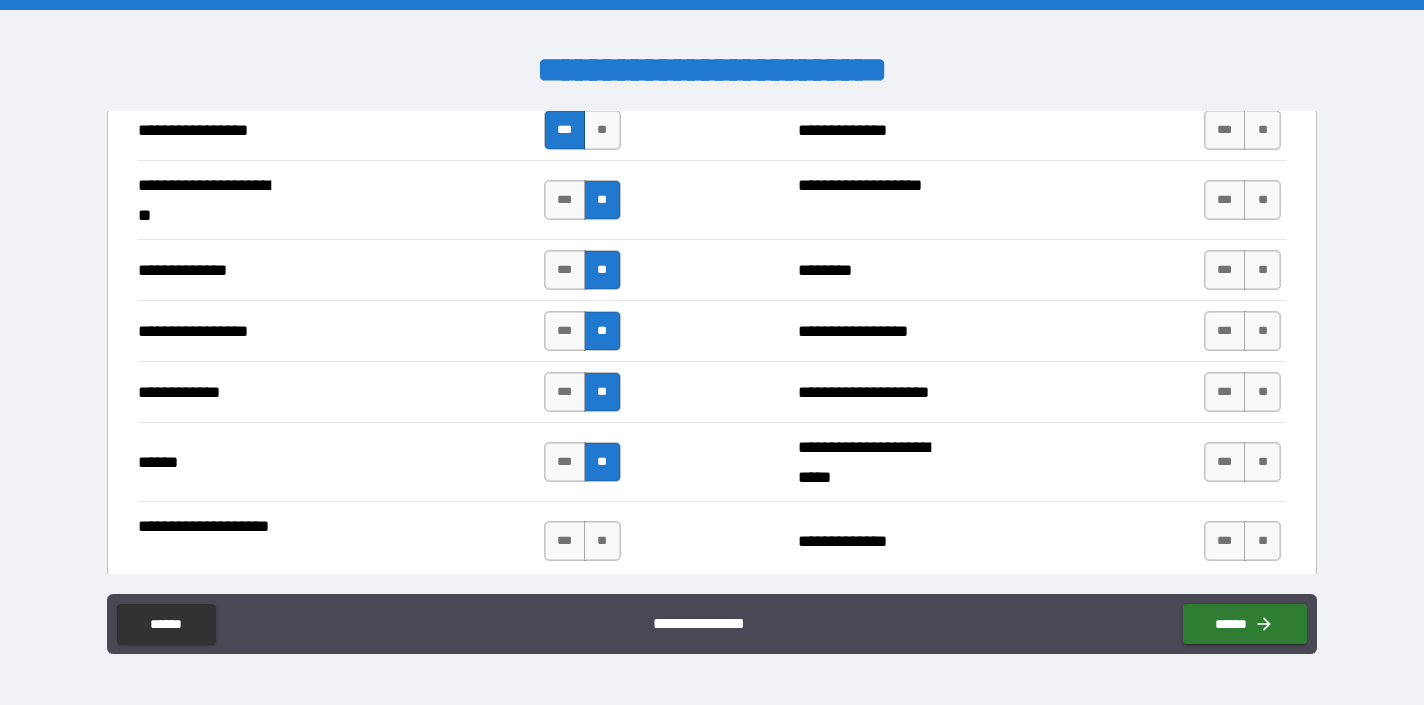 scroll, scrollTop: 2759, scrollLeft: 0, axis: vertical 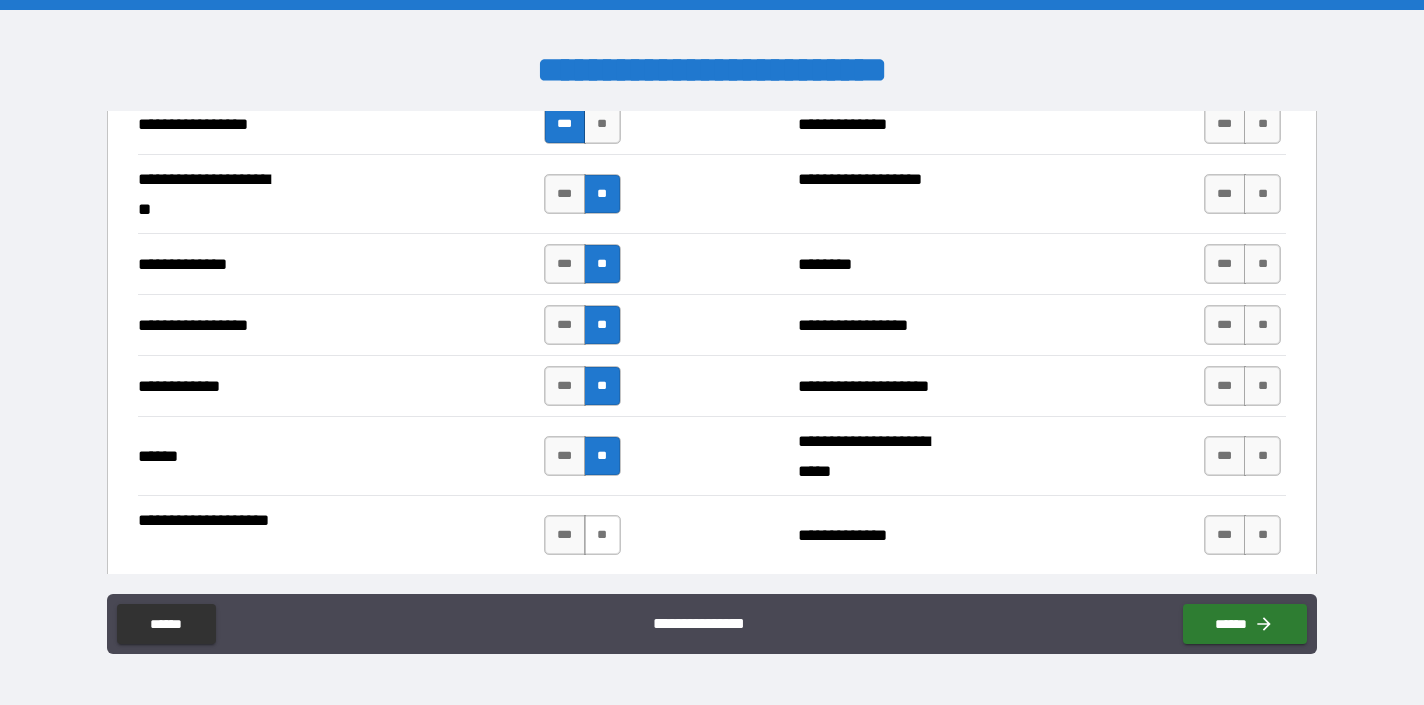 click on "**" at bounding box center (602, 535) 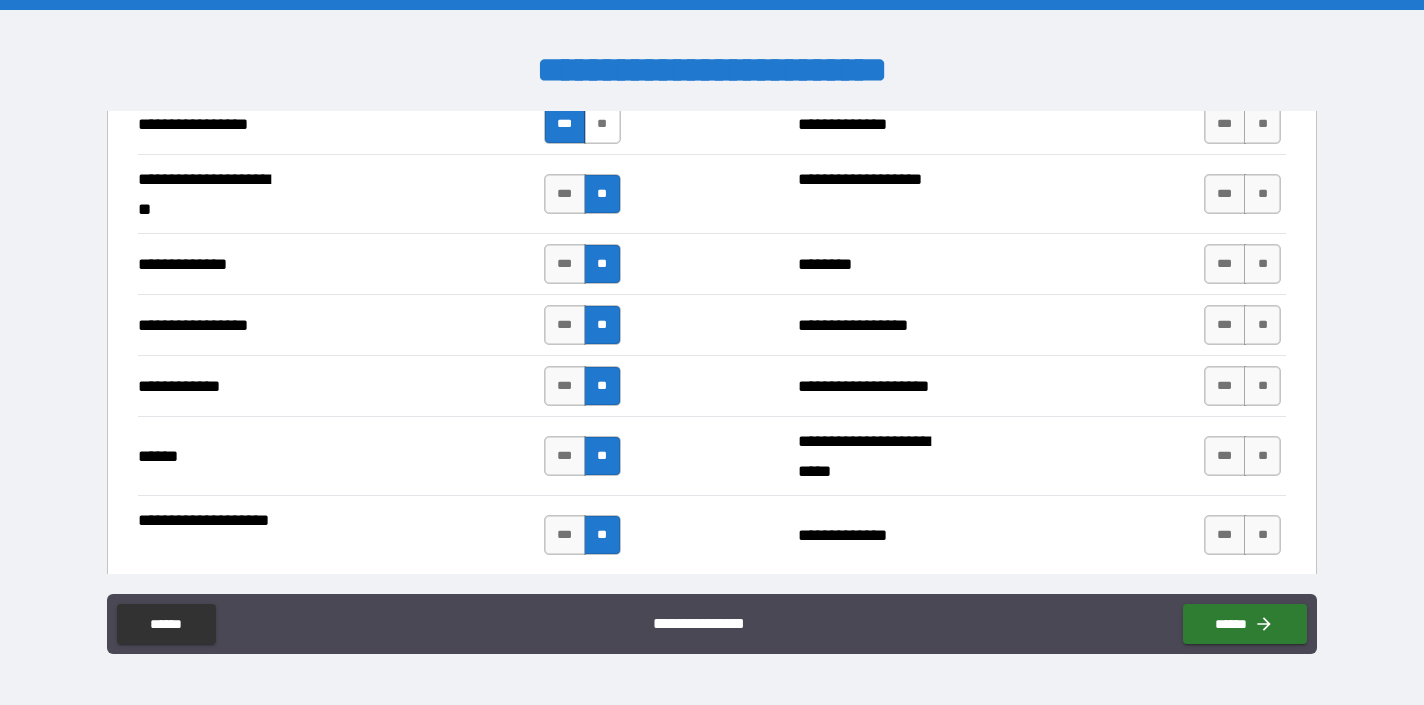 click on "**" at bounding box center [602, 124] 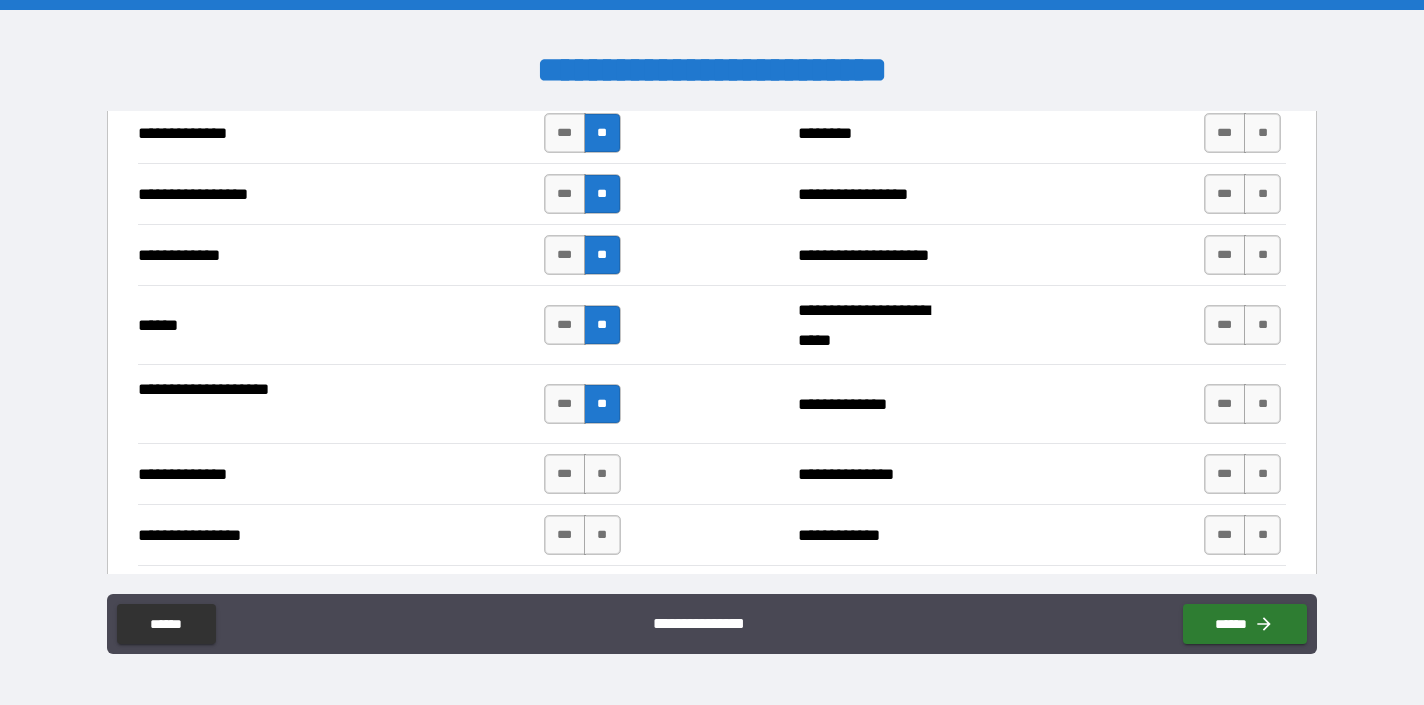 scroll, scrollTop: 2924, scrollLeft: 0, axis: vertical 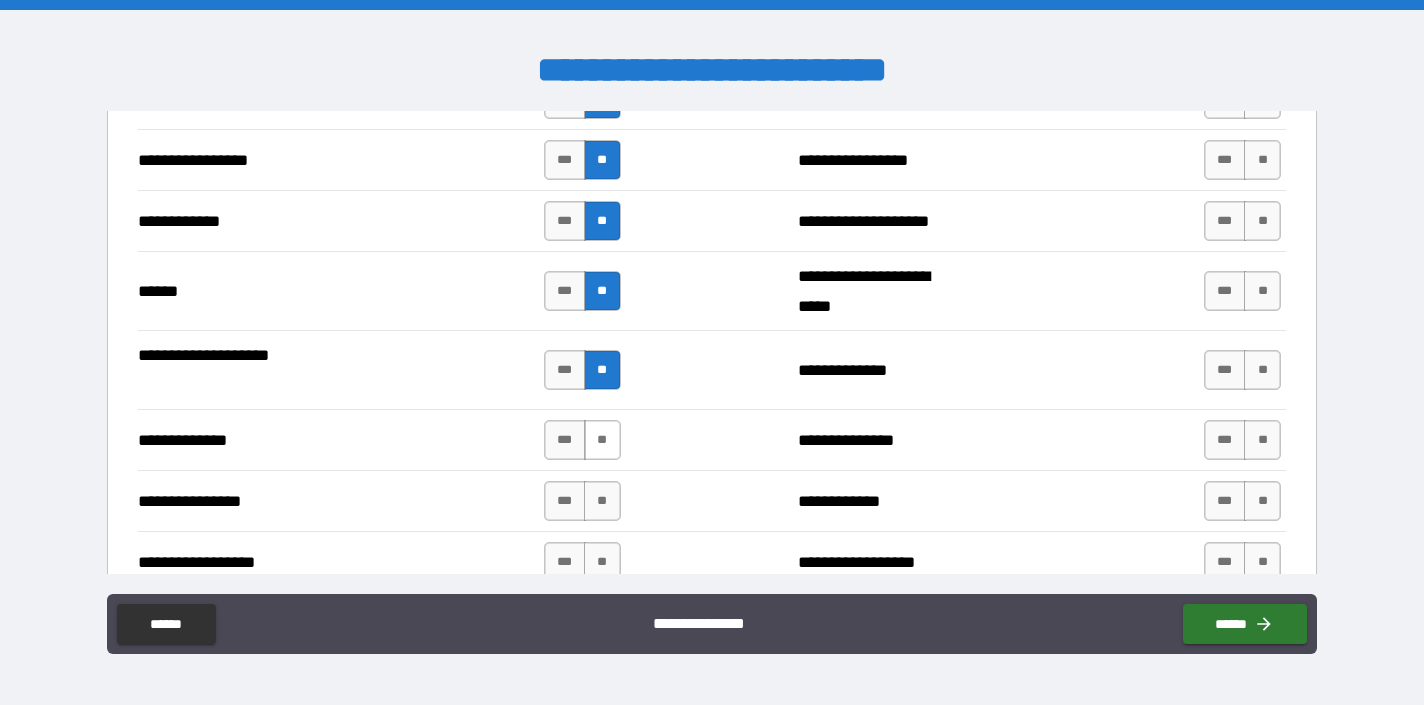 click on "**" at bounding box center (602, 440) 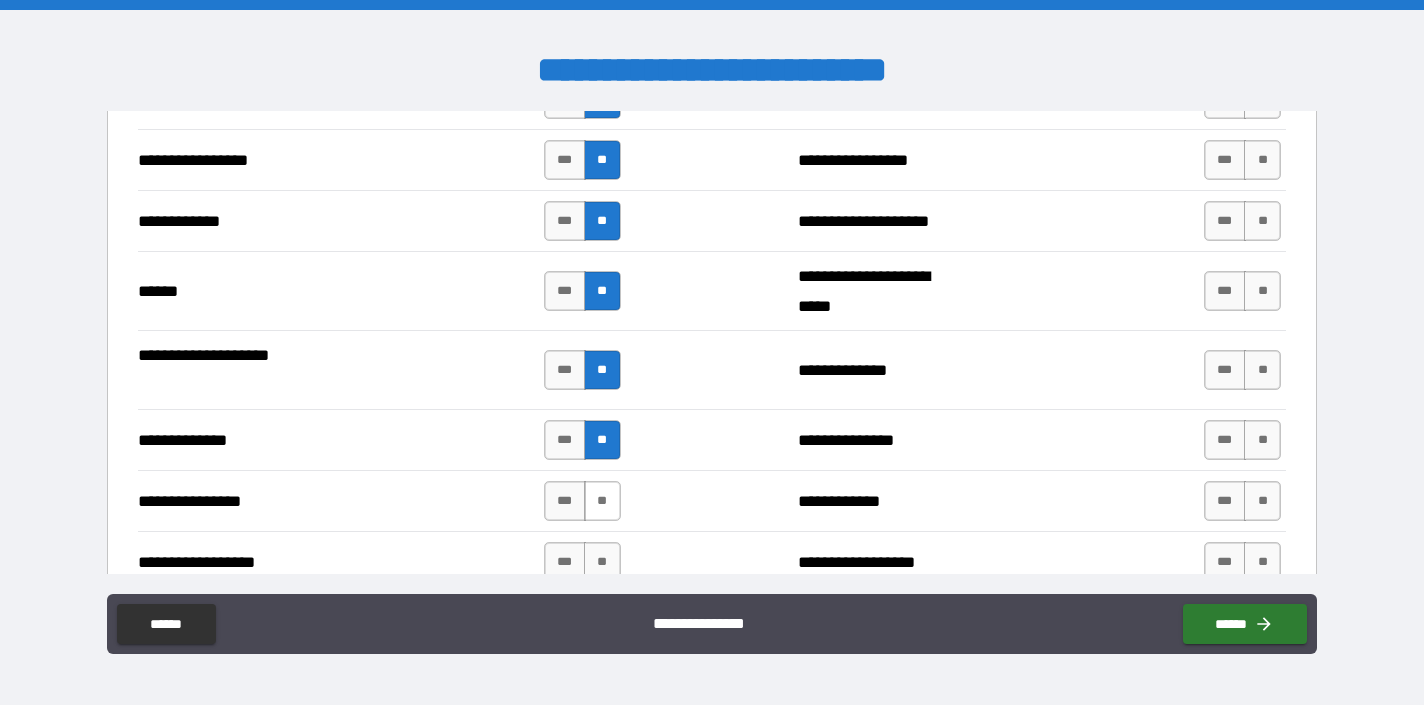 click on "**" at bounding box center (602, 501) 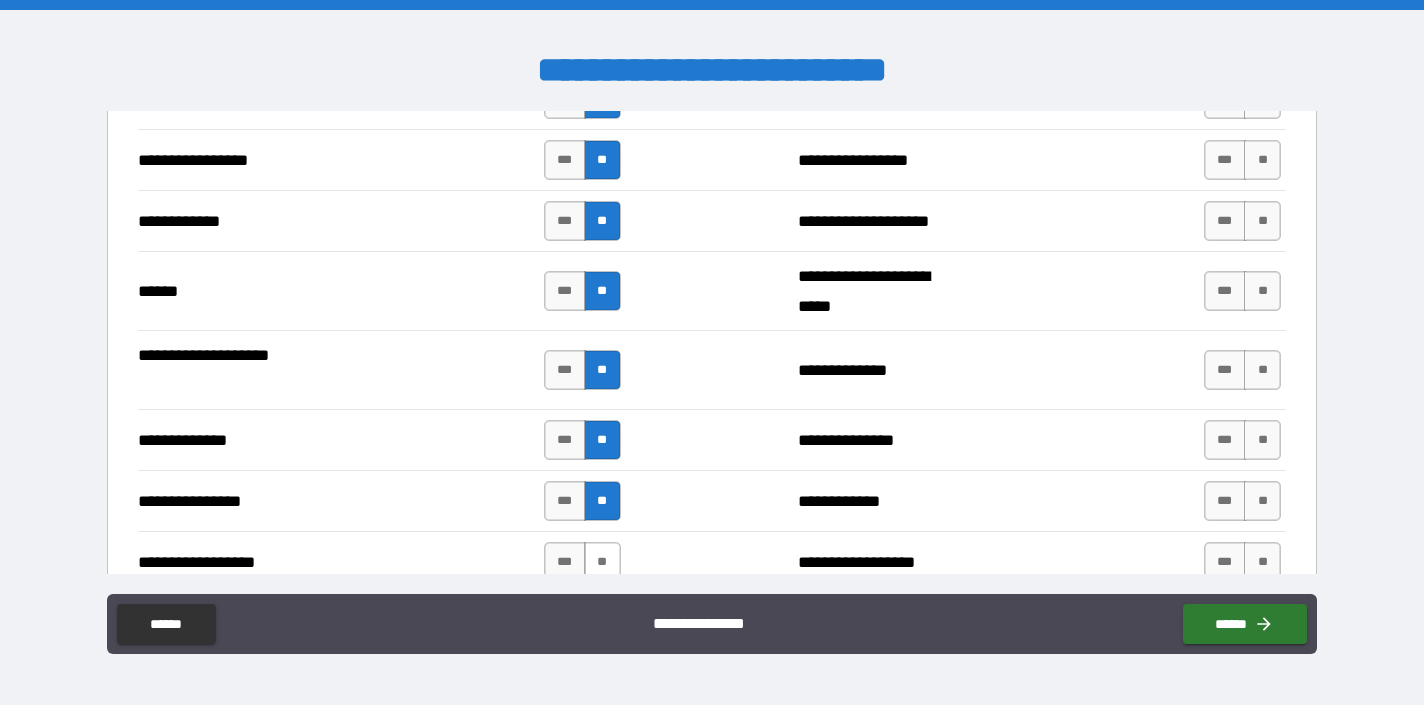 click on "**" at bounding box center (602, 562) 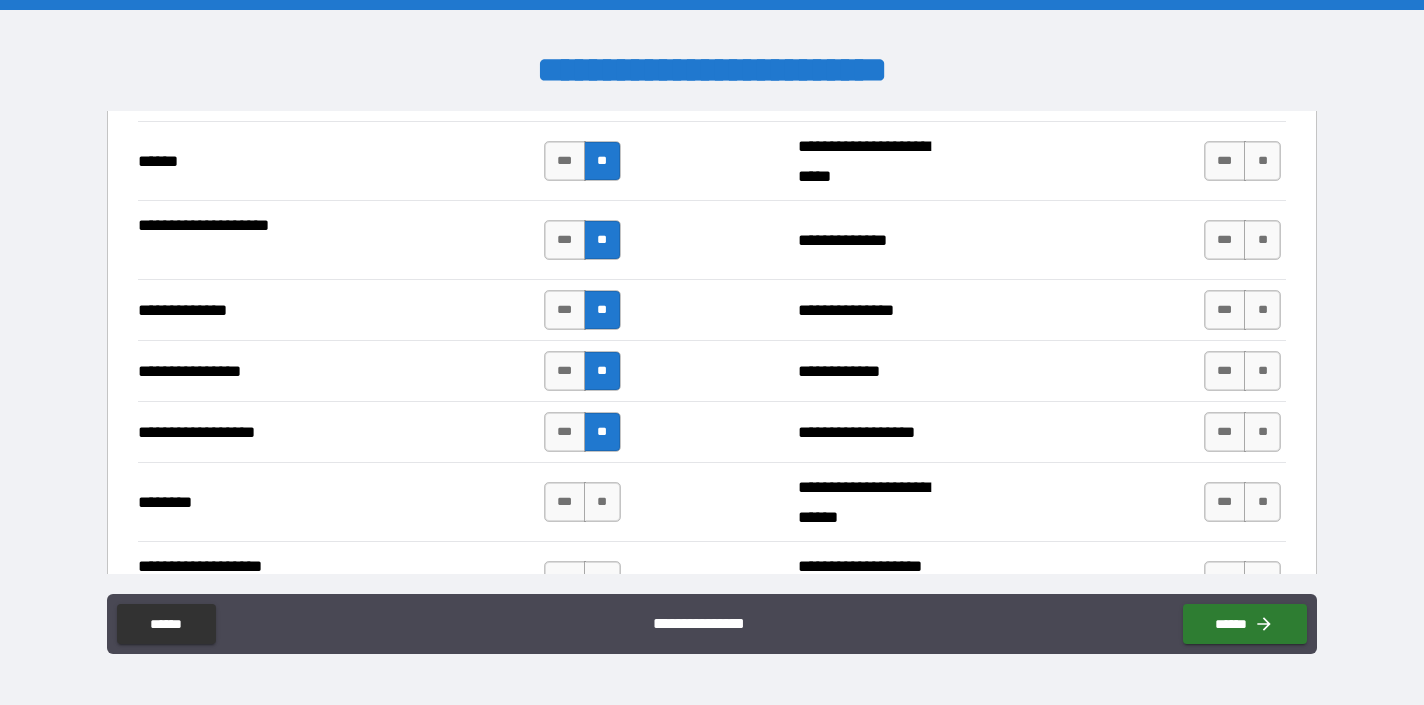 scroll, scrollTop: 3068, scrollLeft: 0, axis: vertical 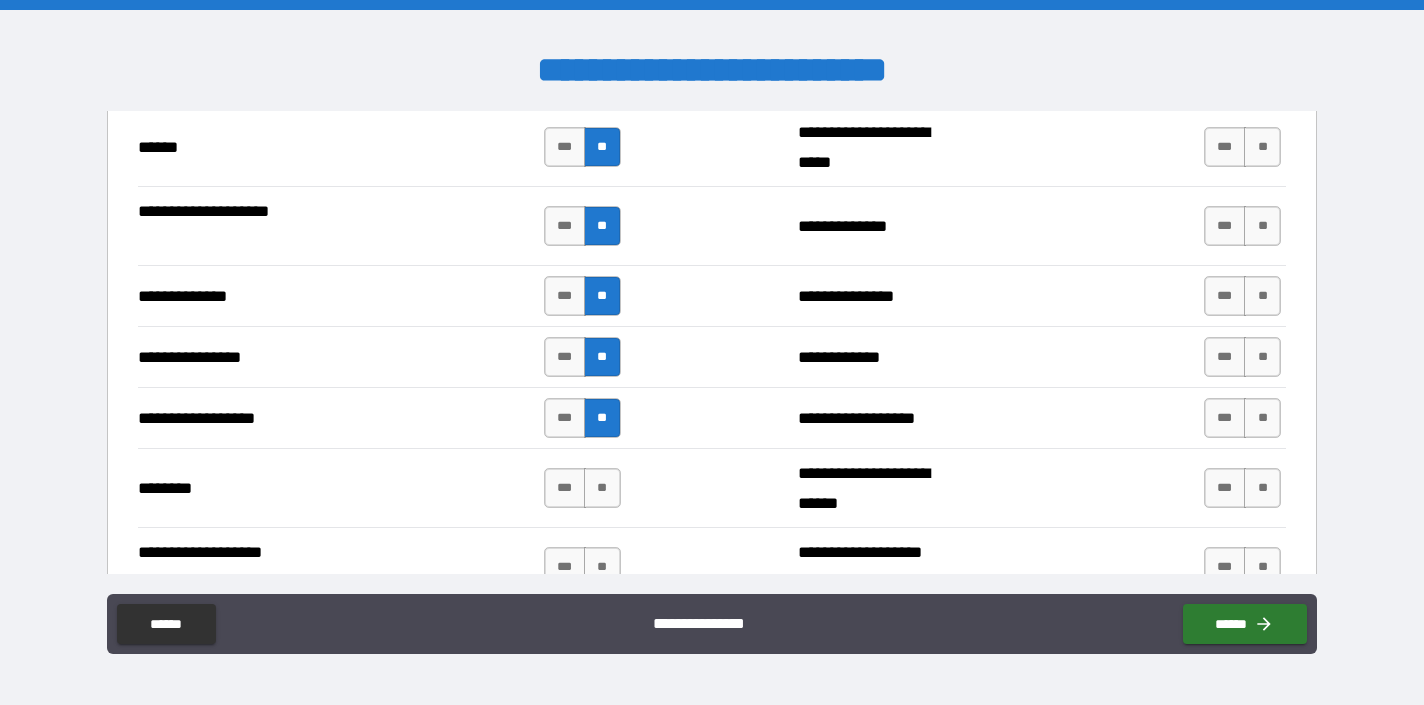 click on "**********" at bounding box center [712, 487] 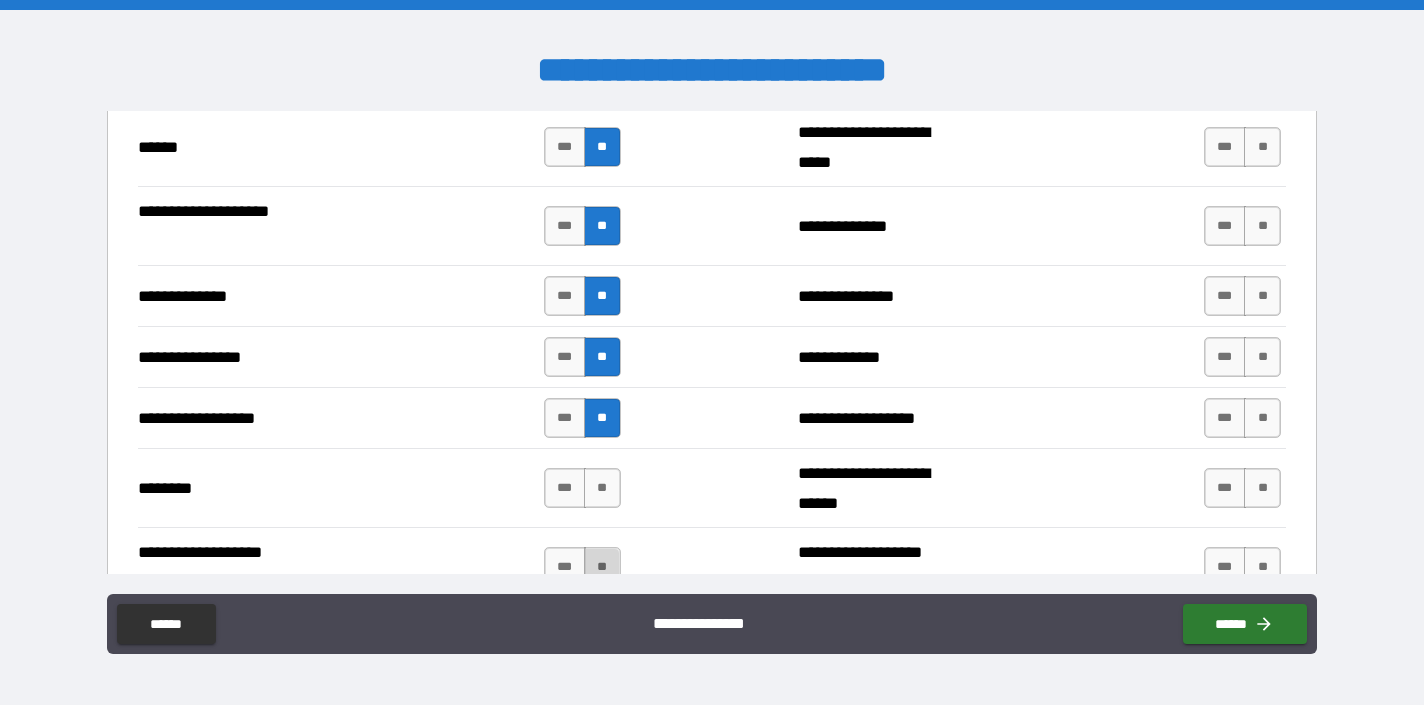 click on "**" at bounding box center (602, 567) 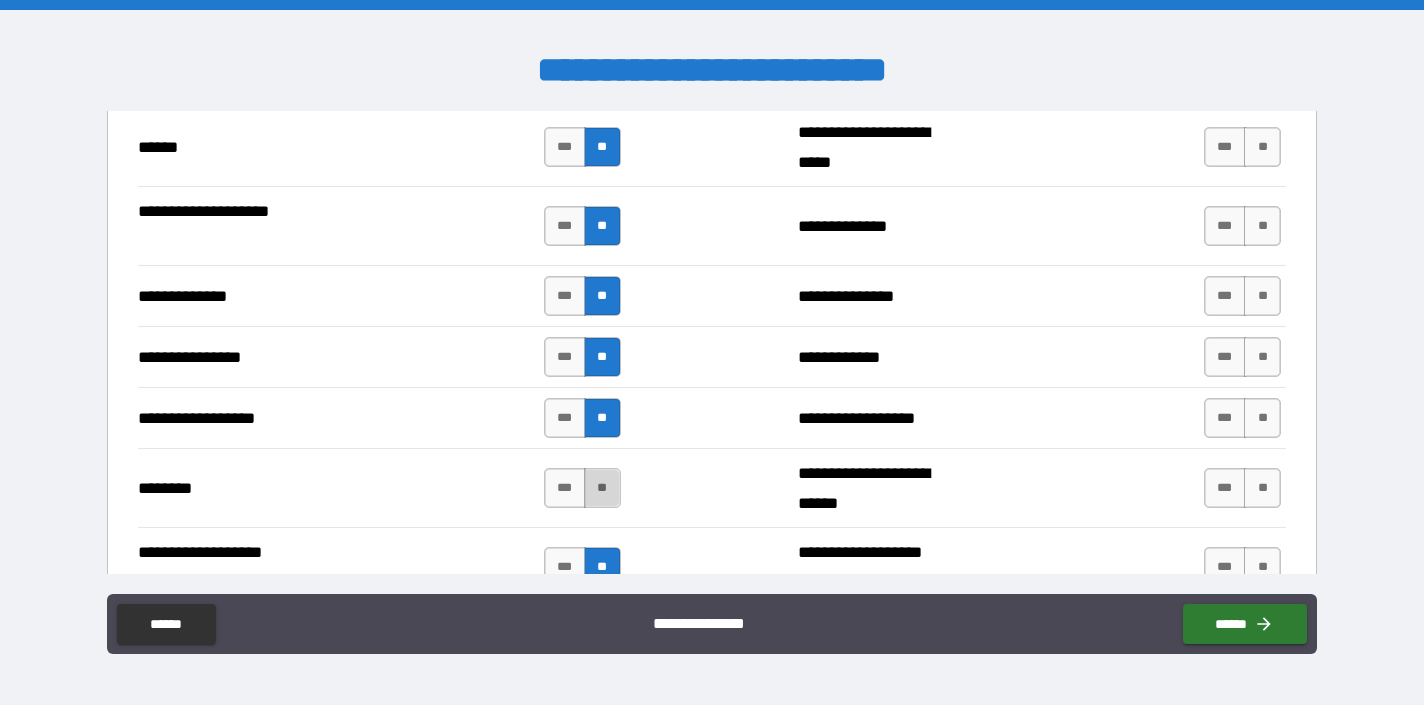 click on "**" at bounding box center [602, 488] 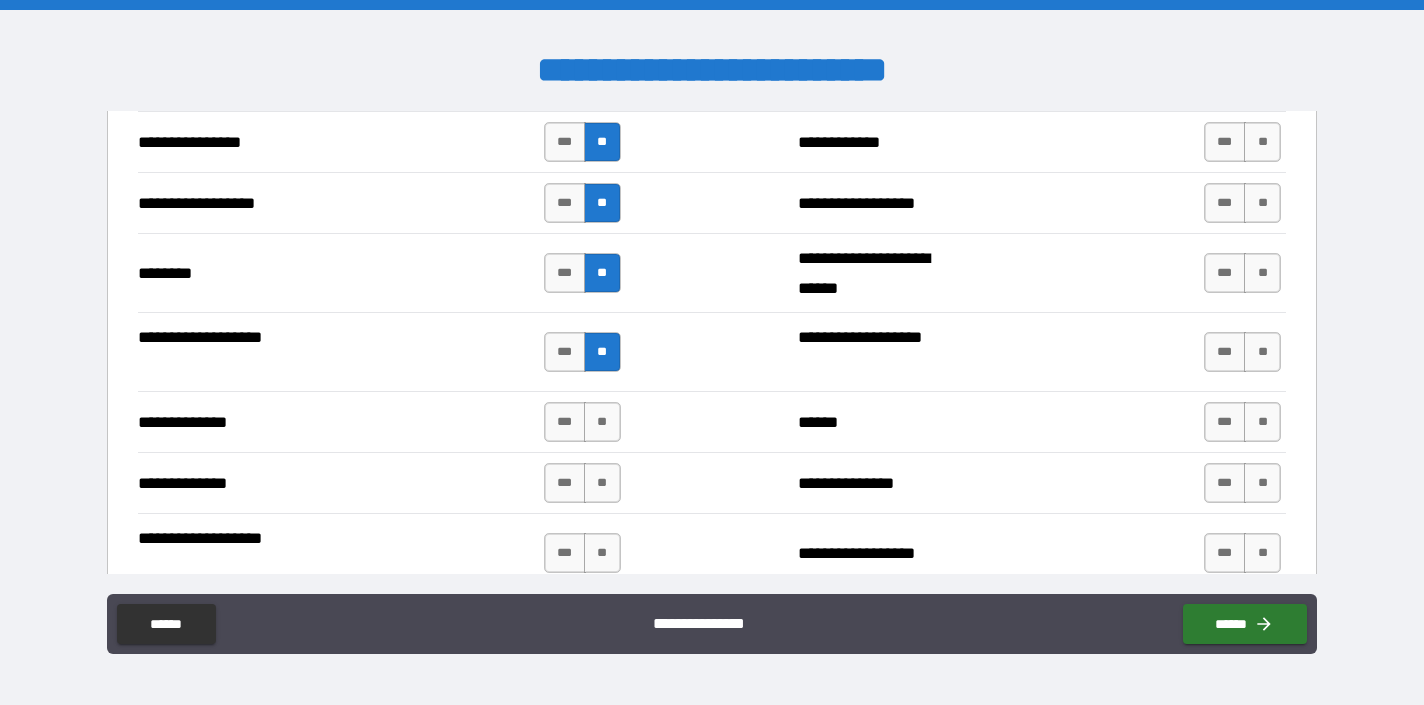 scroll, scrollTop: 3300, scrollLeft: 0, axis: vertical 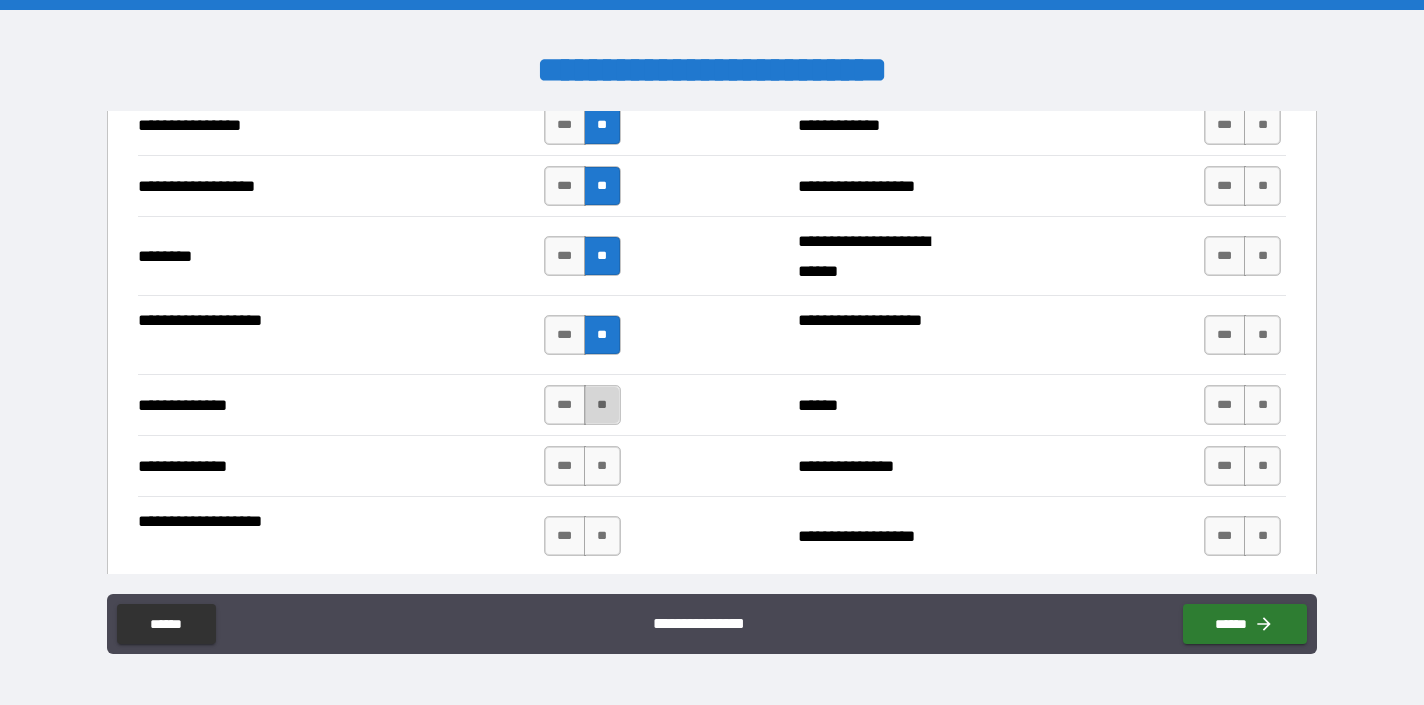 click on "**" at bounding box center [602, 405] 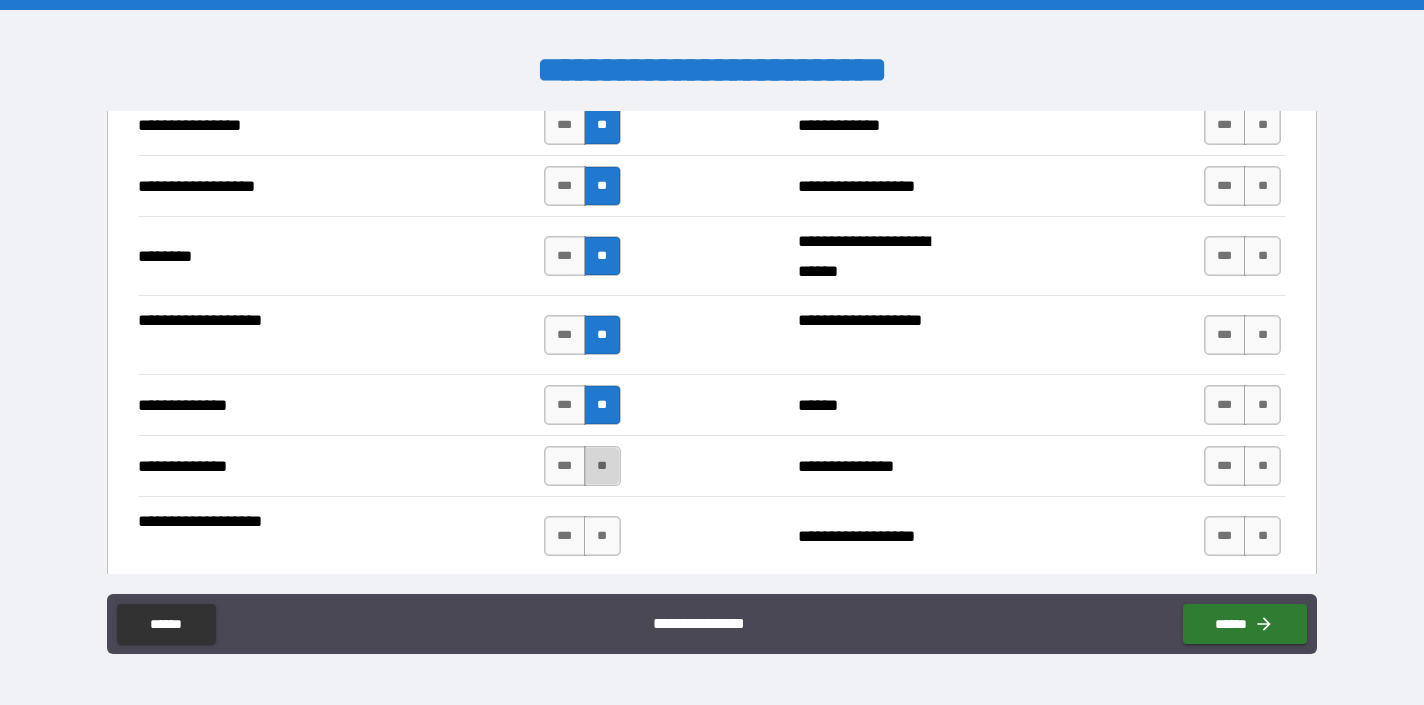click on "**" at bounding box center (602, 466) 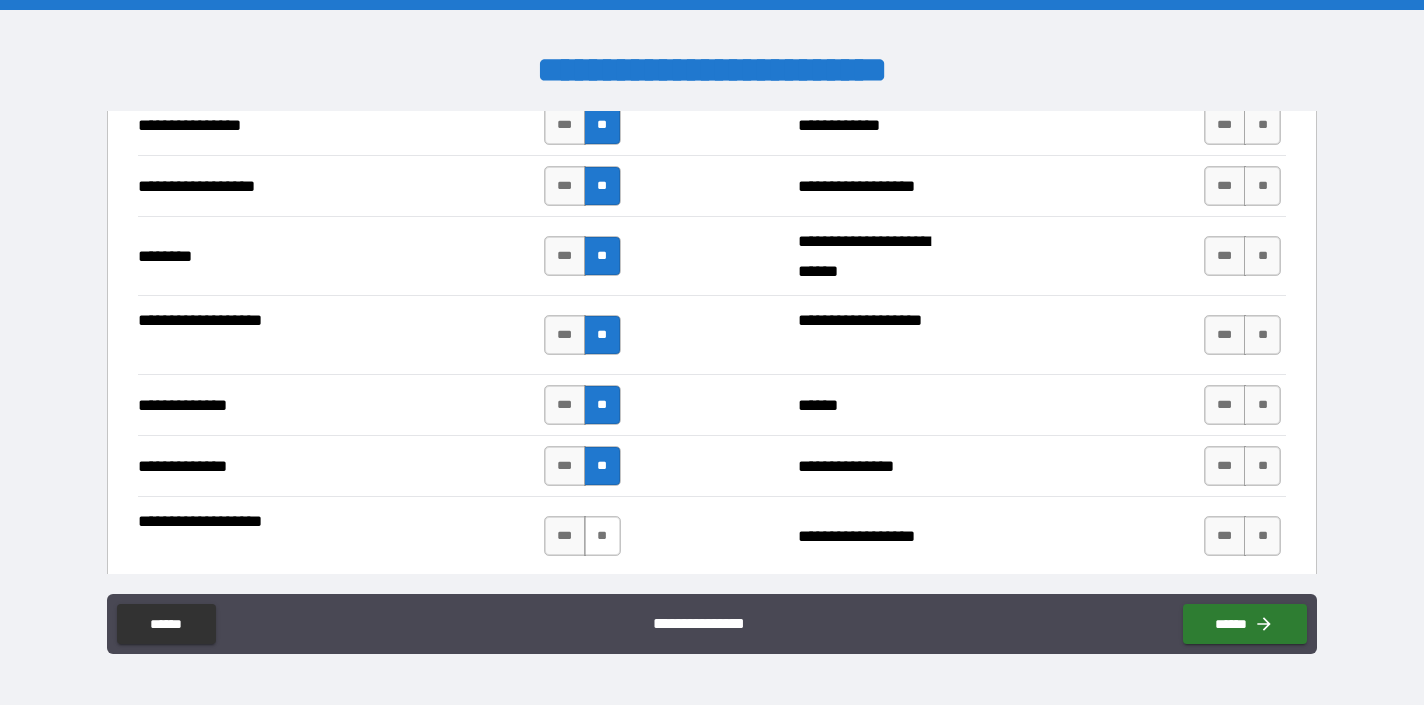 click on "**" at bounding box center (602, 536) 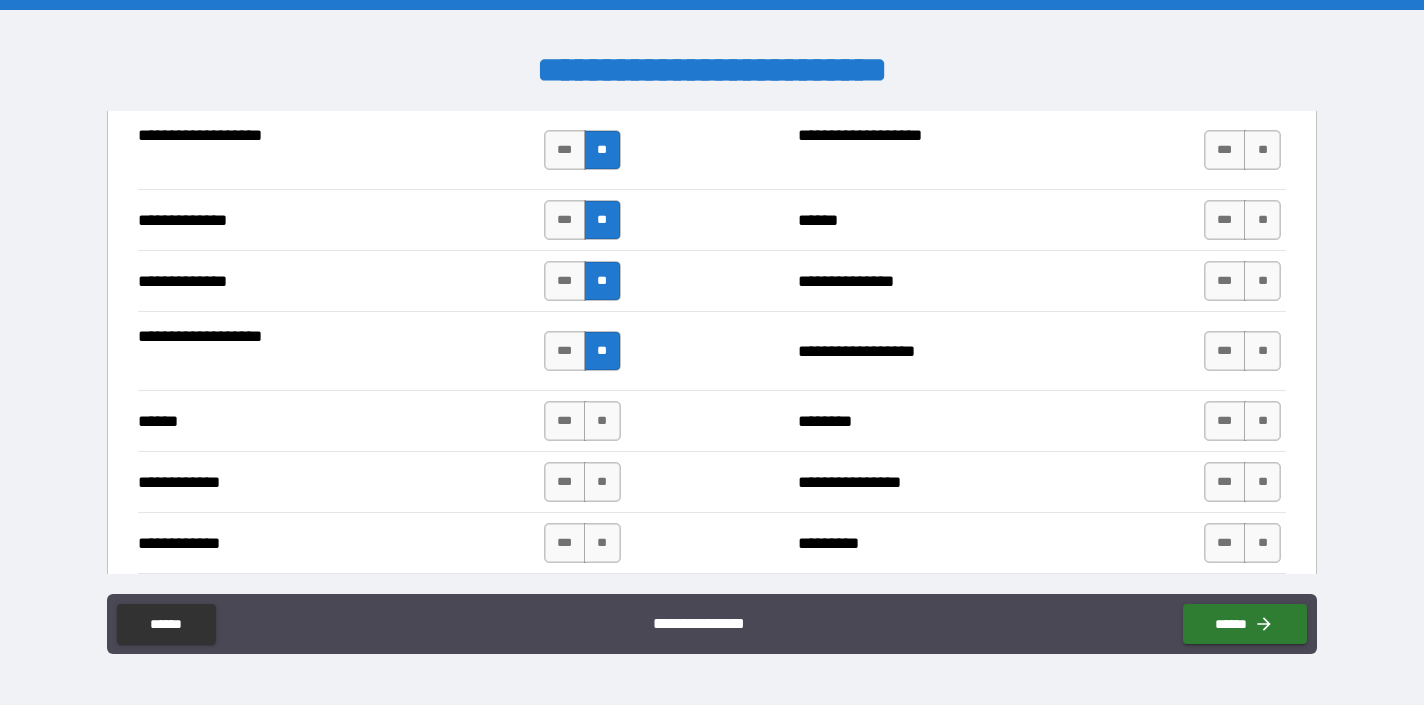 scroll, scrollTop: 3486, scrollLeft: 0, axis: vertical 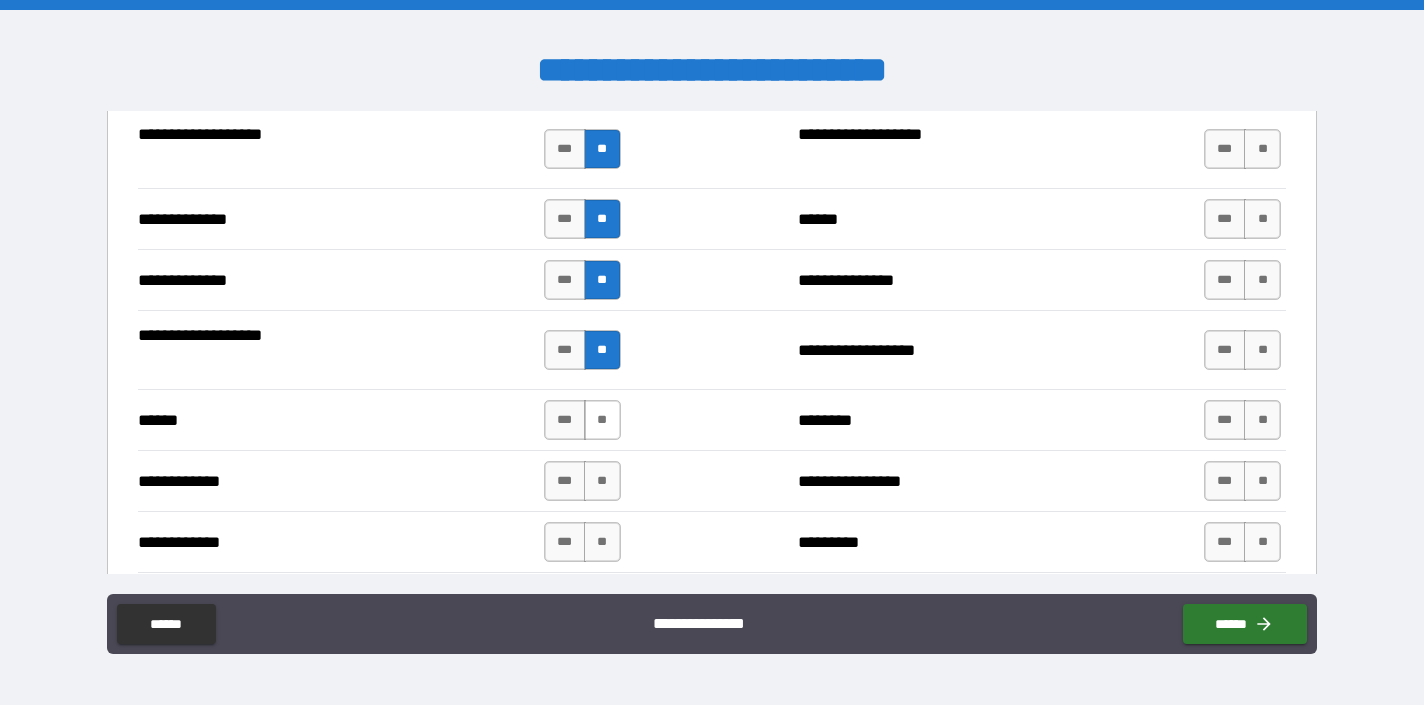 click on "**" at bounding box center (602, 420) 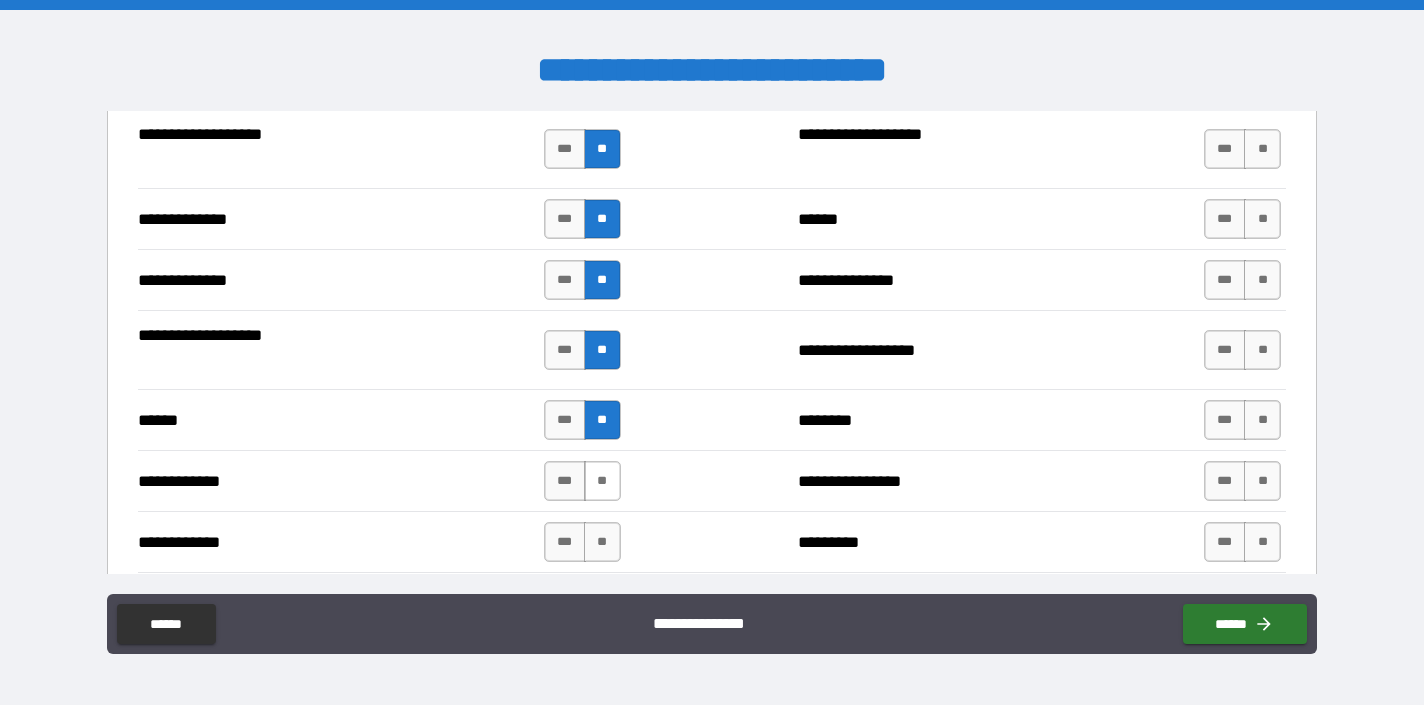 click on "**" at bounding box center (602, 481) 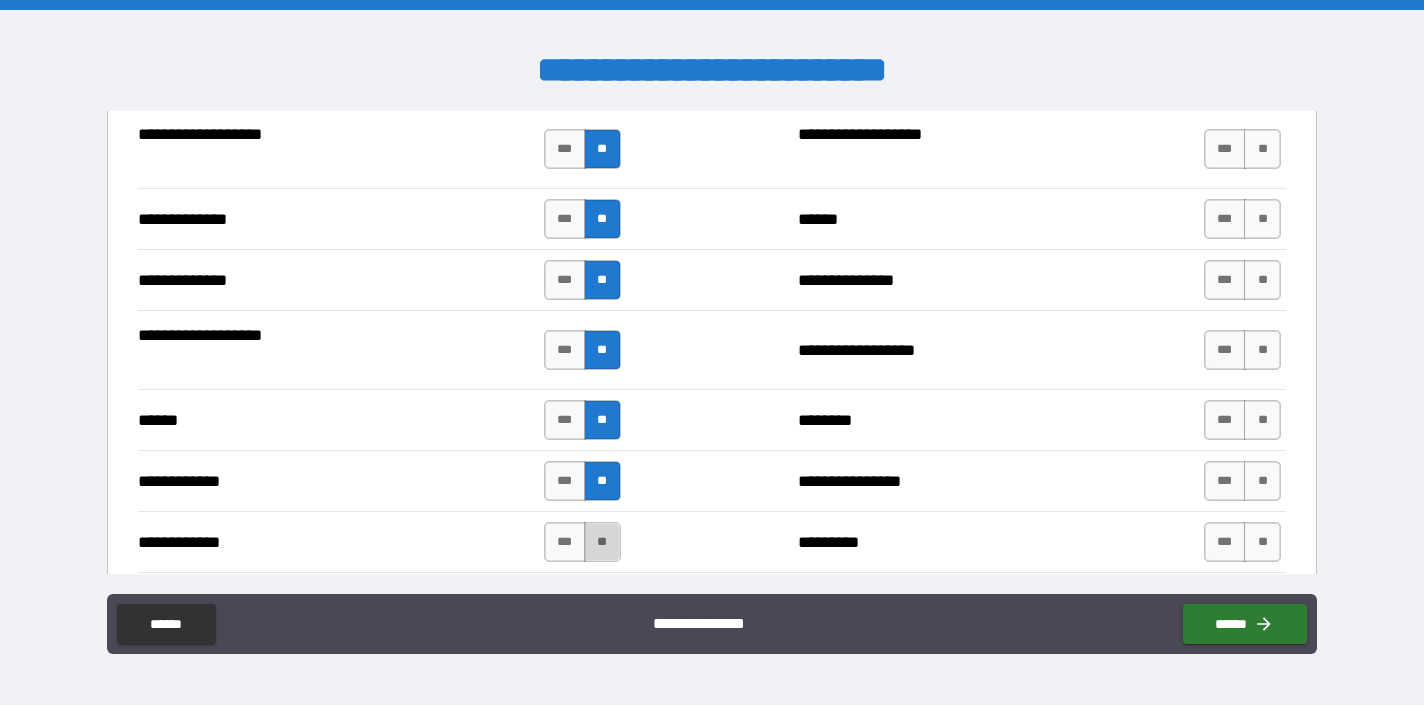 click on "**" at bounding box center [602, 542] 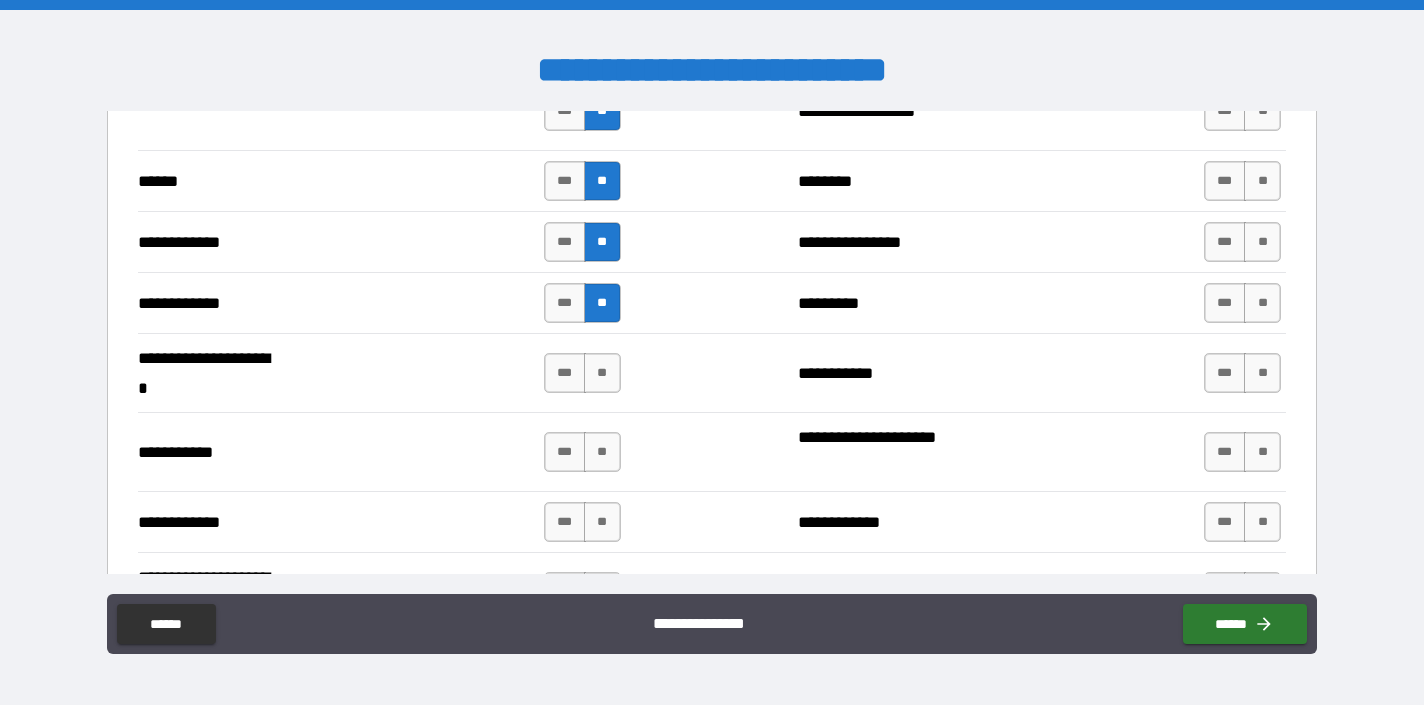 scroll, scrollTop: 3756, scrollLeft: 0, axis: vertical 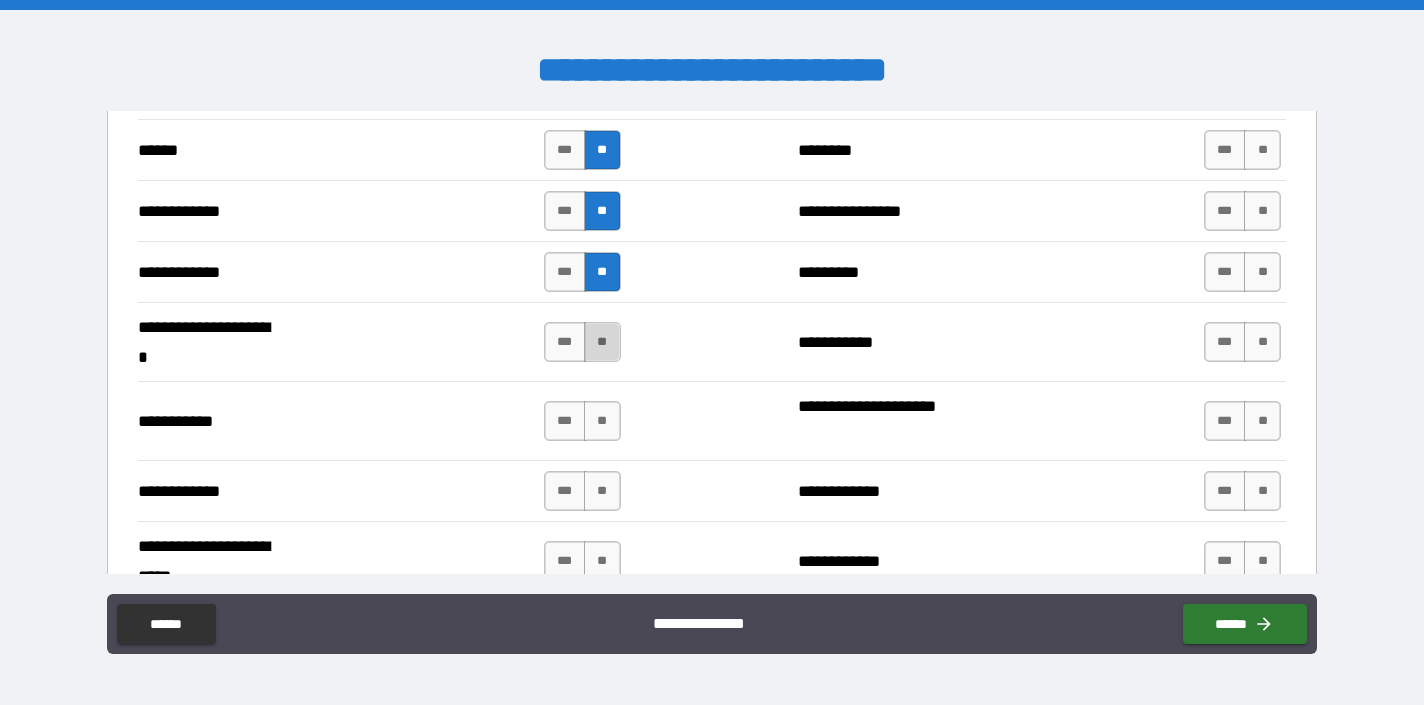 click on "**" at bounding box center [602, 342] 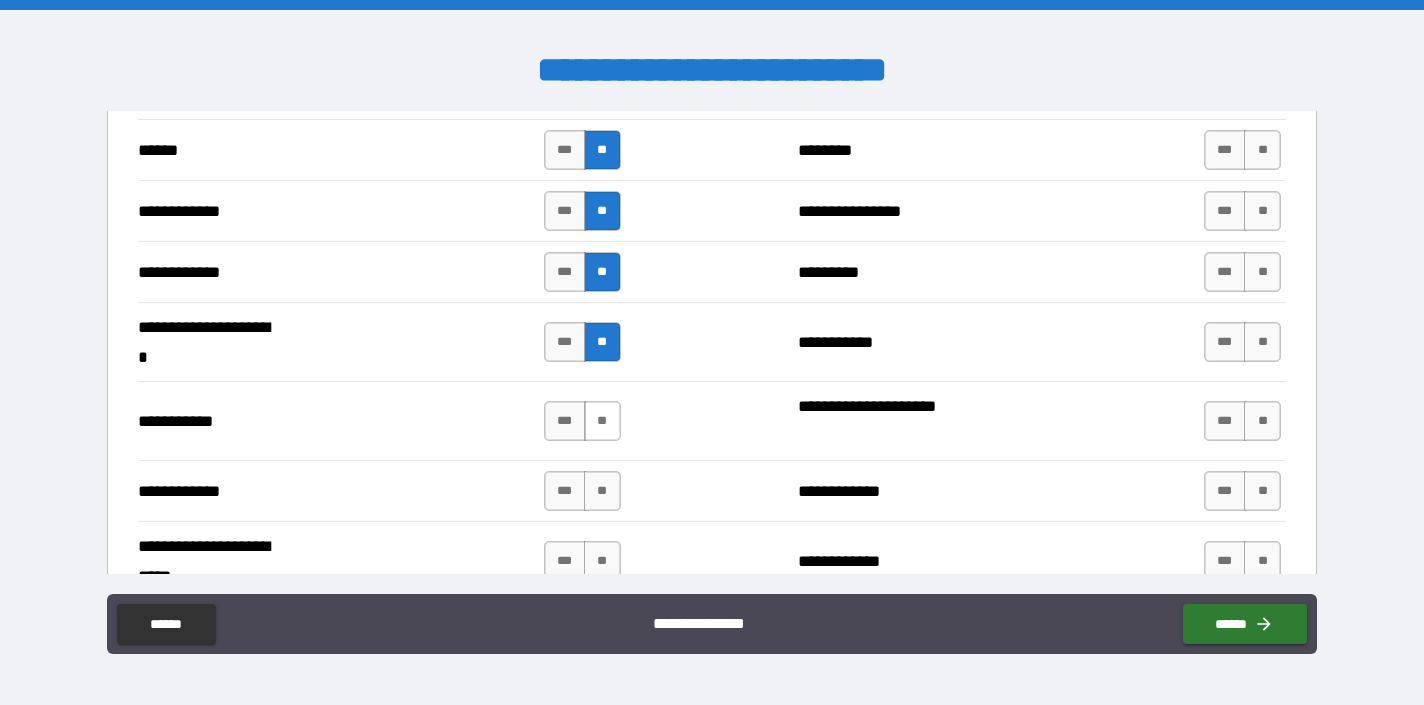 click on "**" at bounding box center [602, 421] 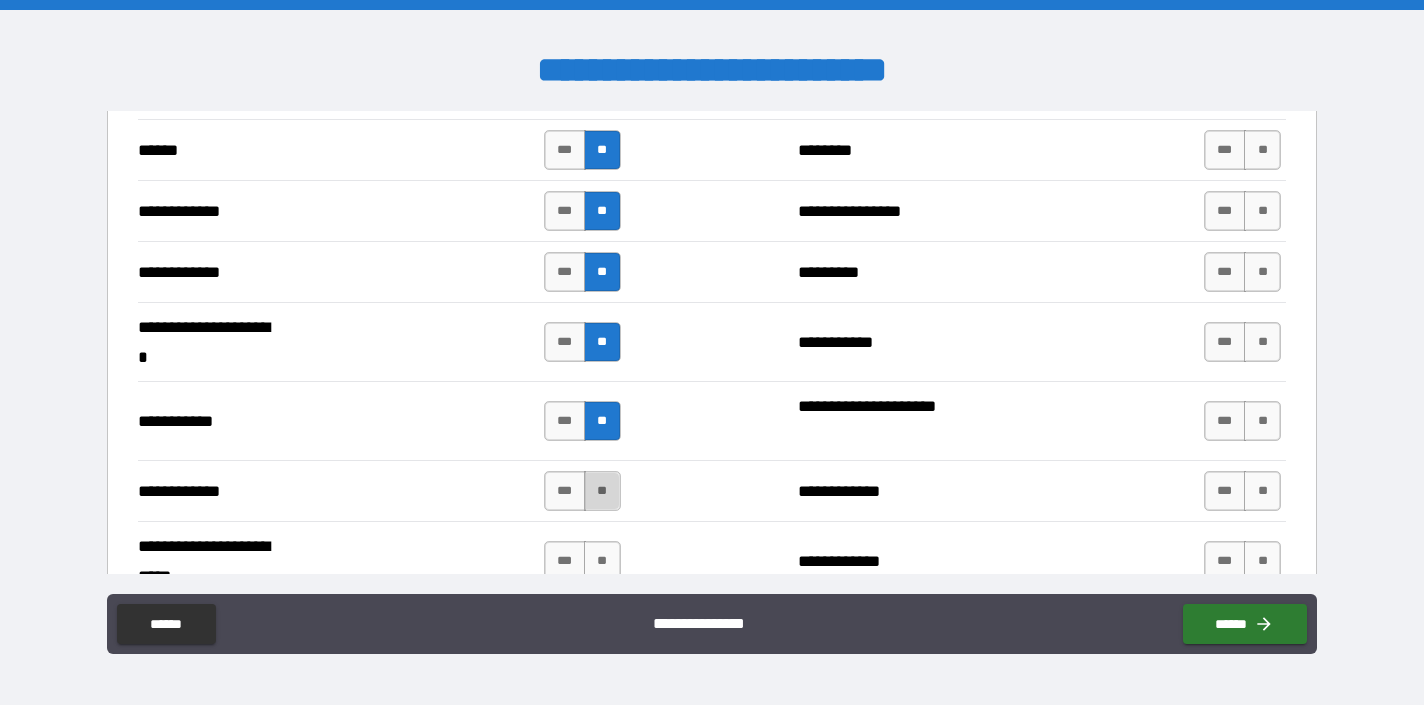 click on "**" at bounding box center (602, 491) 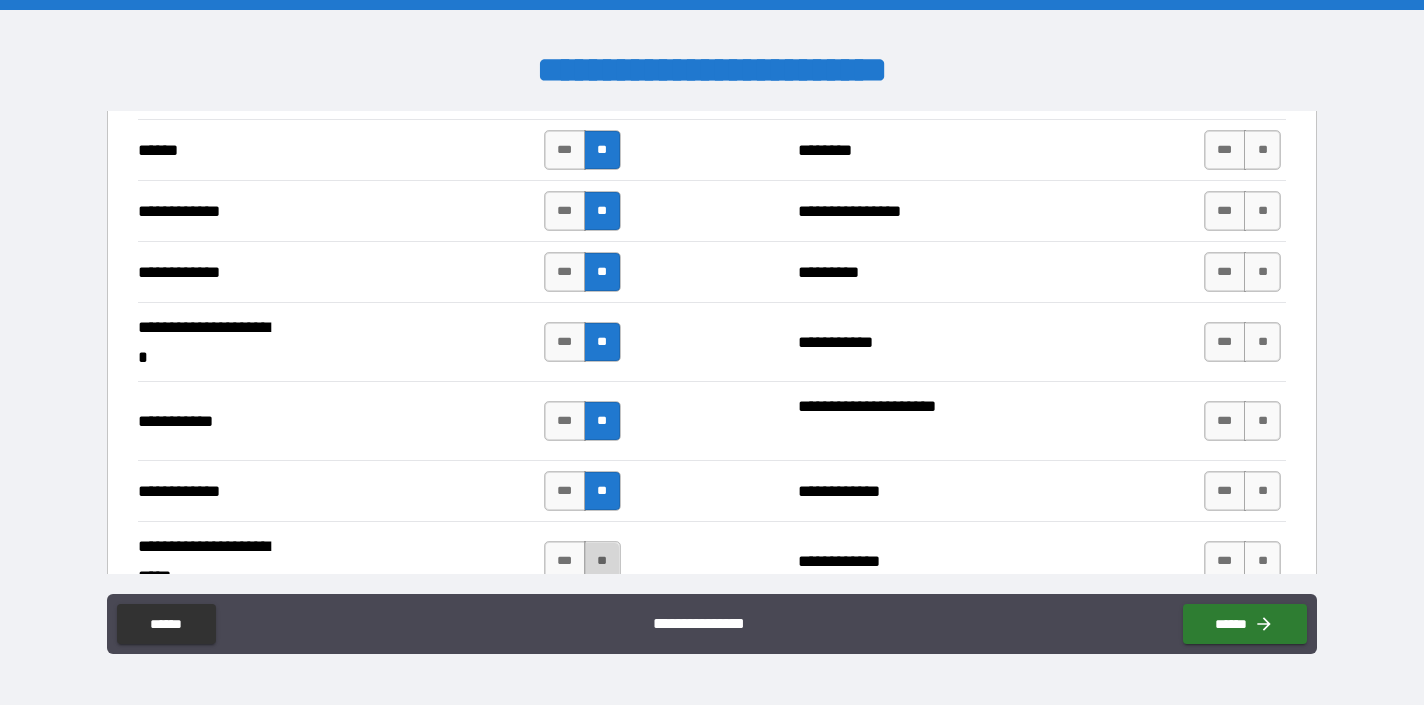 click on "**" at bounding box center [602, 561] 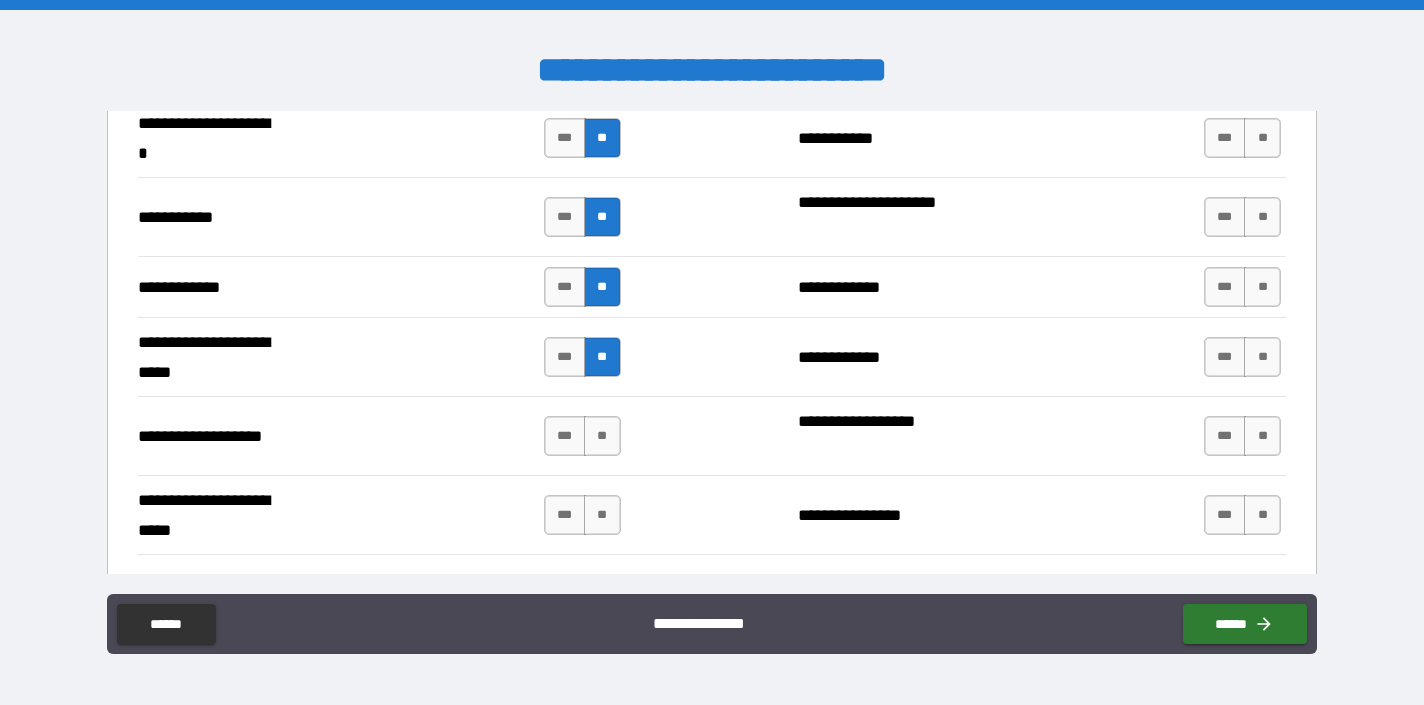 scroll, scrollTop: 3993, scrollLeft: 0, axis: vertical 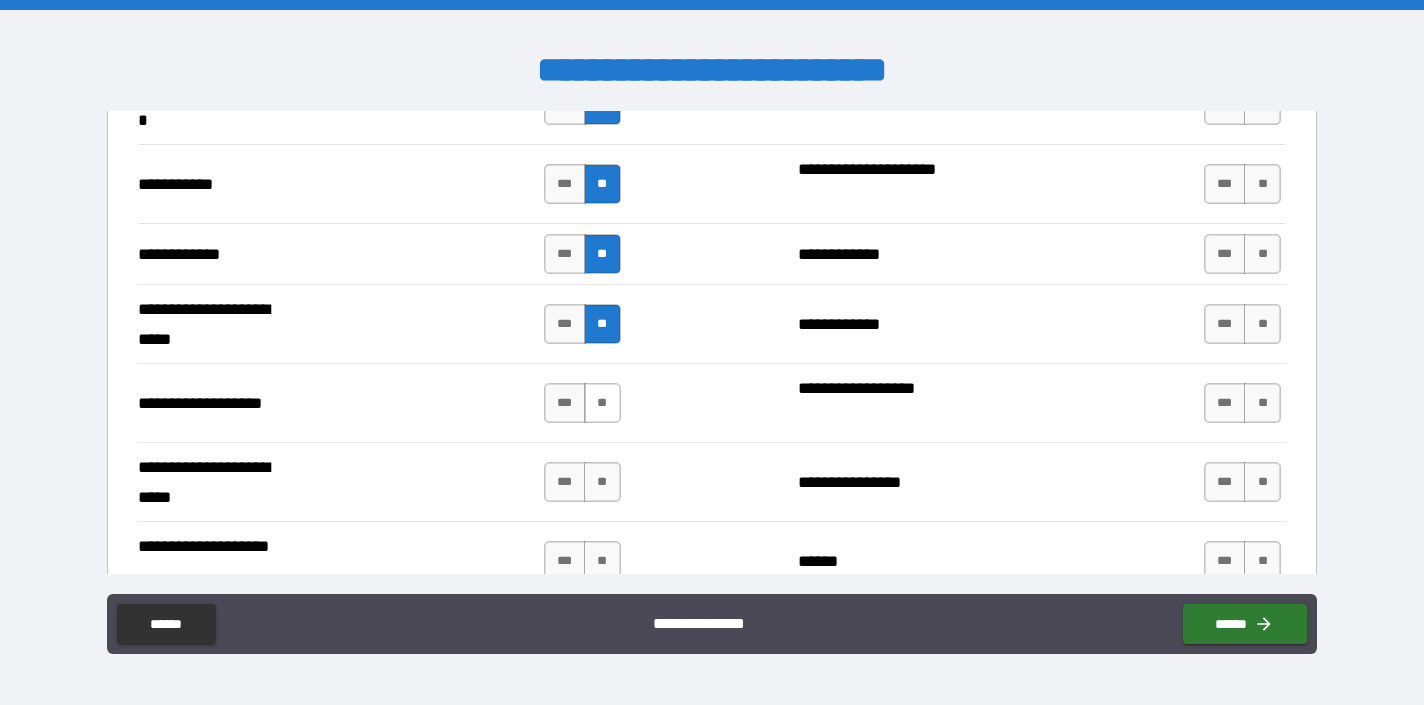 click on "**" at bounding box center [602, 403] 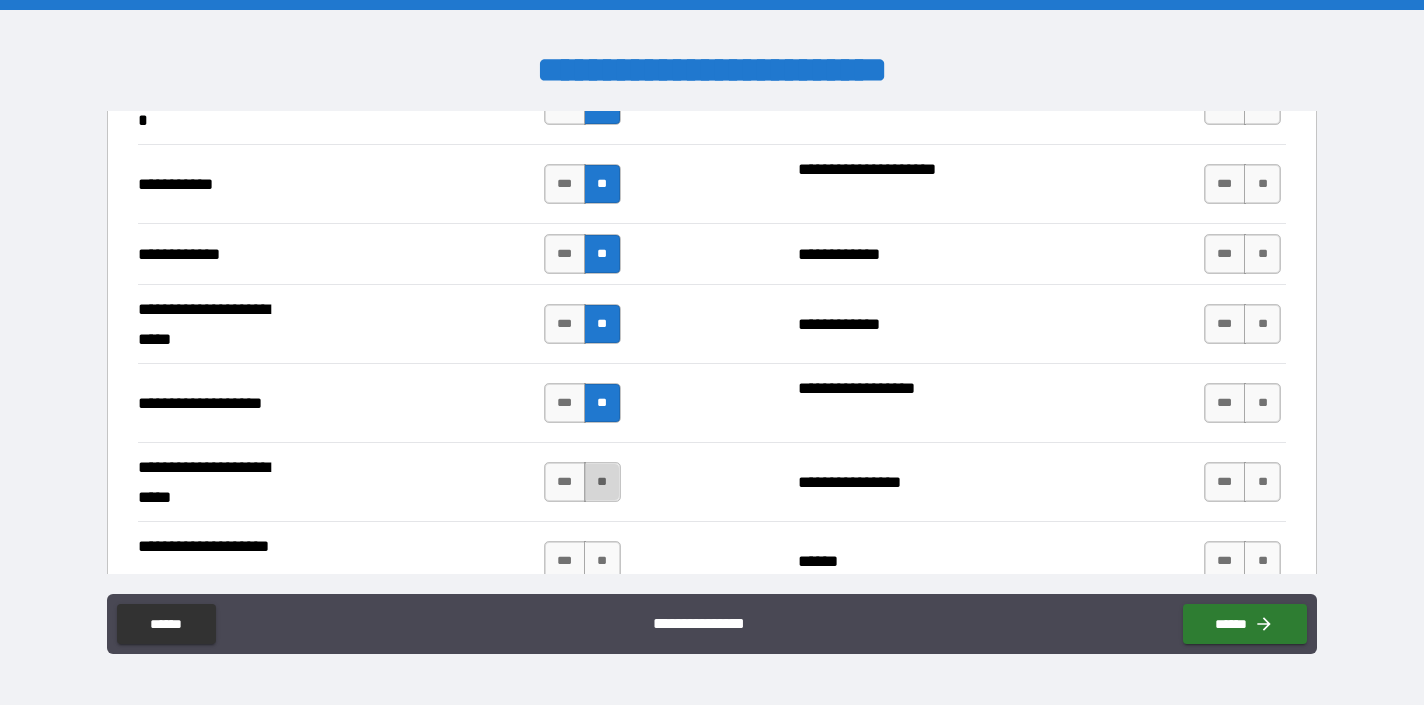 click on "**" at bounding box center [602, 482] 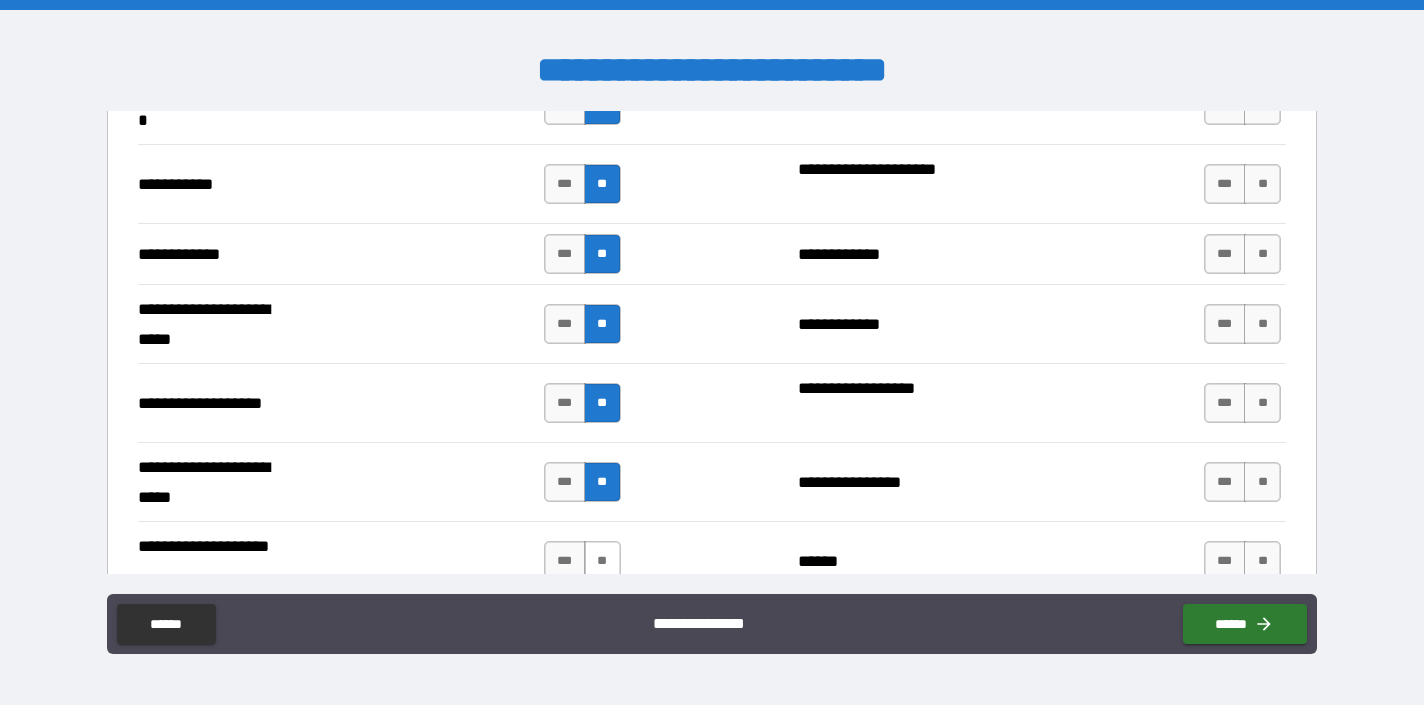 click on "**" at bounding box center (602, 561) 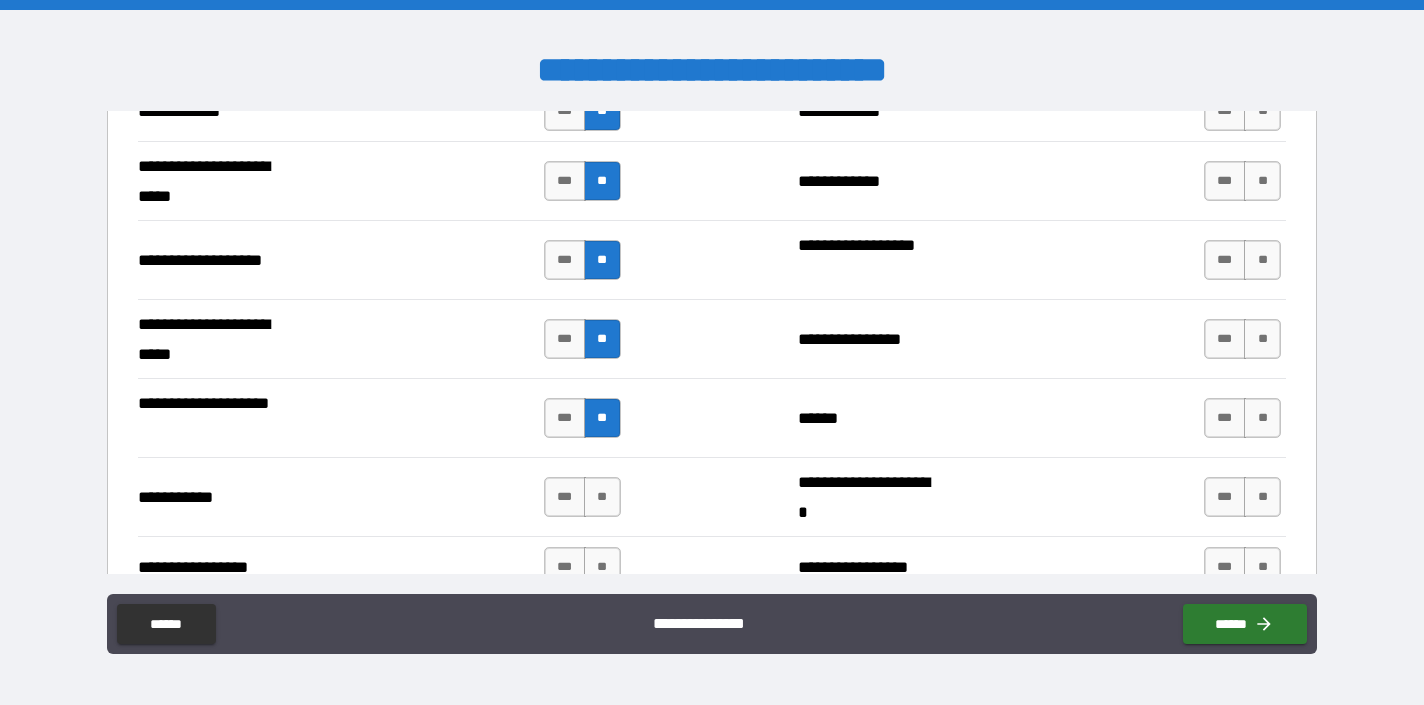 scroll, scrollTop: 4193, scrollLeft: 0, axis: vertical 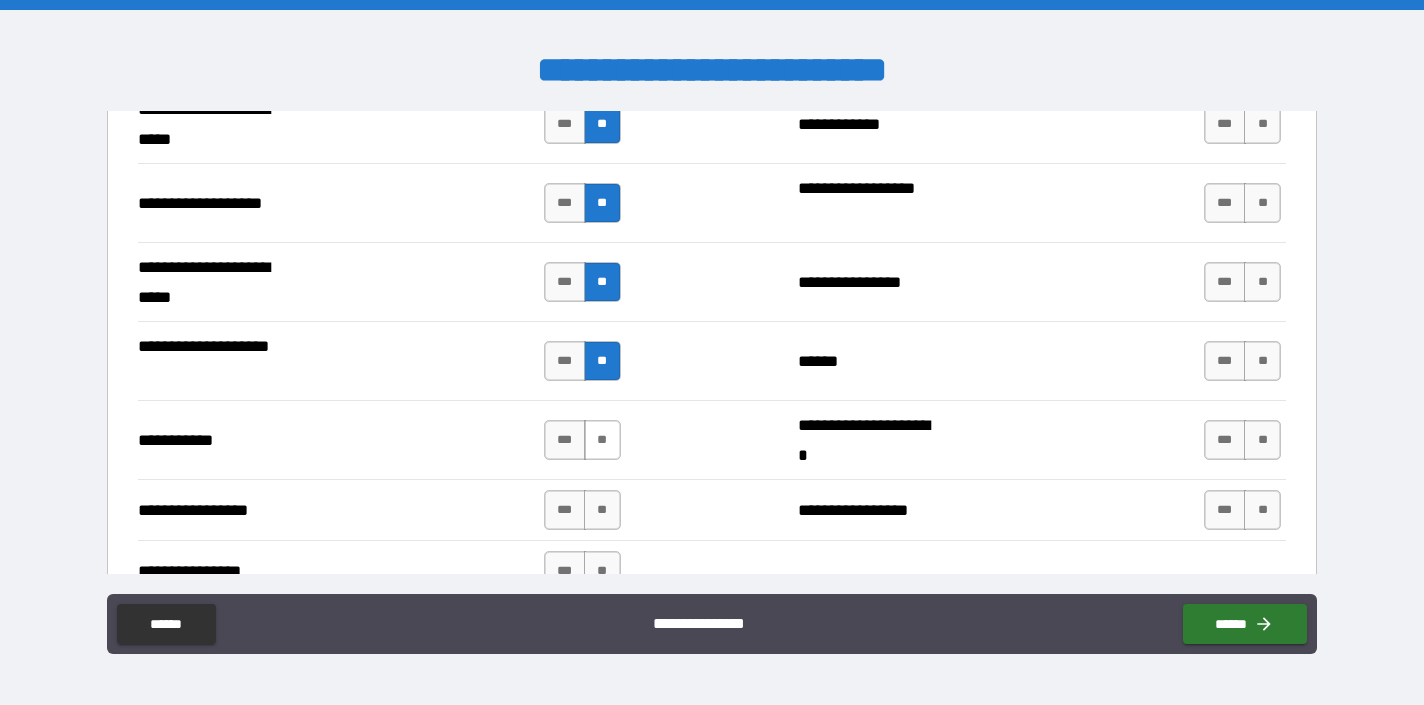 click on "**" at bounding box center (602, 440) 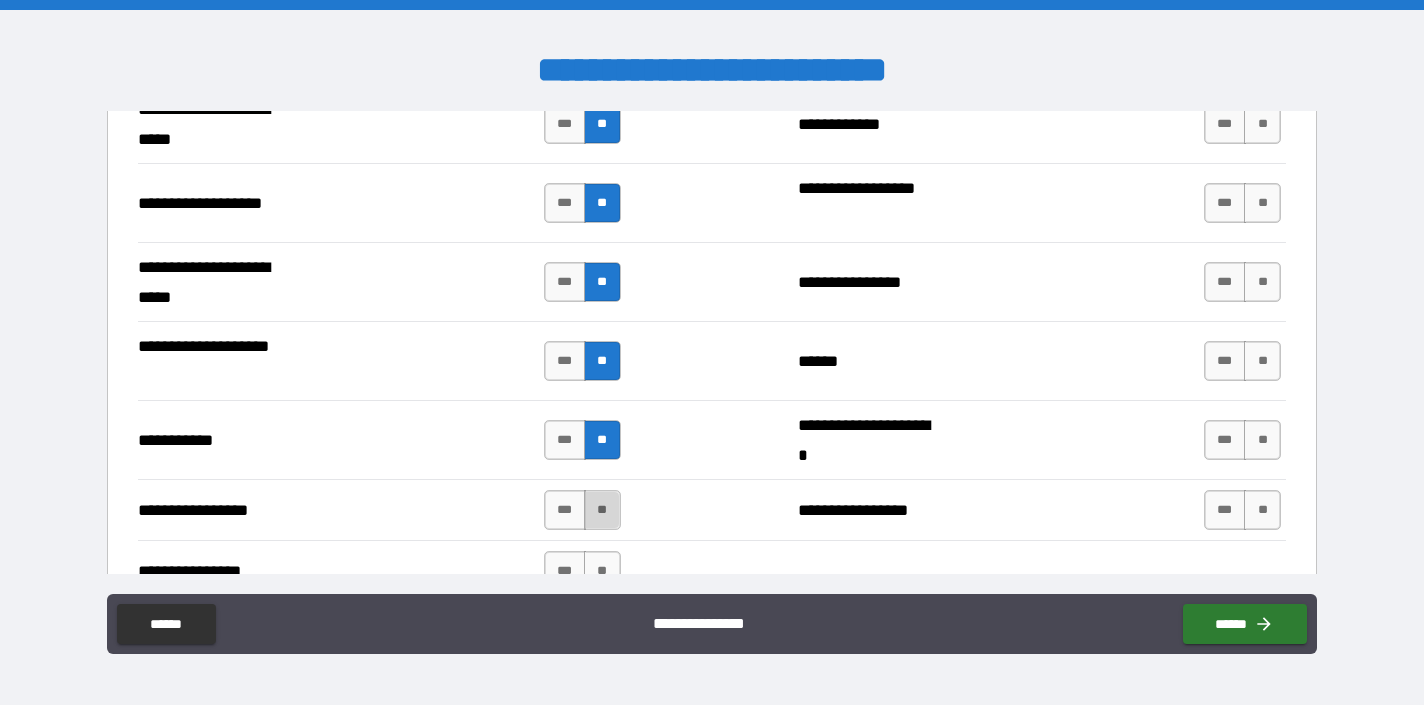 click on "**" at bounding box center (602, 510) 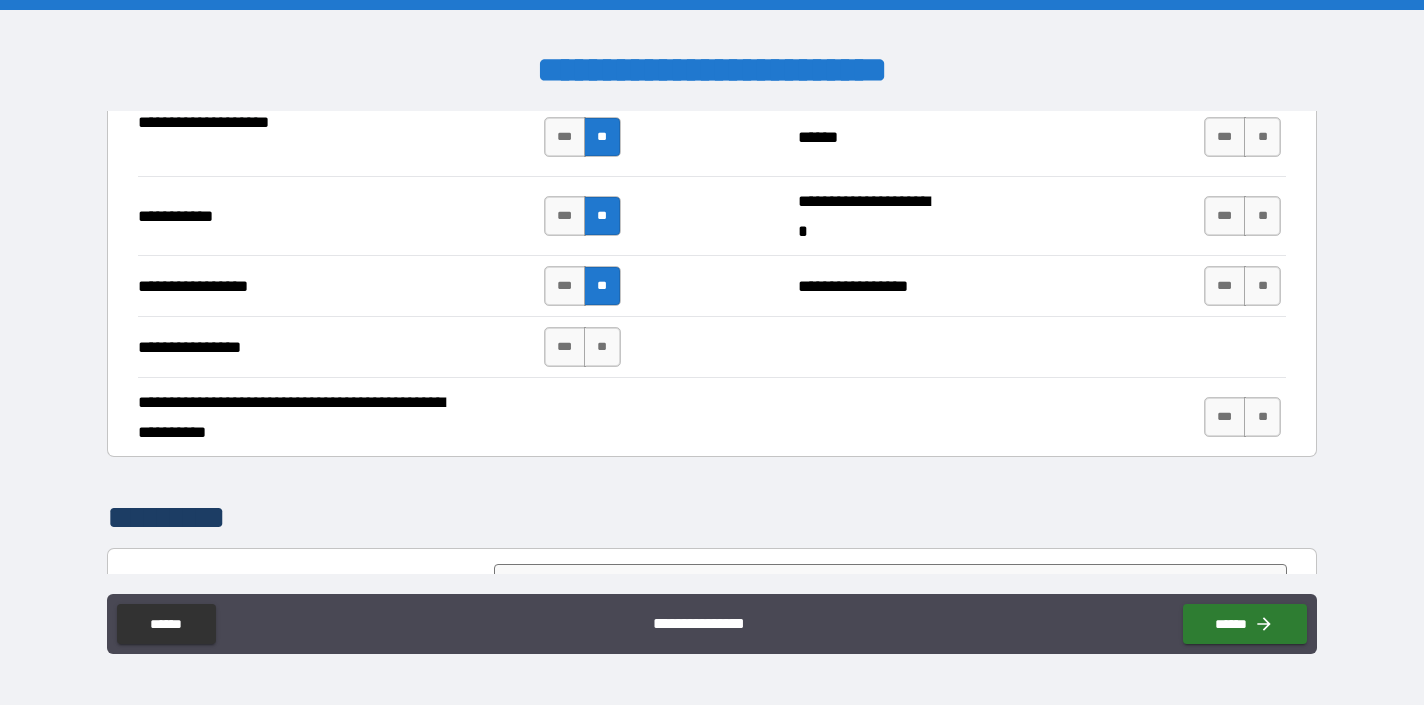 scroll, scrollTop: 4418, scrollLeft: 0, axis: vertical 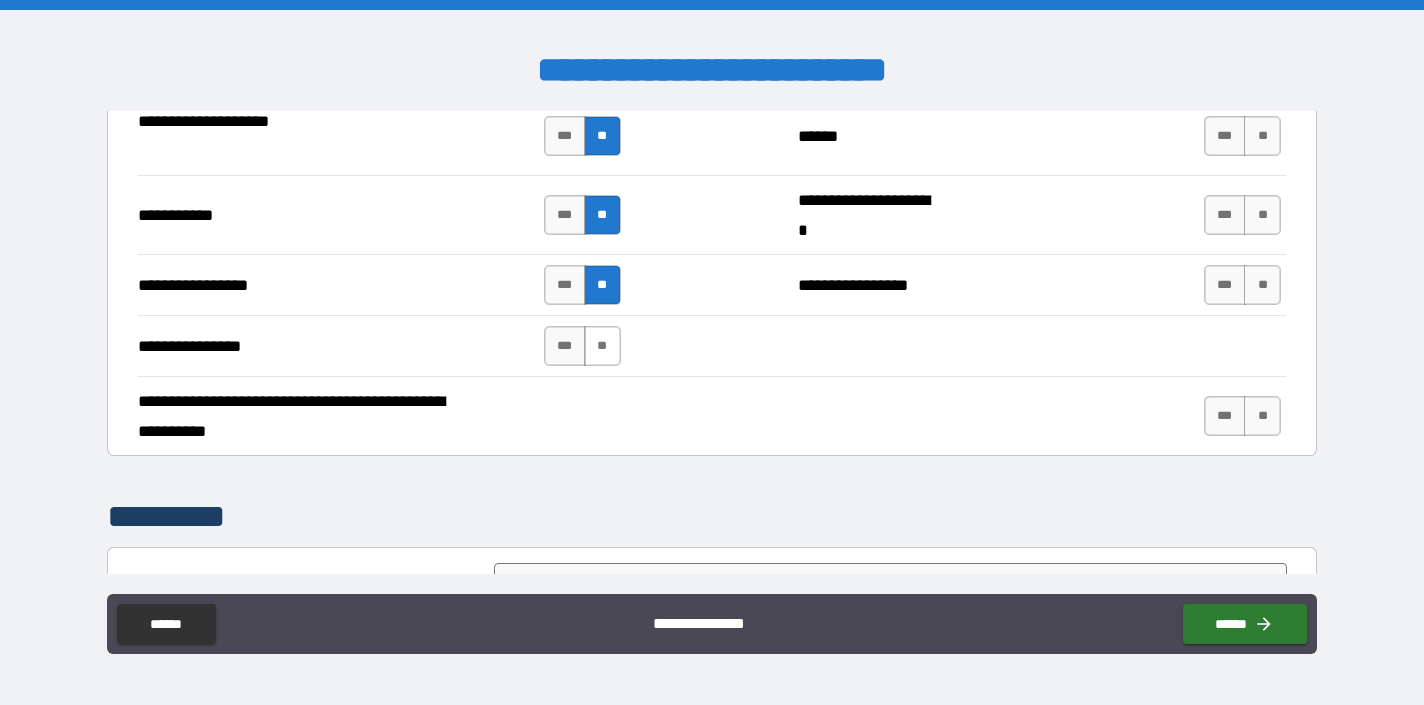 click on "**" at bounding box center [602, 346] 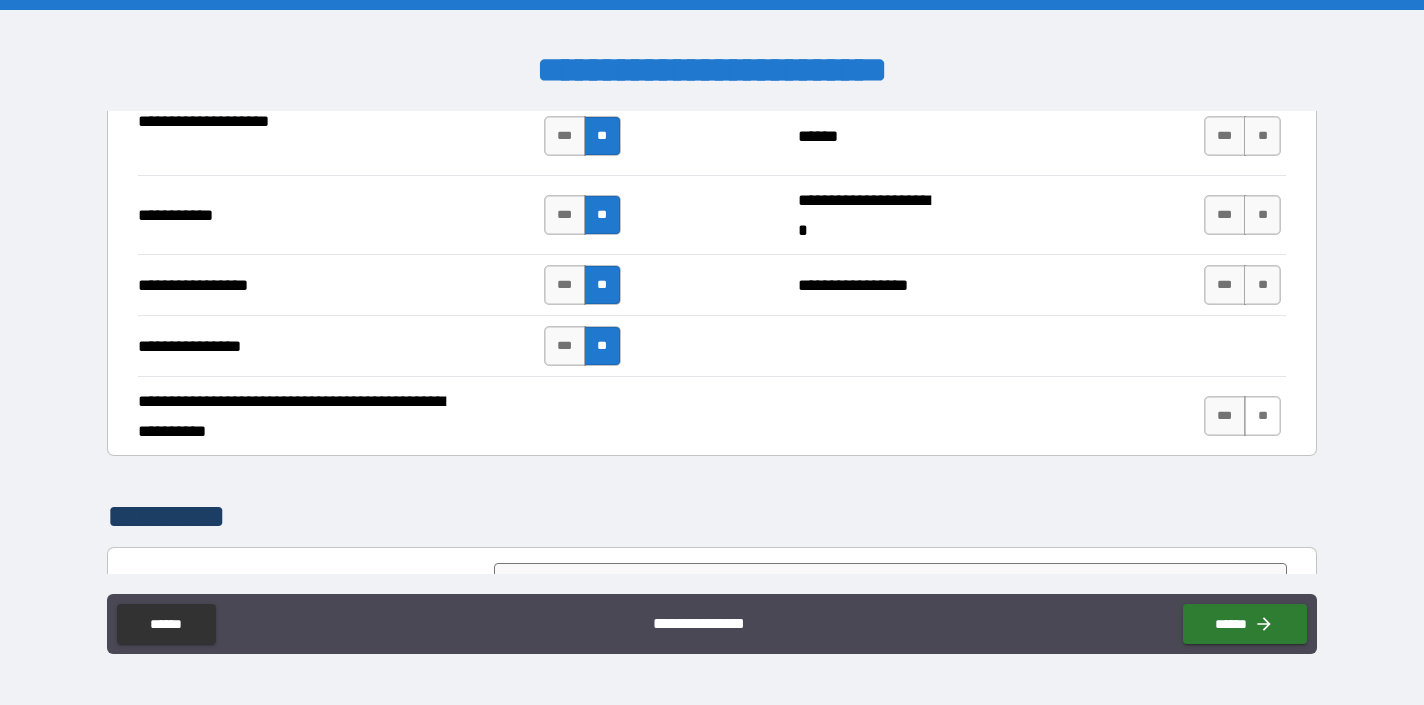 click on "**" at bounding box center (1262, 416) 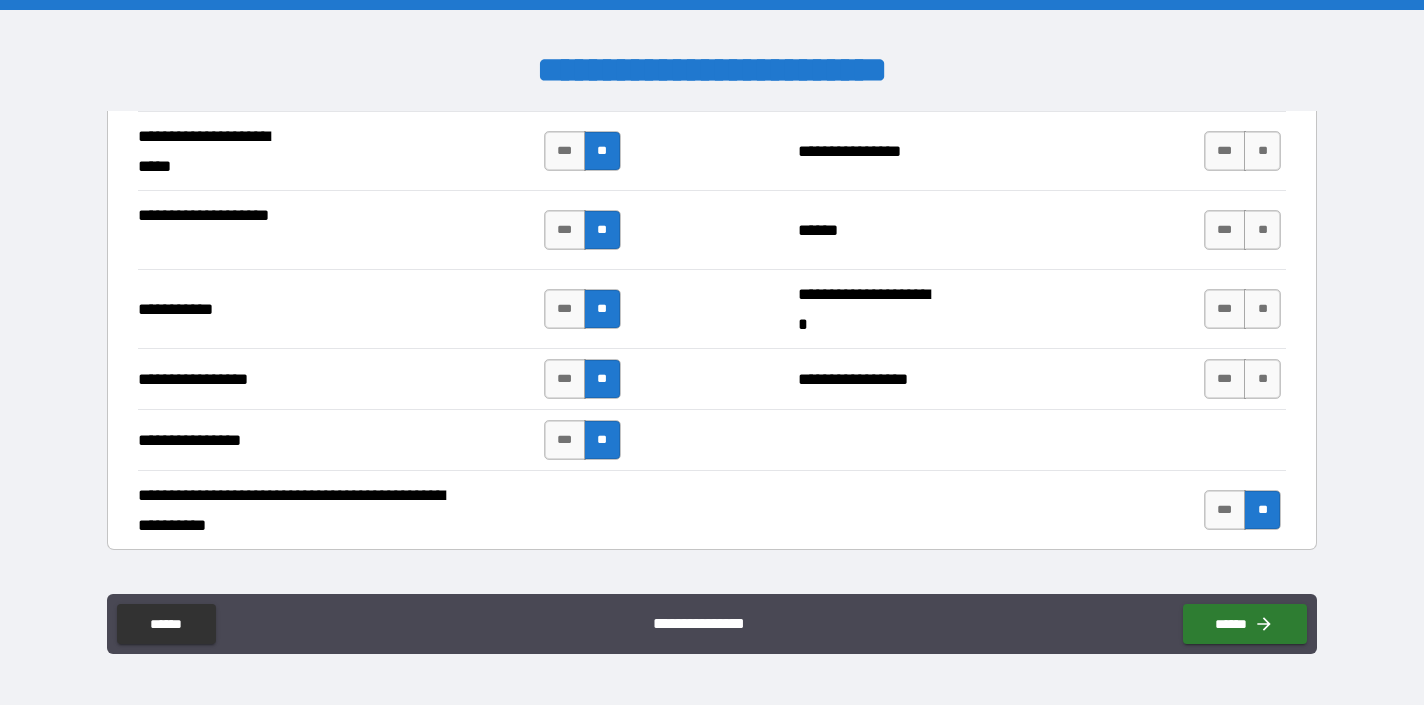 scroll, scrollTop: 4307, scrollLeft: 0, axis: vertical 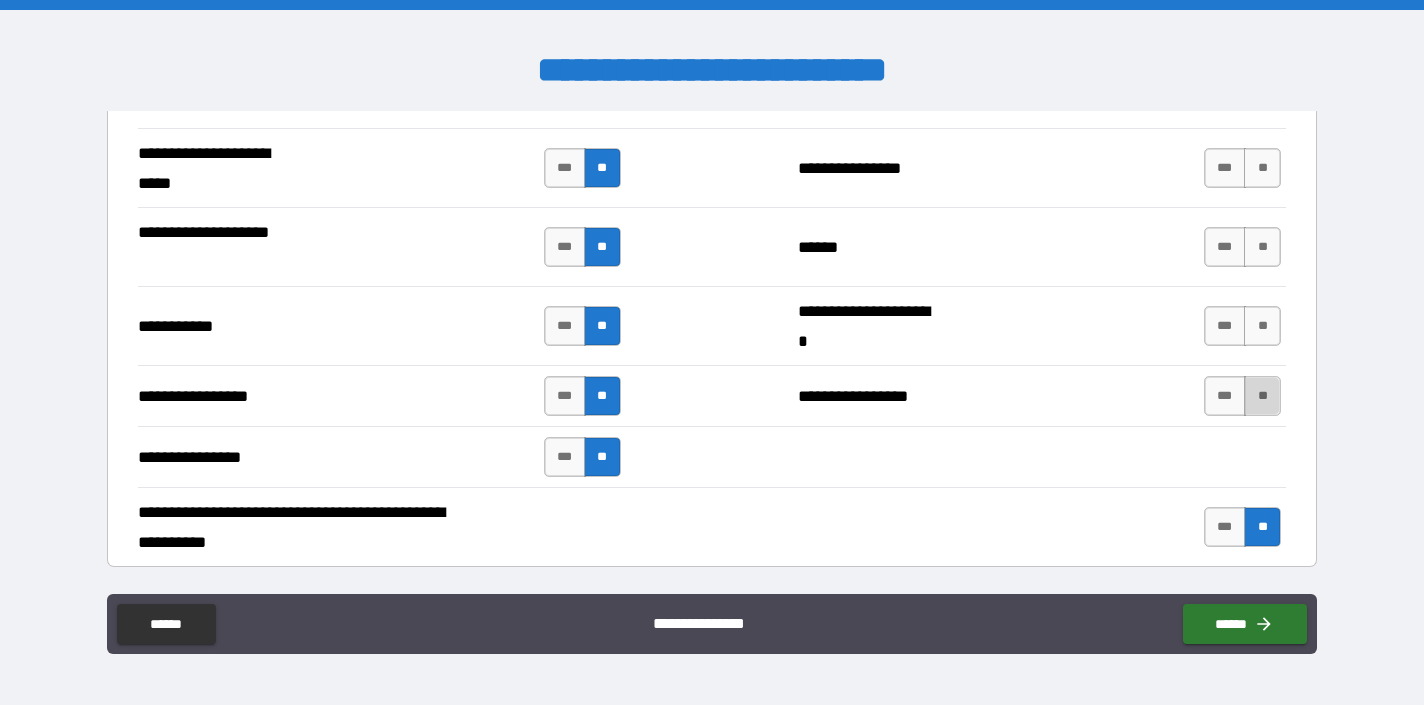 click on "**" at bounding box center (1262, 396) 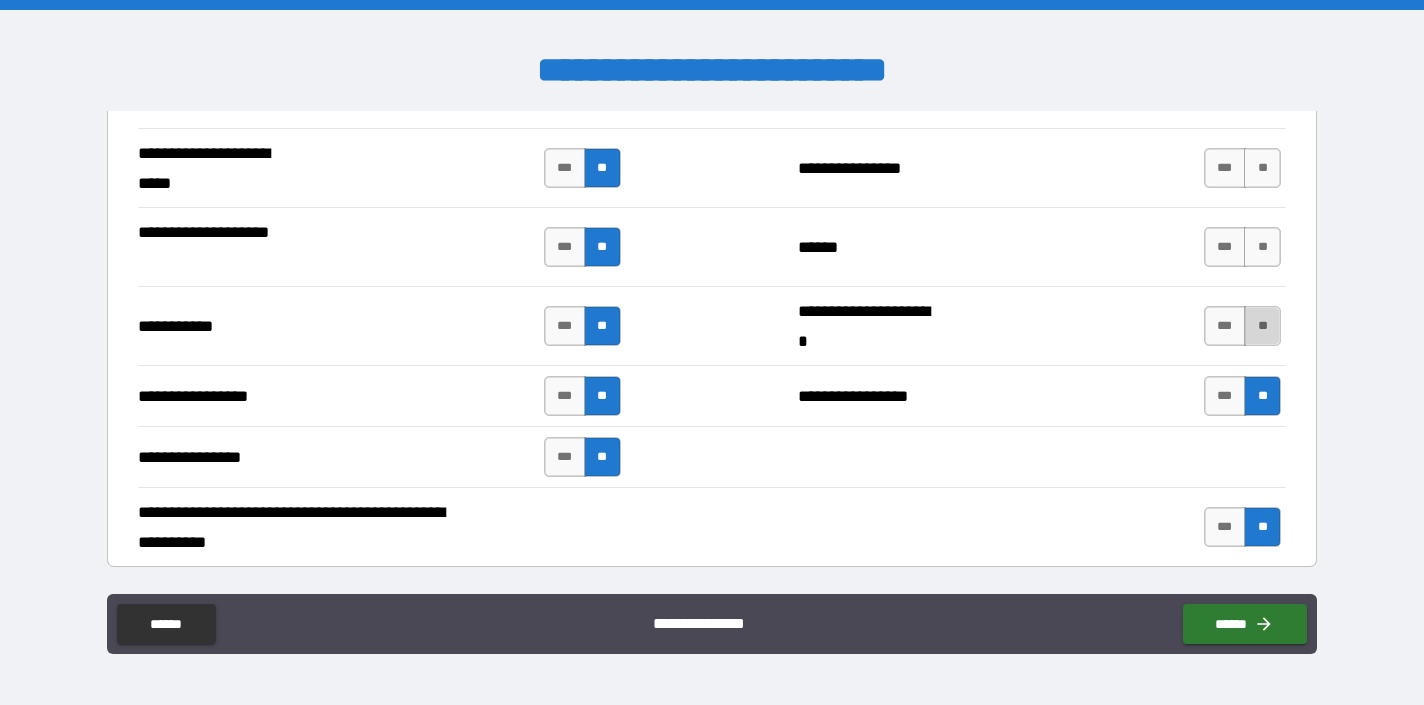 click on "**" at bounding box center [1262, 326] 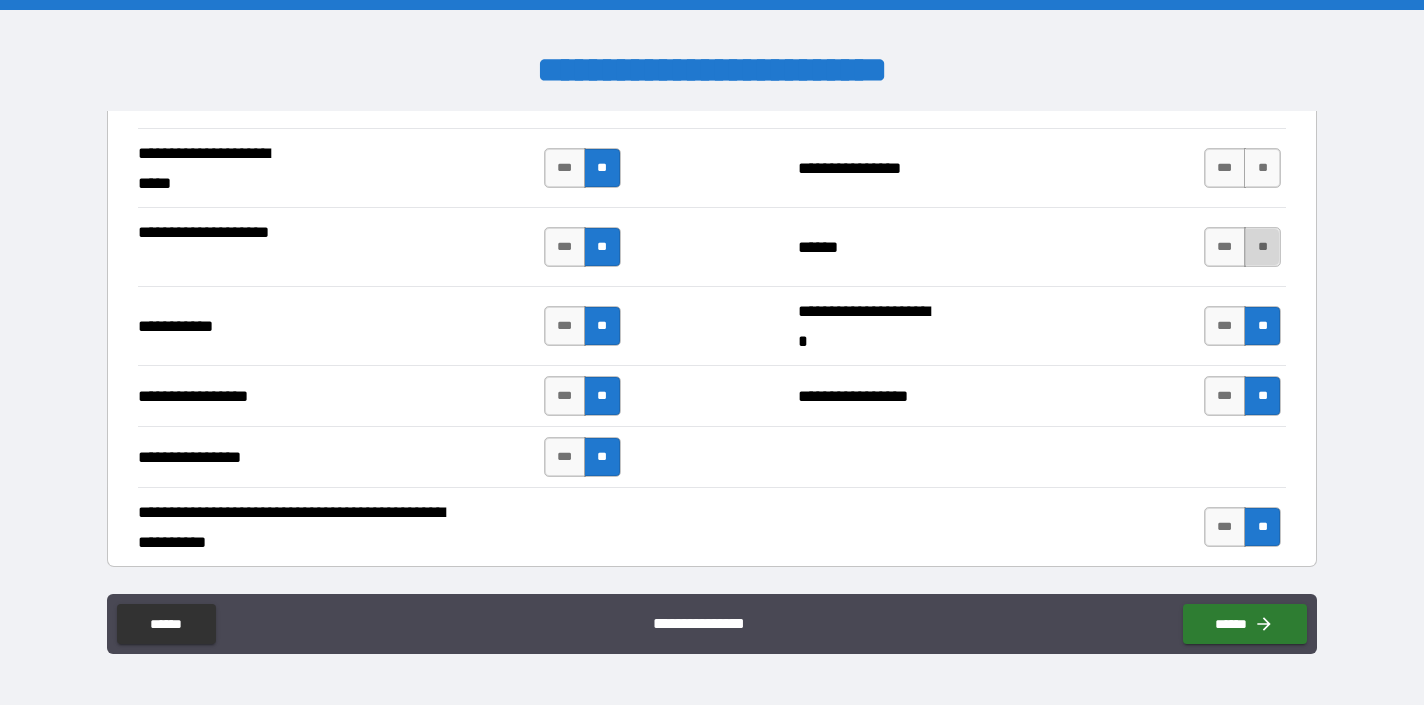 click on "**" at bounding box center [1262, 247] 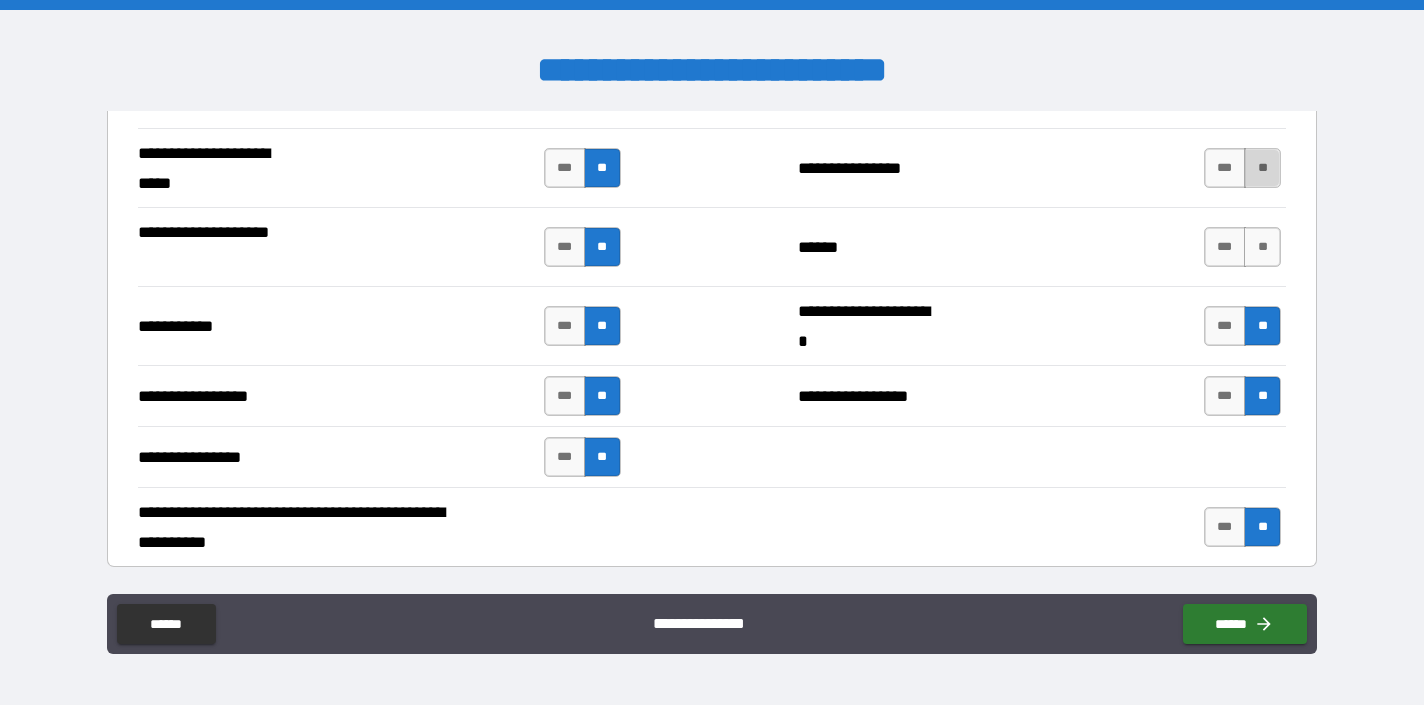 click on "**" at bounding box center [1262, 168] 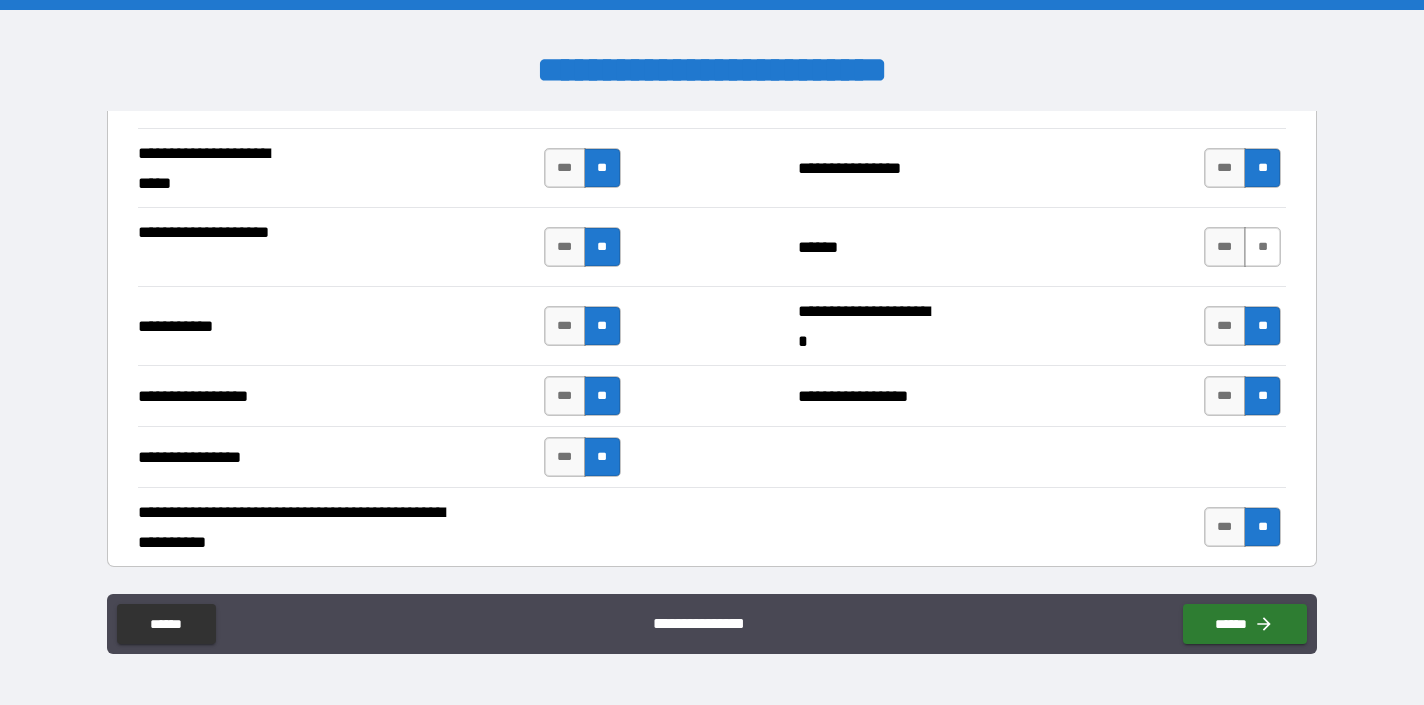 click on "**" at bounding box center (1262, 247) 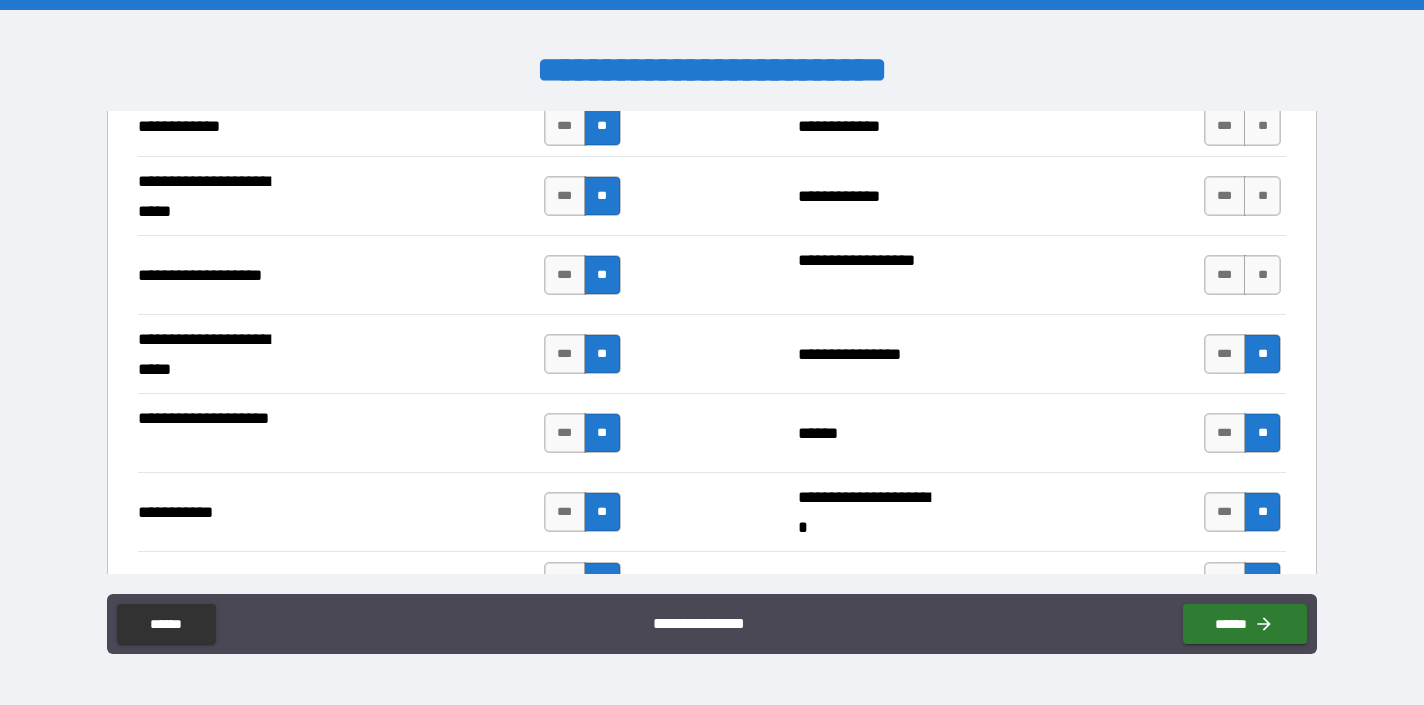 scroll, scrollTop: 4104, scrollLeft: 0, axis: vertical 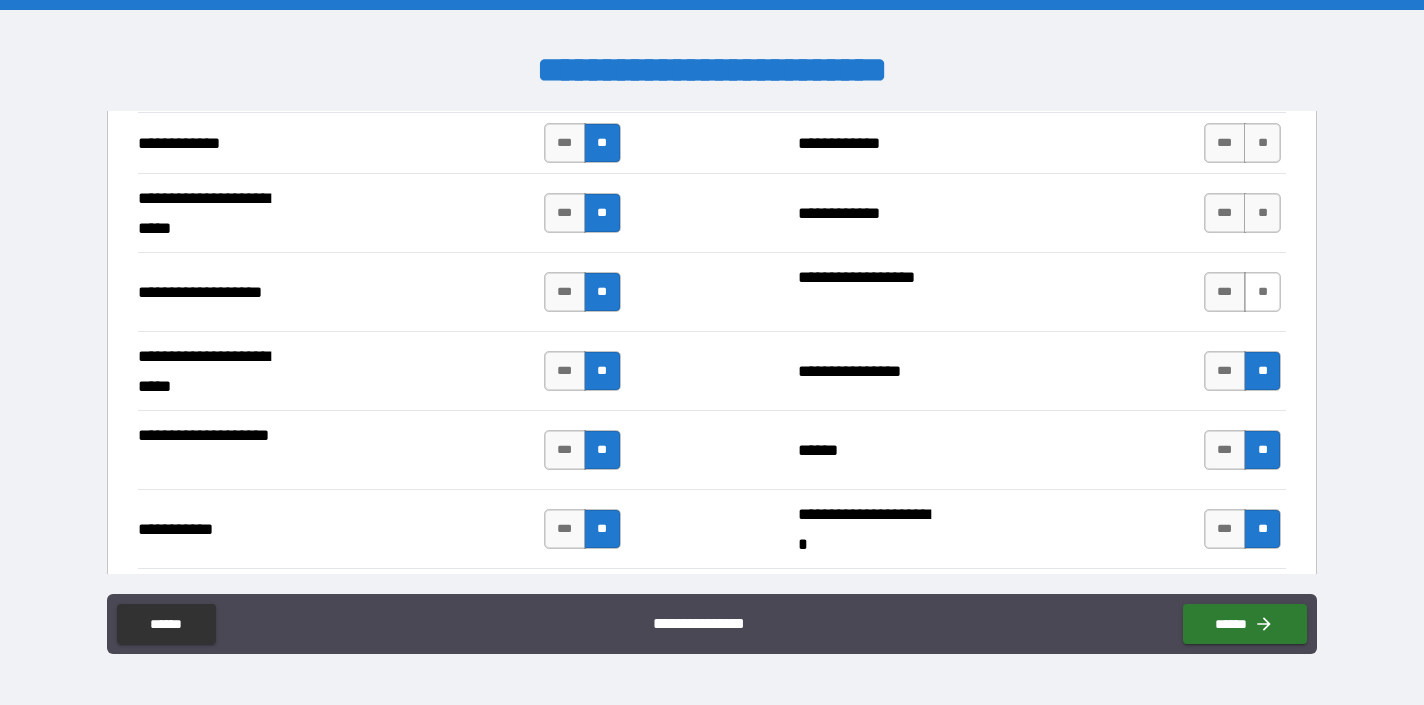 click on "**" at bounding box center (1262, 292) 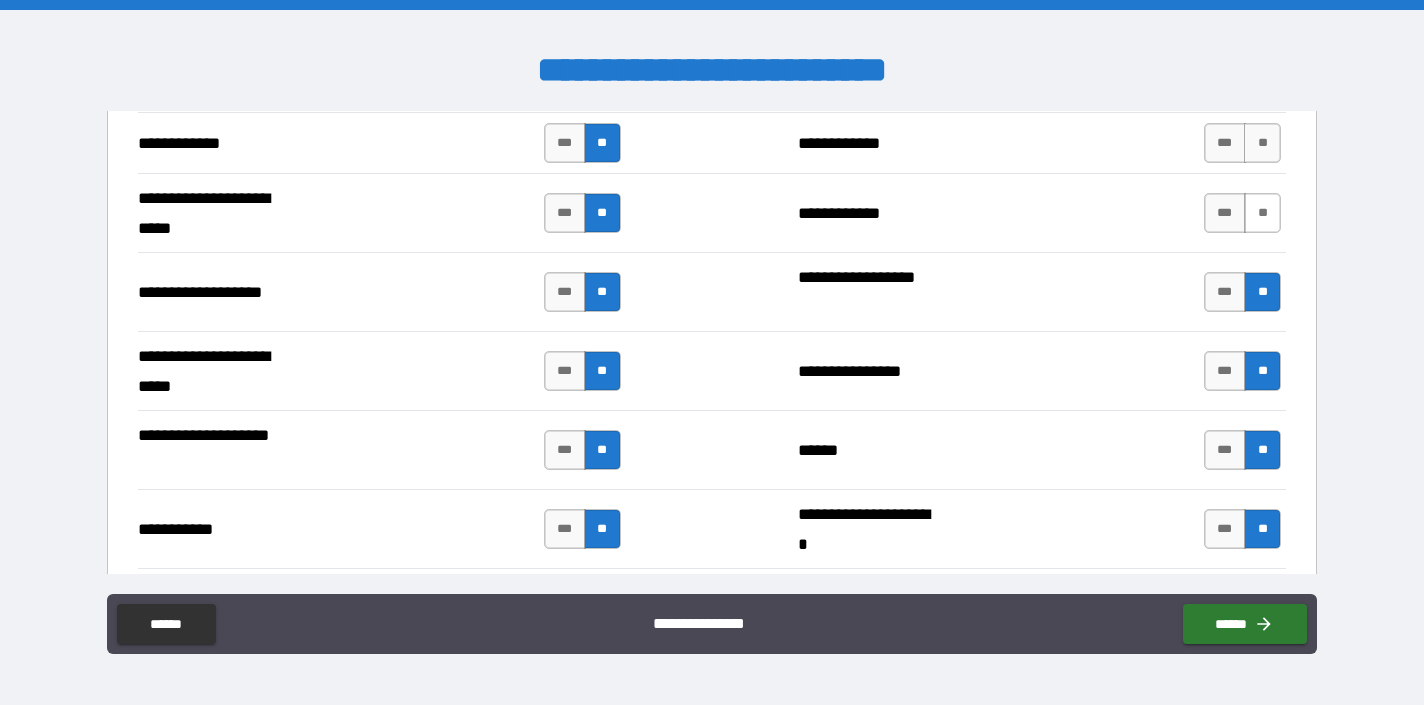 click on "**" at bounding box center [1262, 213] 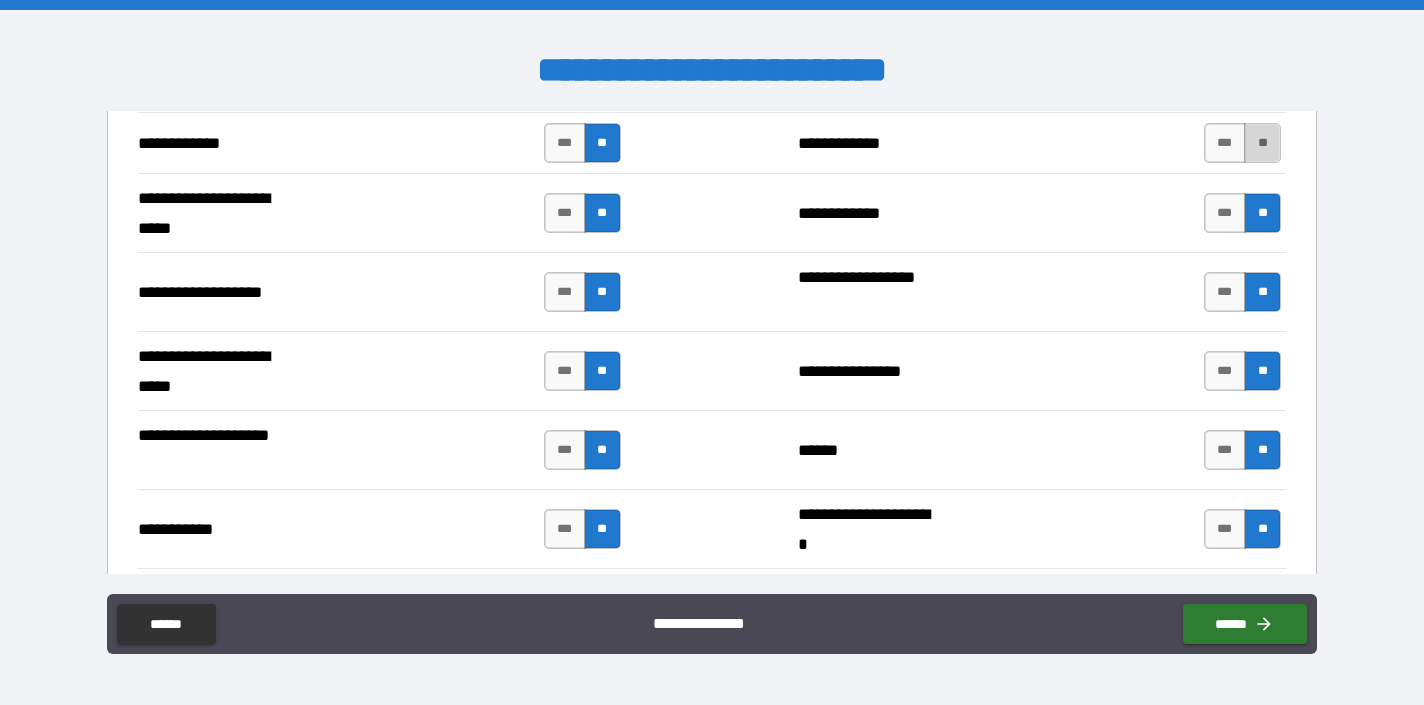 click on "**" at bounding box center [1262, 143] 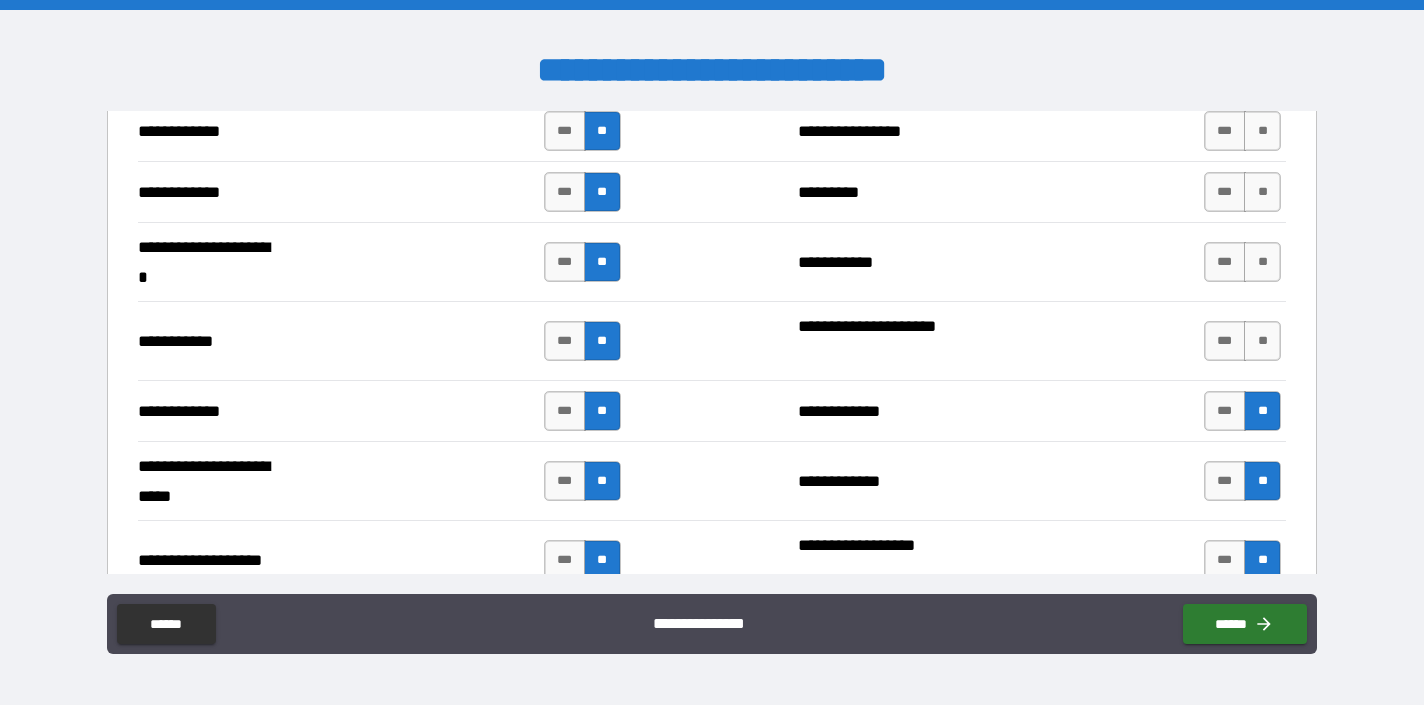 scroll, scrollTop: 3793, scrollLeft: 0, axis: vertical 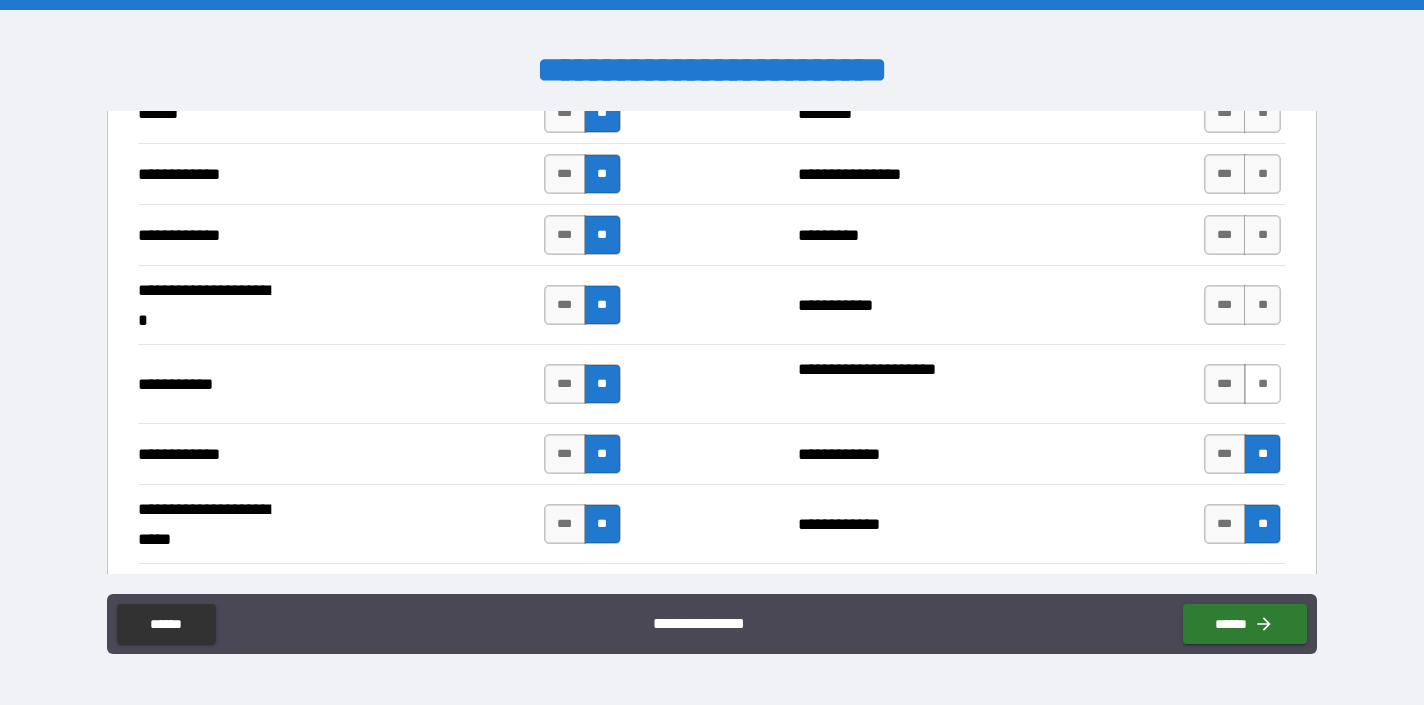 click on "**" at bounding box center (1262, 384) 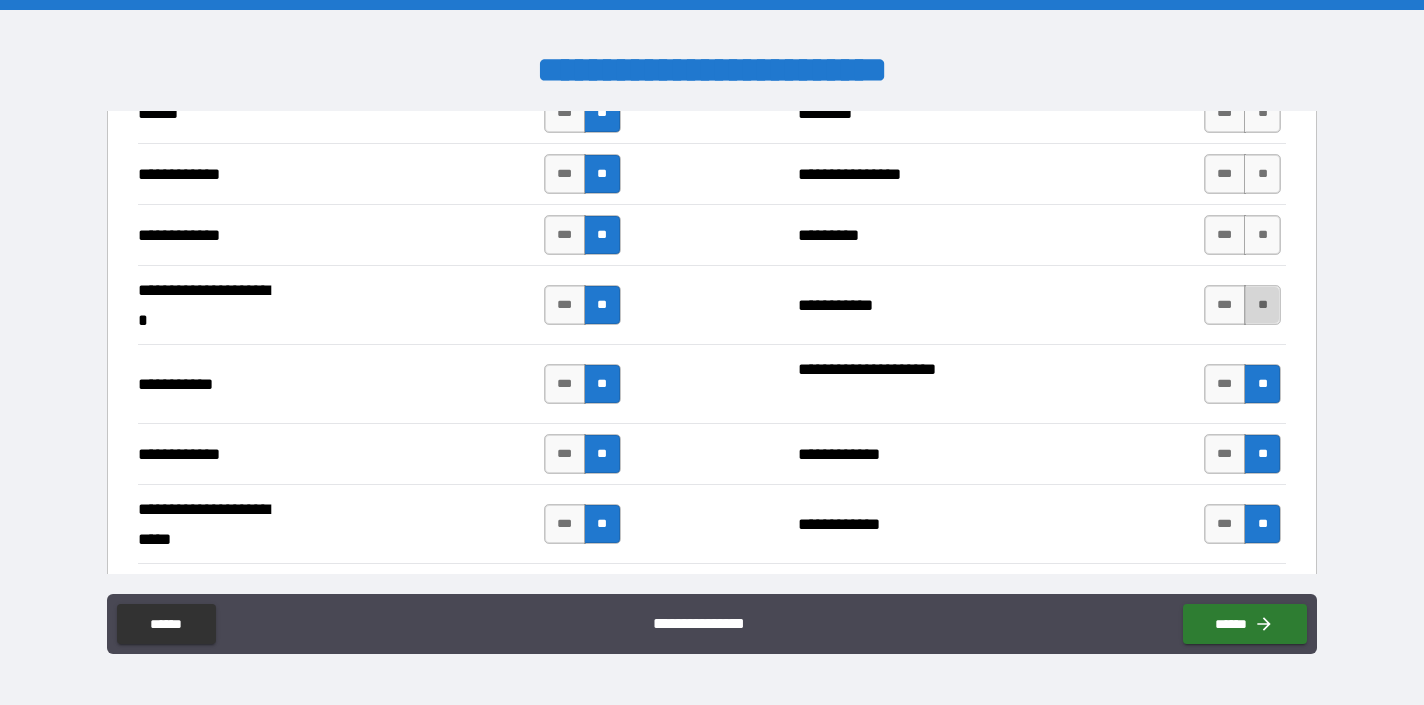 click on "**" at bounding box center (1262, 305) 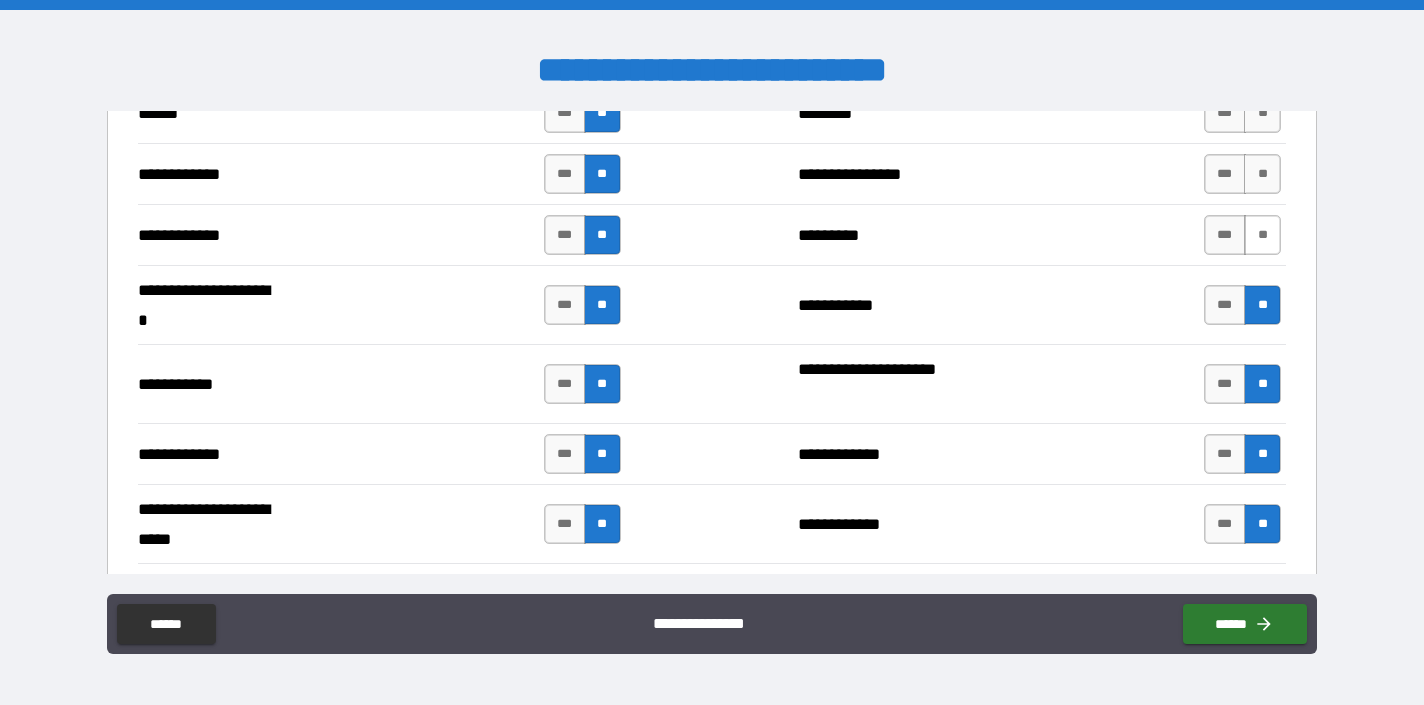 click on "**" at bounding box center (1262, 235) 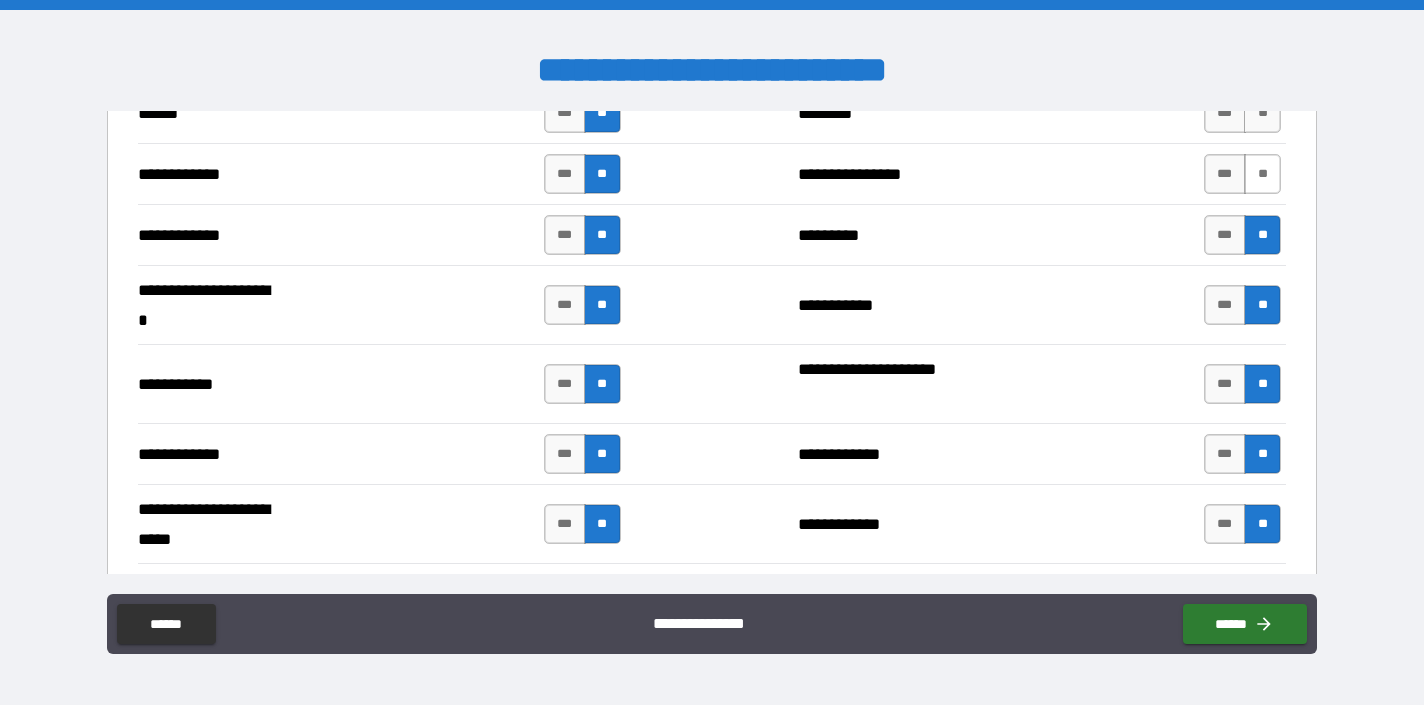 click on "**" at bounding box center (1262, 174) 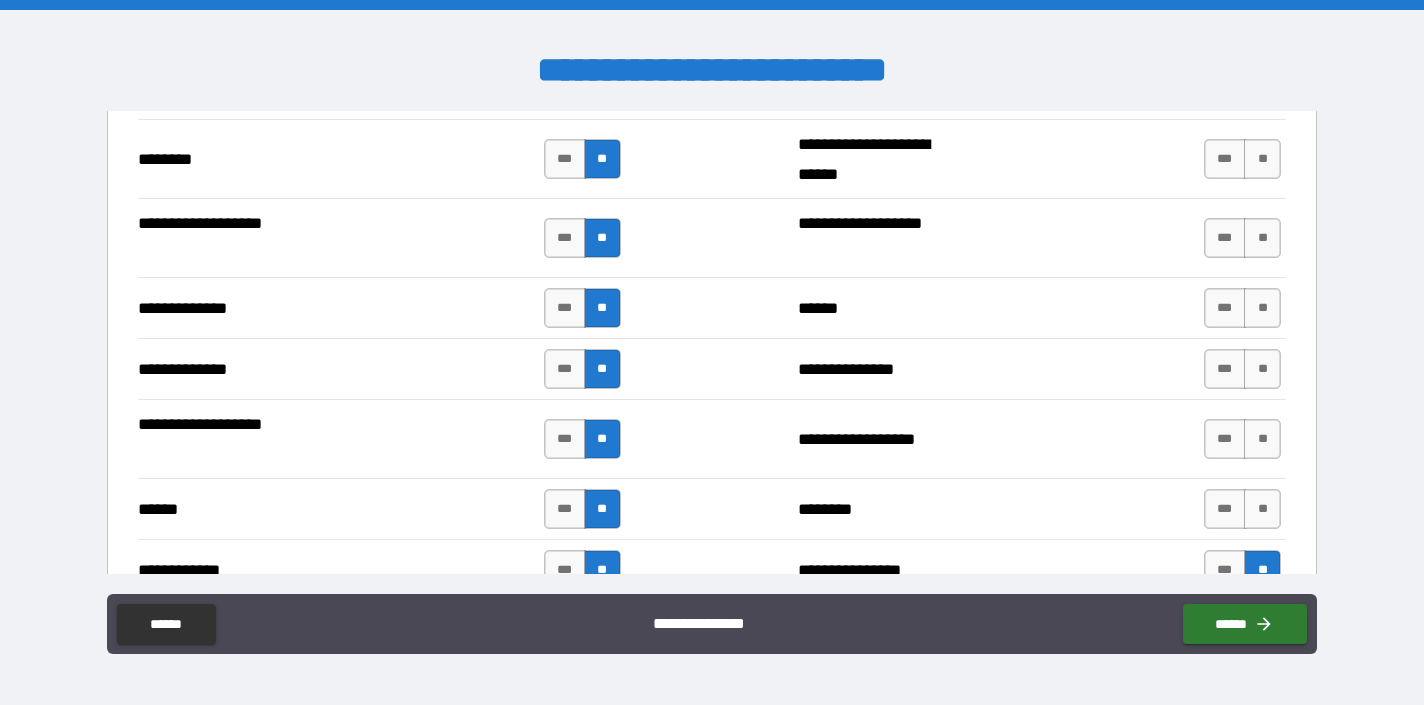 scroll, scrollTop: 3398, scrollLeft: 0, axis: vertical 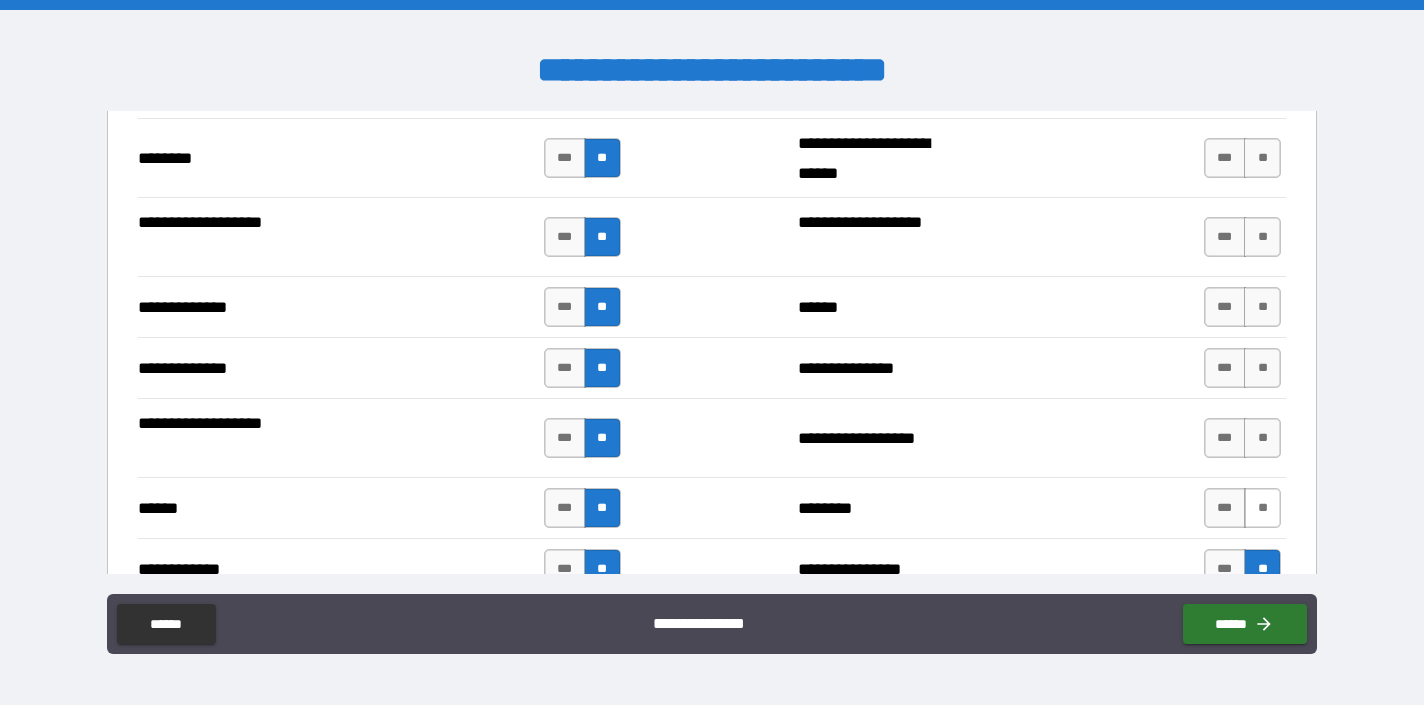click on "**" at bounding box center [1262, 508] 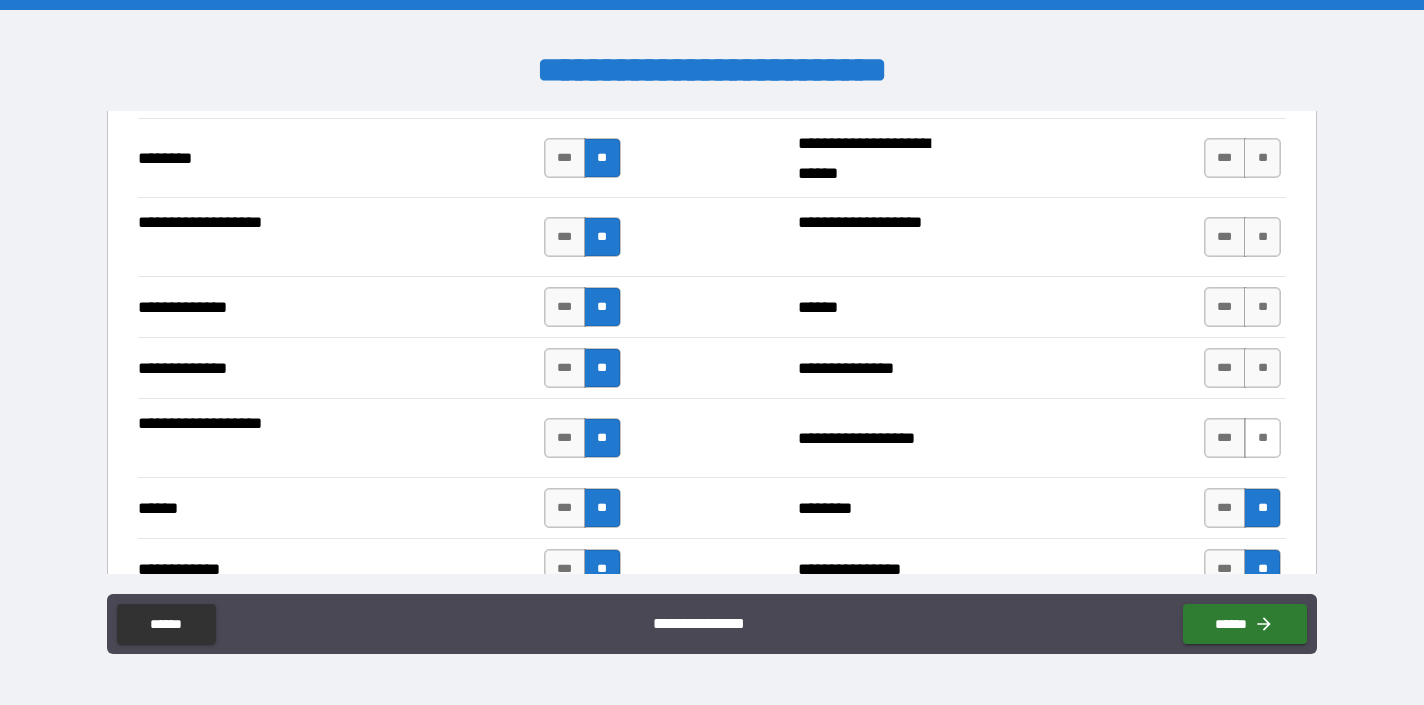 click on "**" at bounding box center (1262, 438) 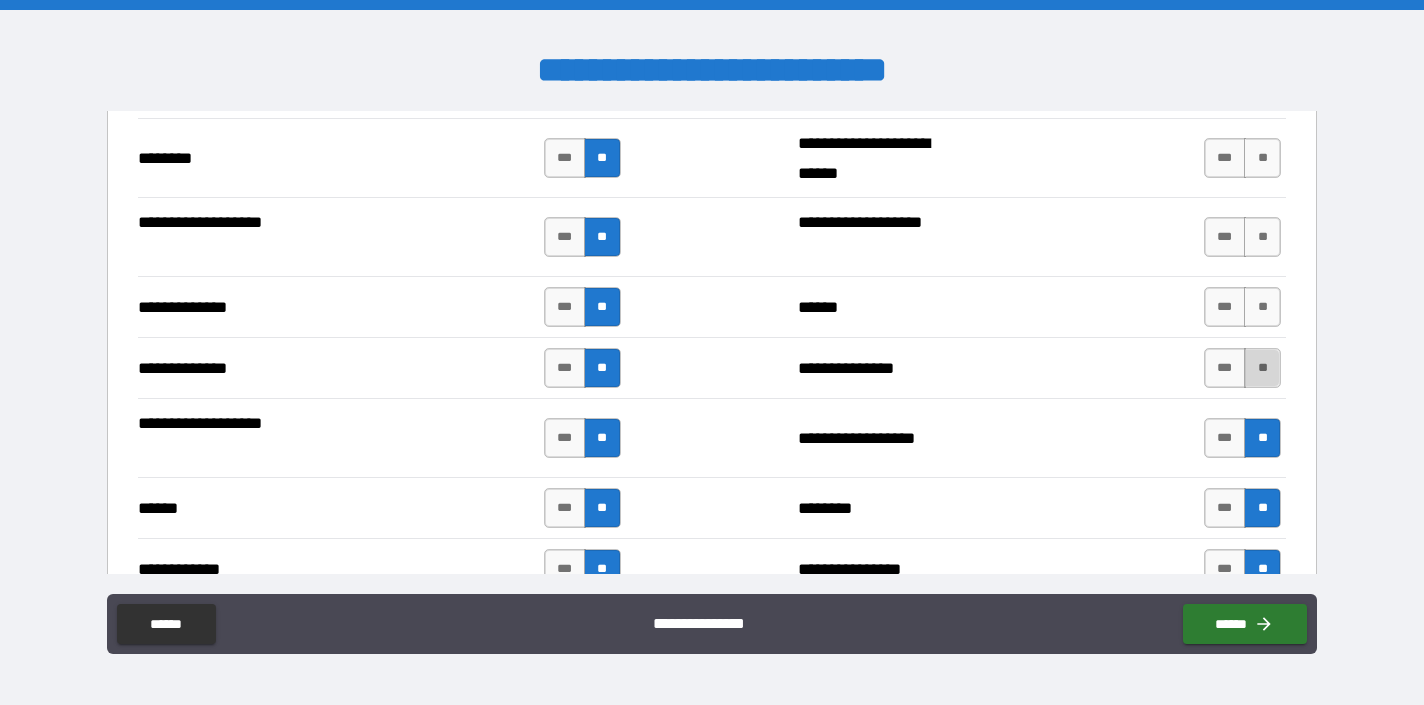 click on "**" at bounding box center (1262, 368) 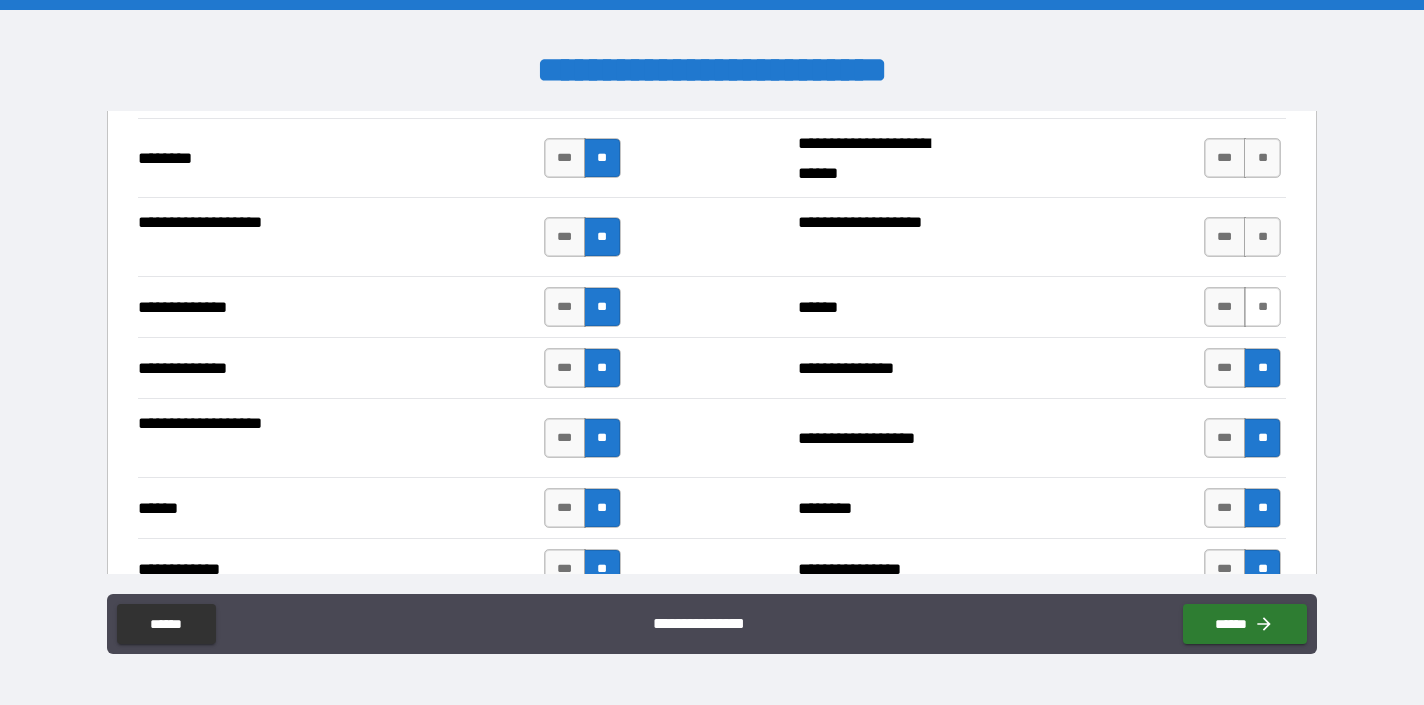 click on "**" at bounding box center (1262, 307) 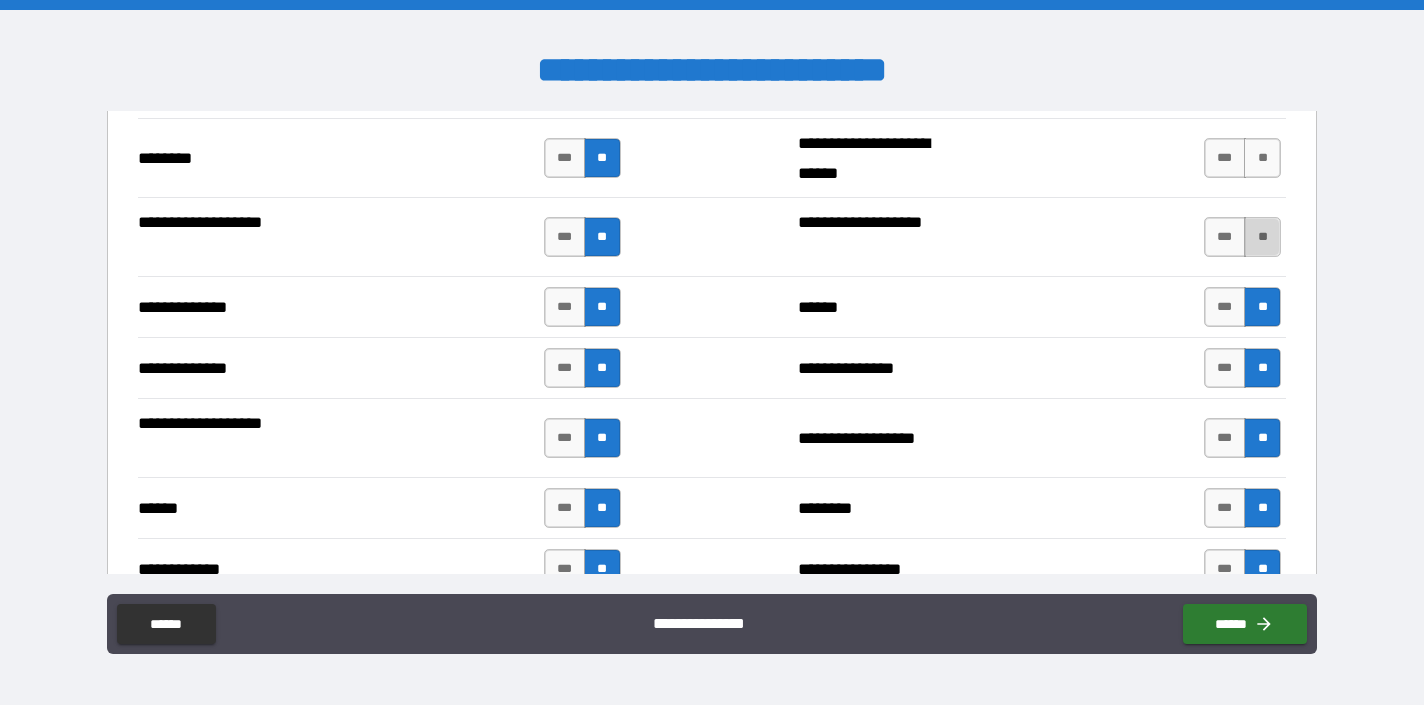 click on "**" at bounding box center (1262, 237) 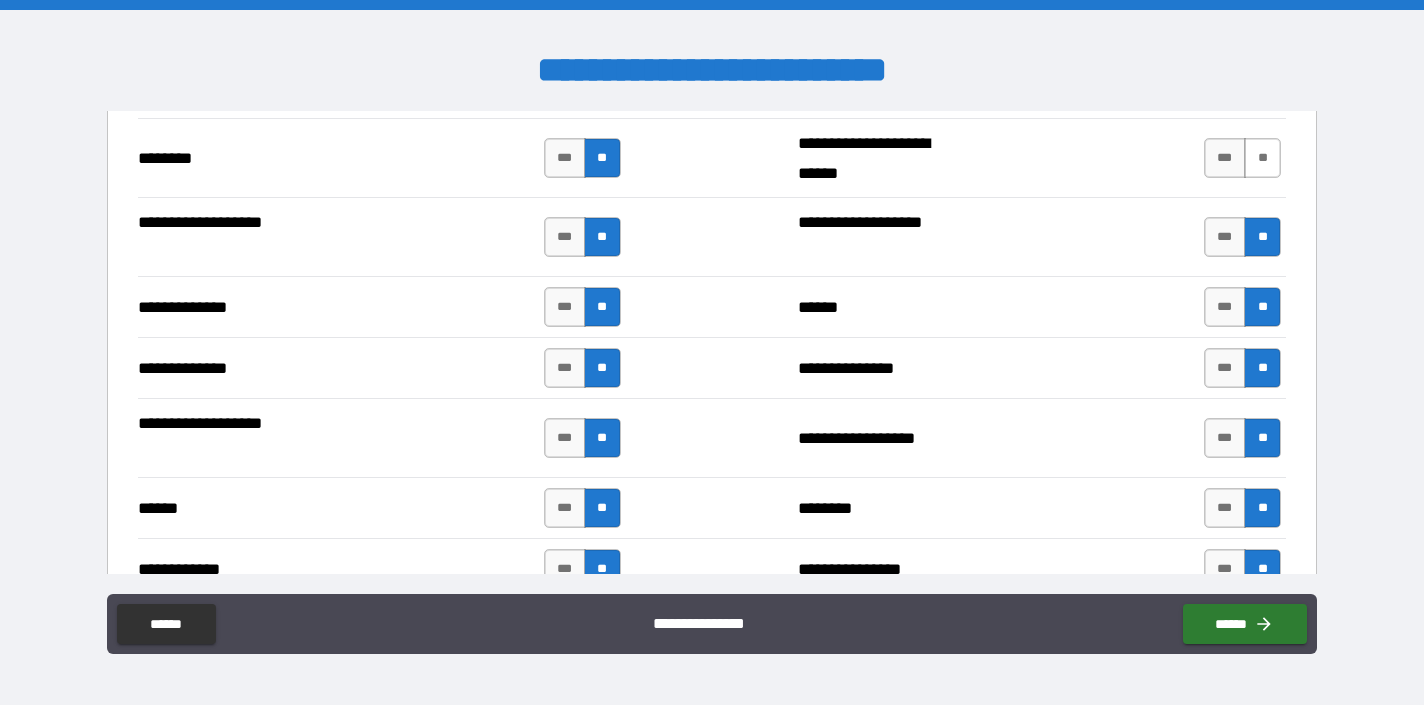 click on "**" at bounding box center [1262, 158] 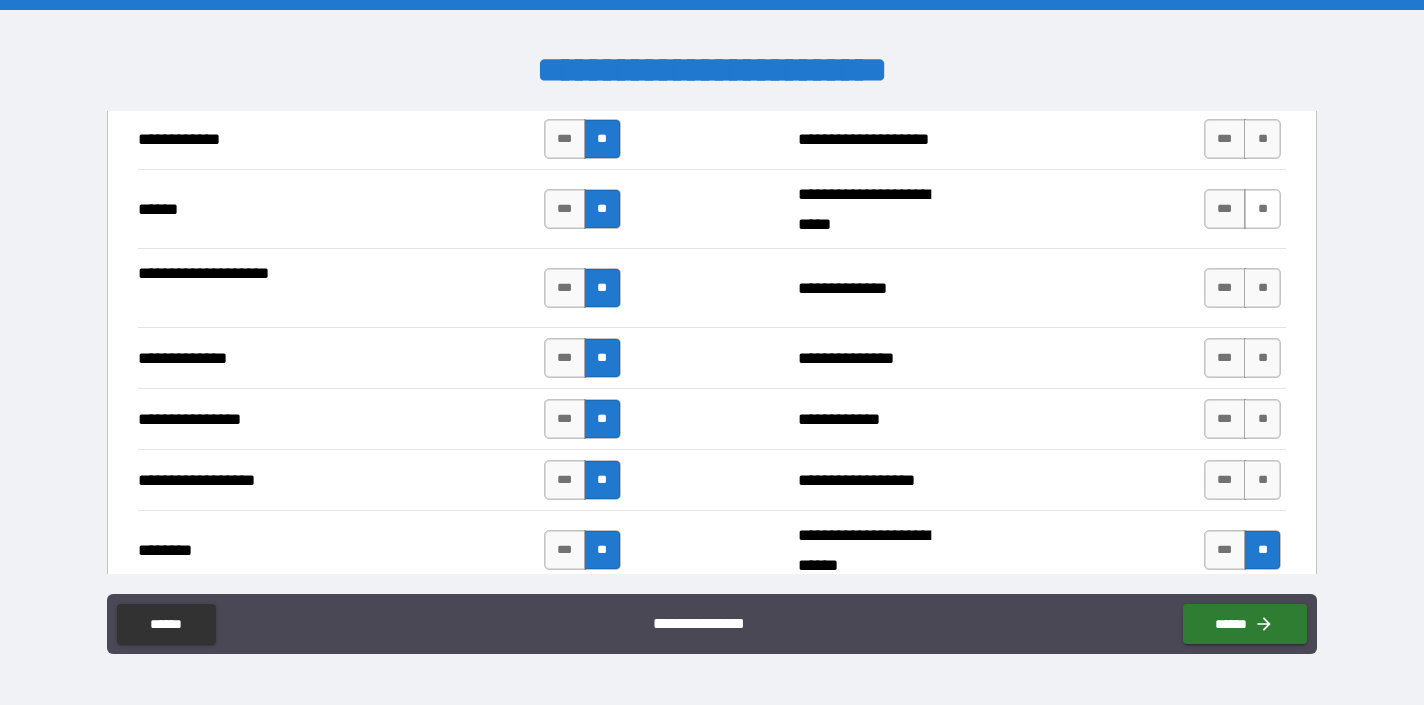 scroll, scrollTop: 2985, scrollLeft: 0, axis: vertical 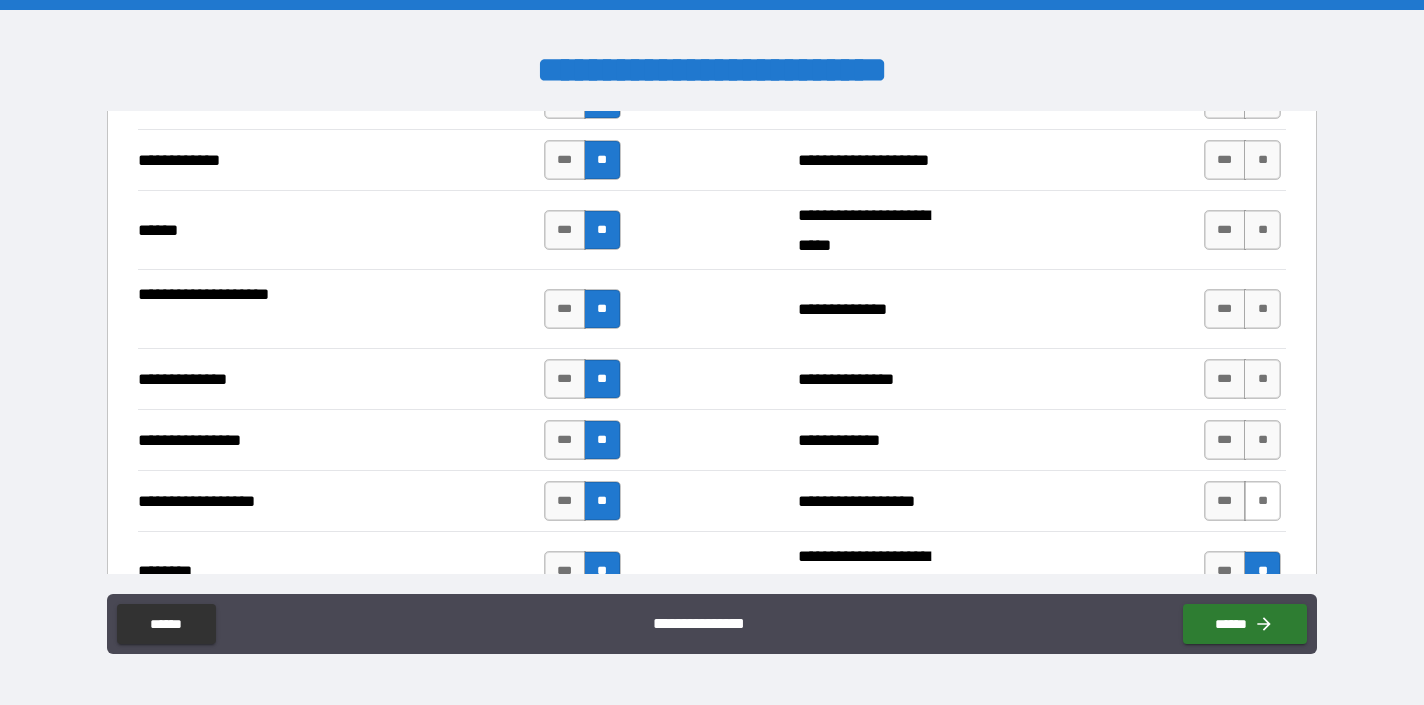 click on "**" at bounding box center (1262, 501) 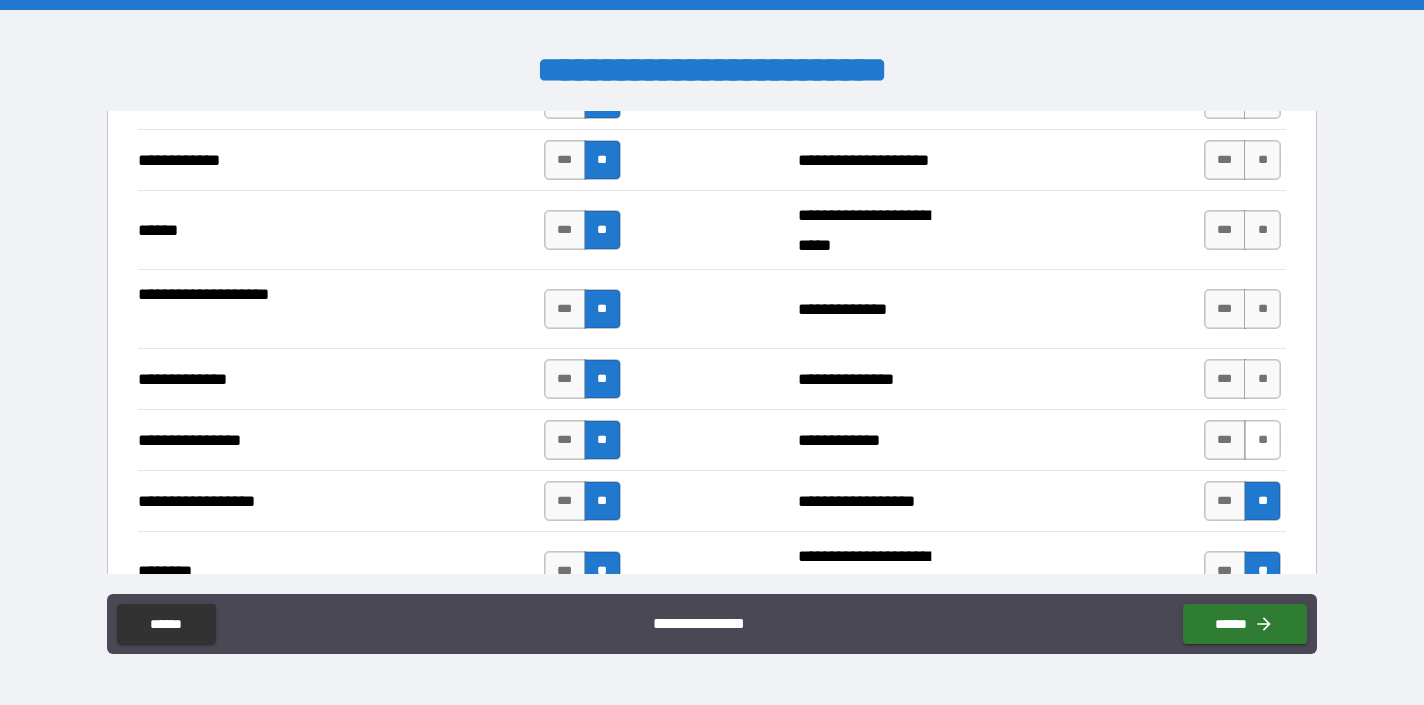 click on "**" at bounding box center (1262, 440) 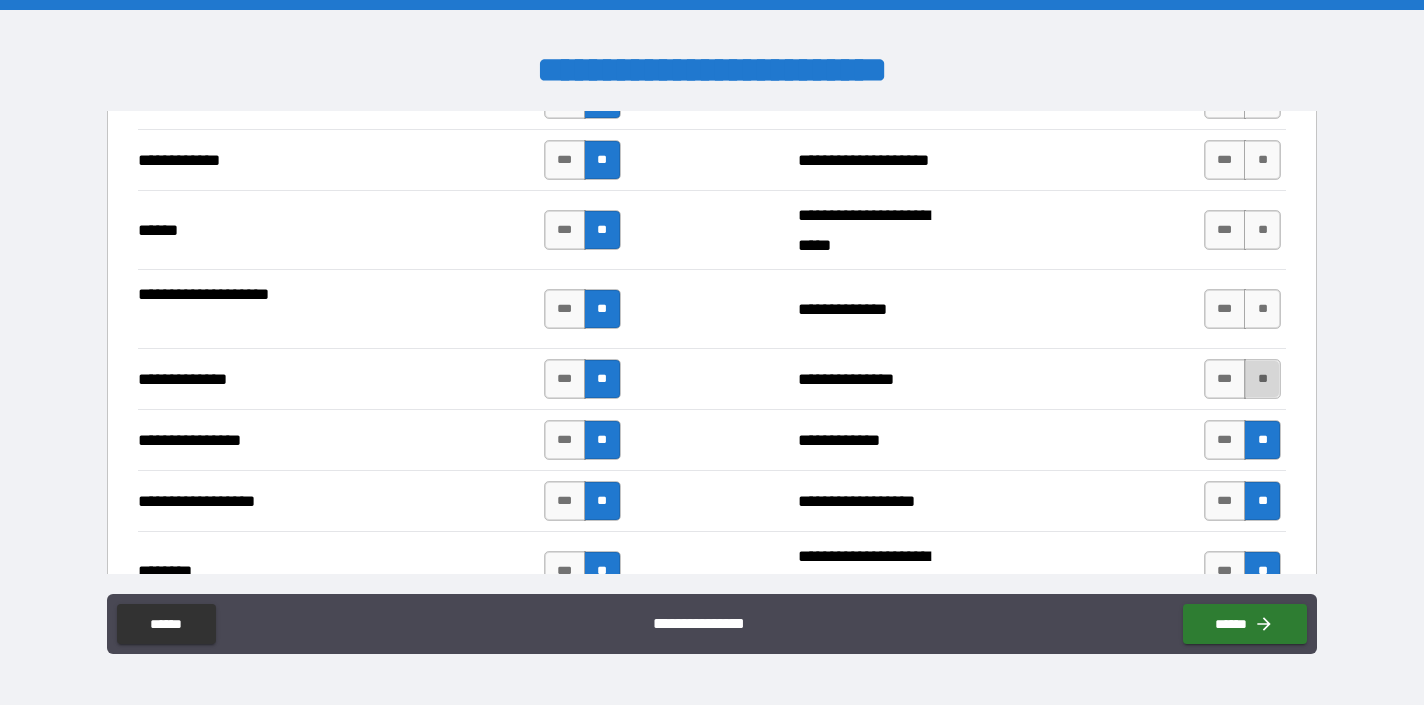 click on "**" at bounding box center (1262, 379) 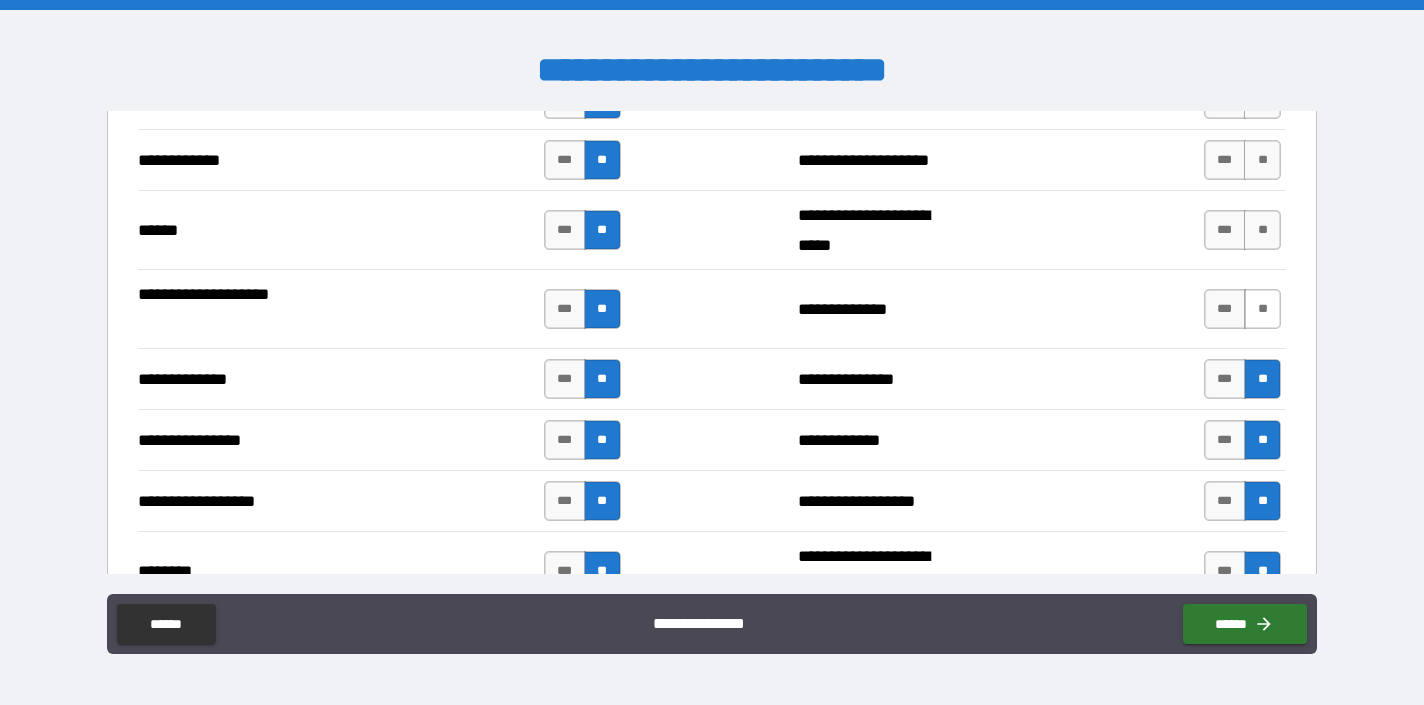 click on "**" at bounding box center (1262, 309) 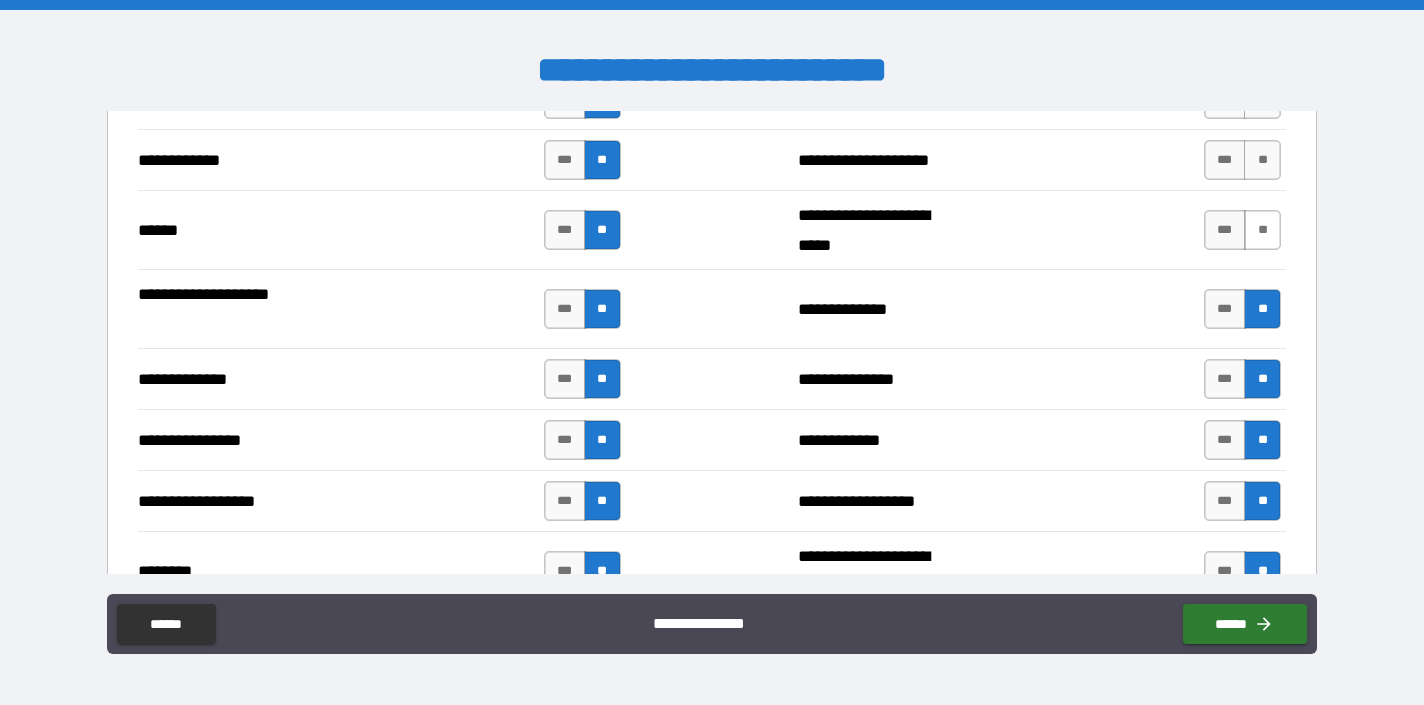 click on "**" at bounding box center [1262, 230] 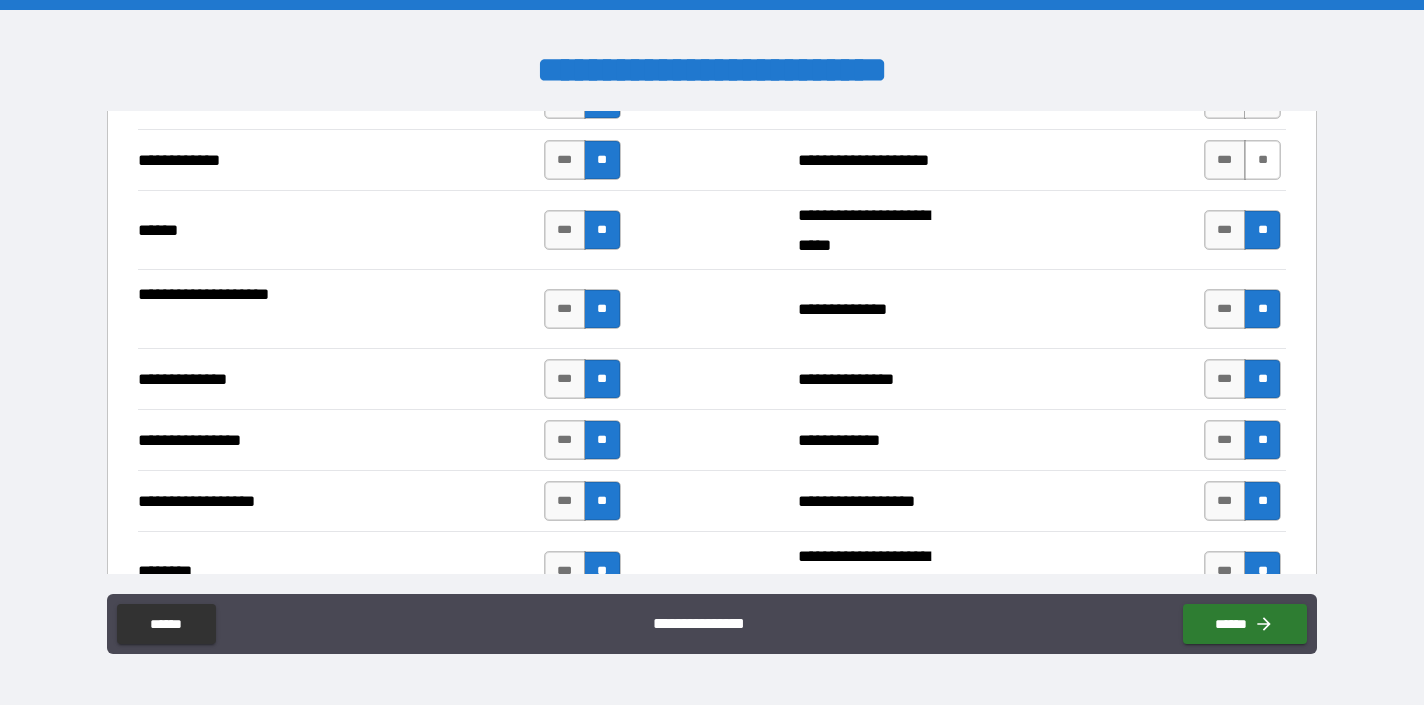 click on "**" at bounding box center [1262, 160] 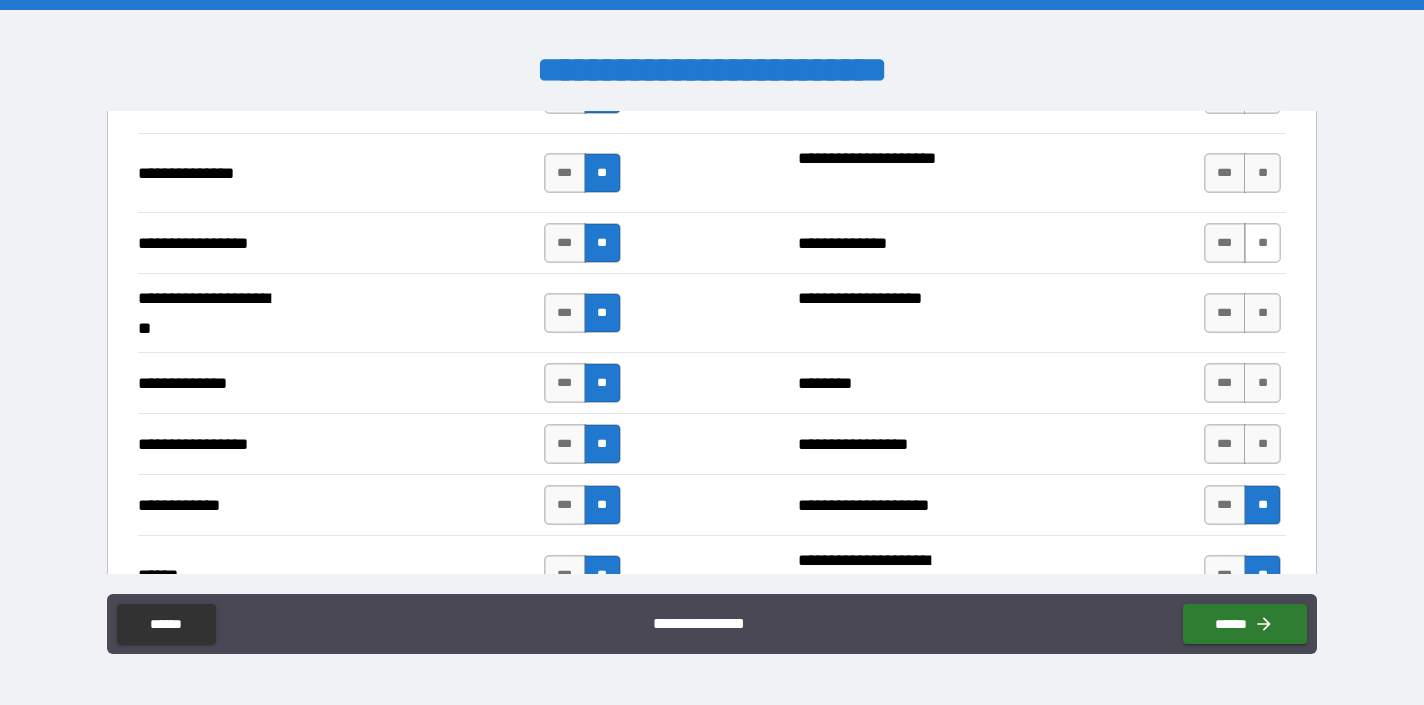 scroll, scrollTop: 2639, scrollLeft: 0, axis: vertical 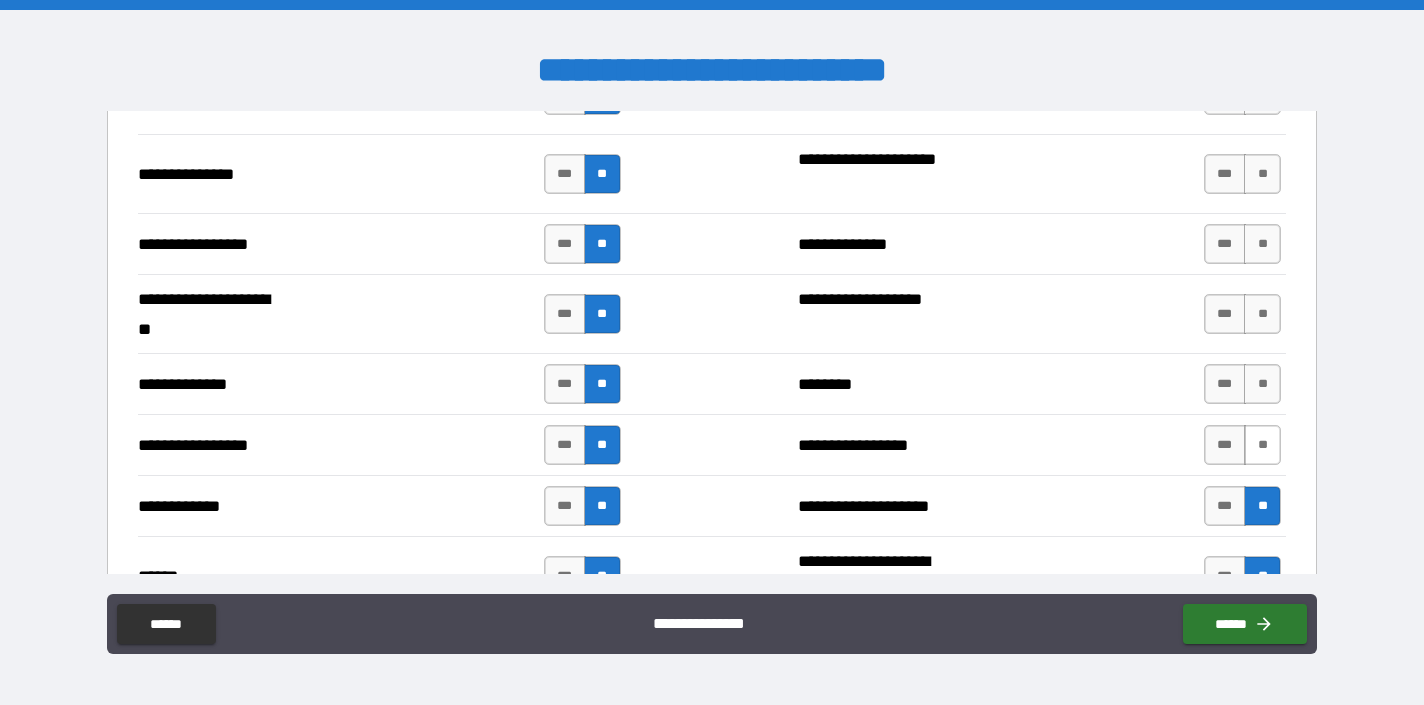 click on "**" at bounding box center [1262, 445] 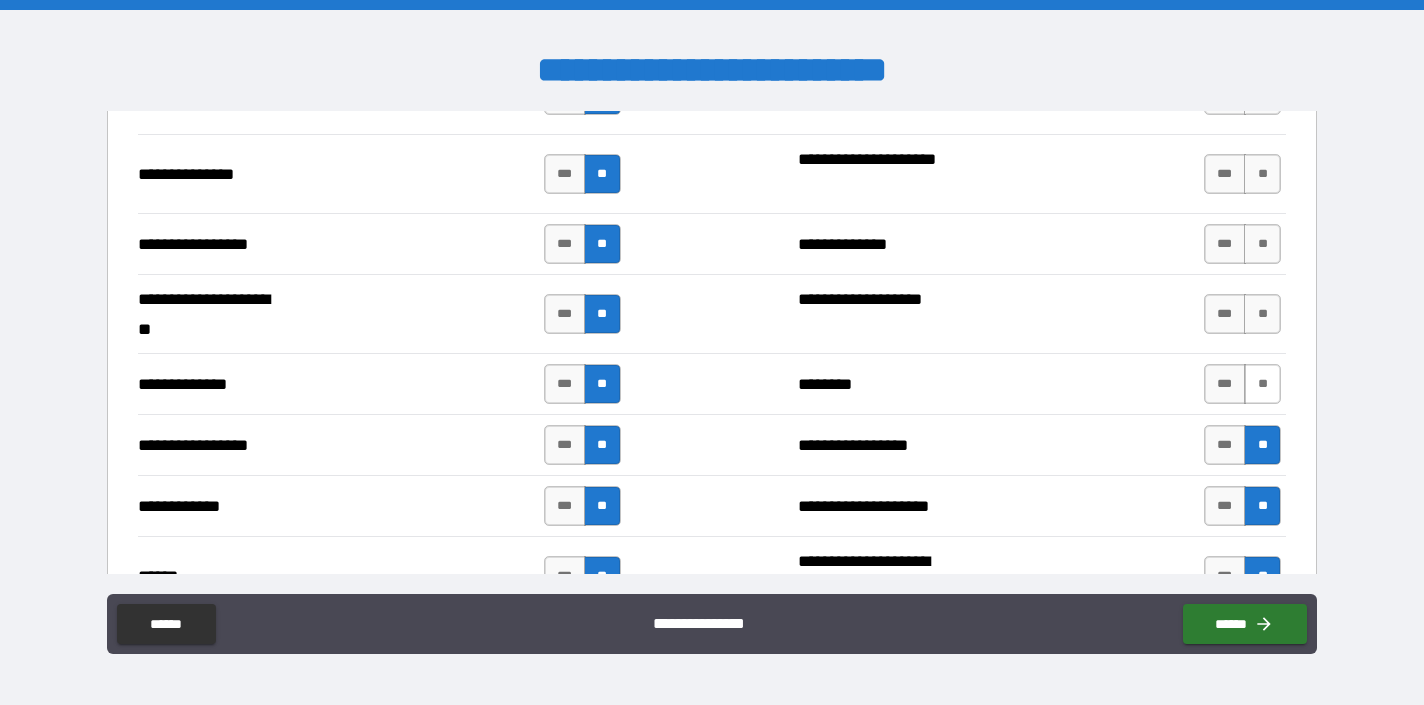click on "**" at bounding box center (1262, 384) 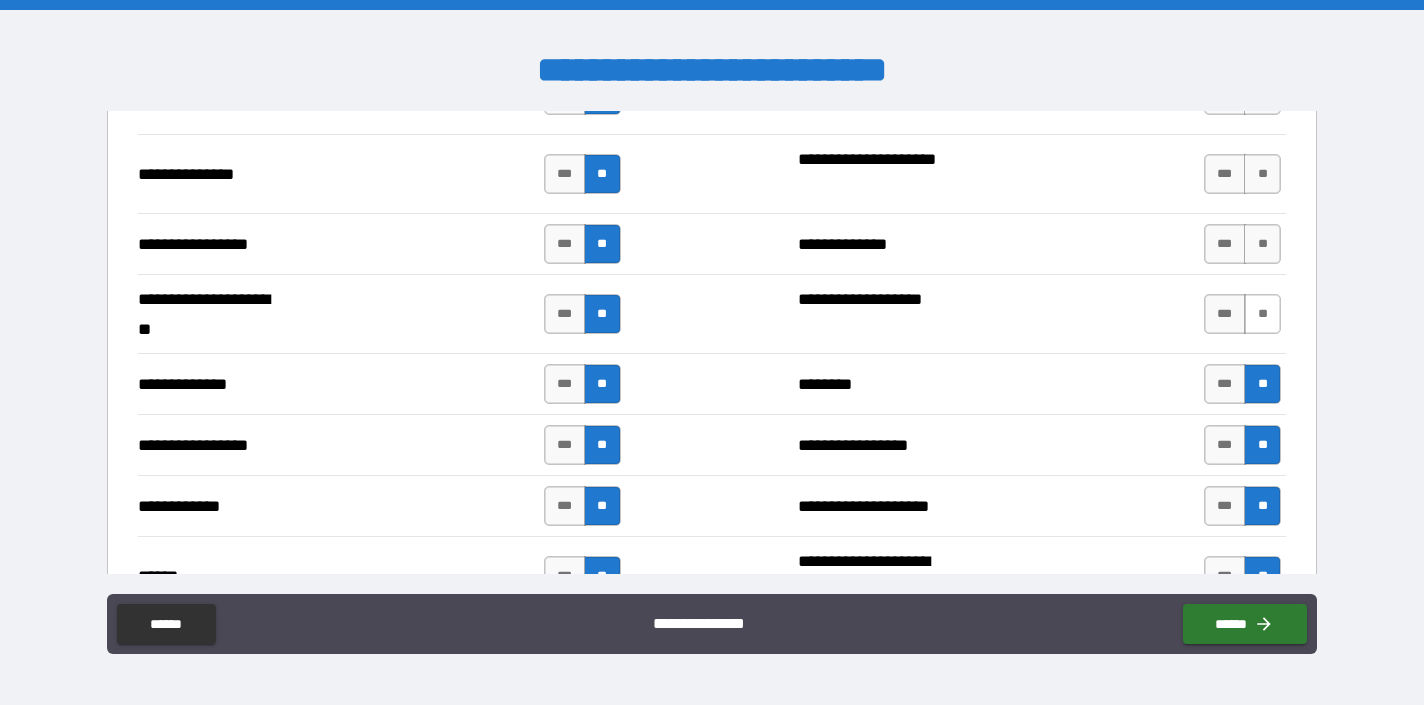 click on "**" at bounding box center (1262, 314) 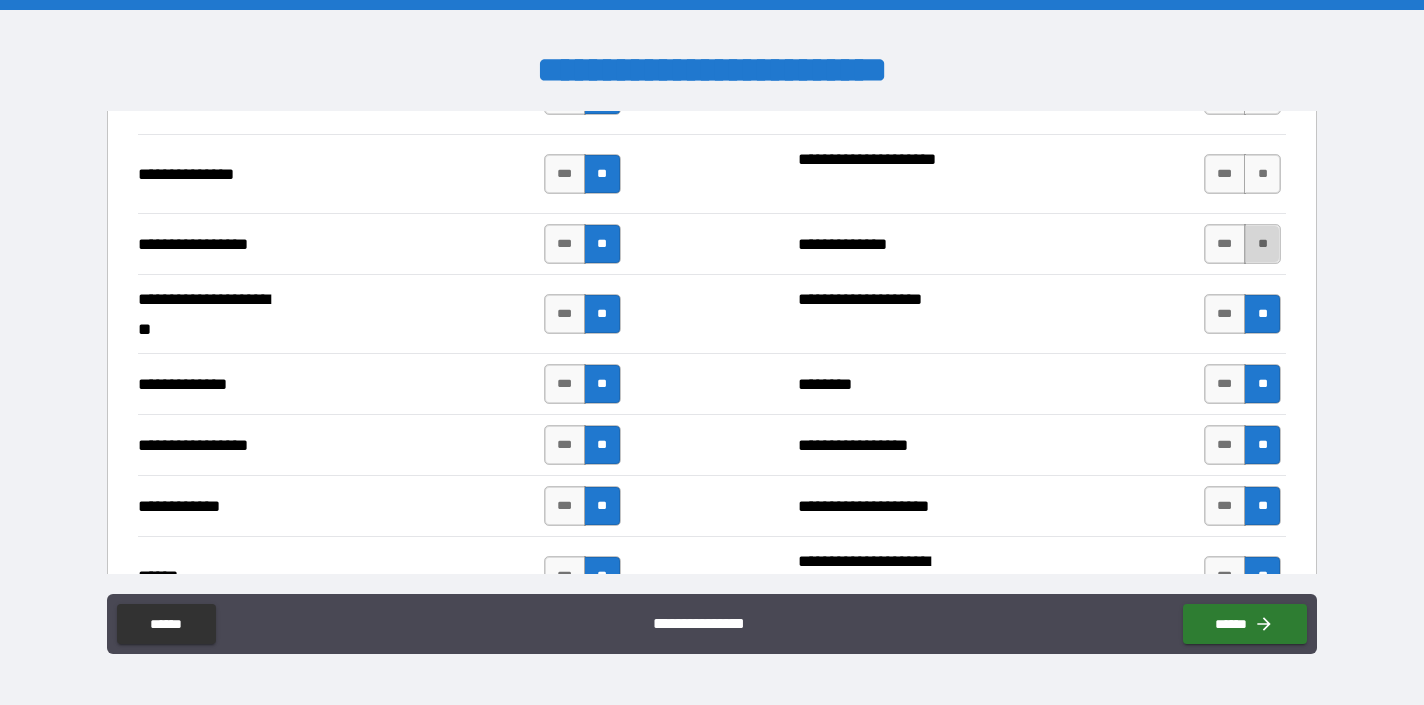click on "**" at bounding box center (1262, 244) 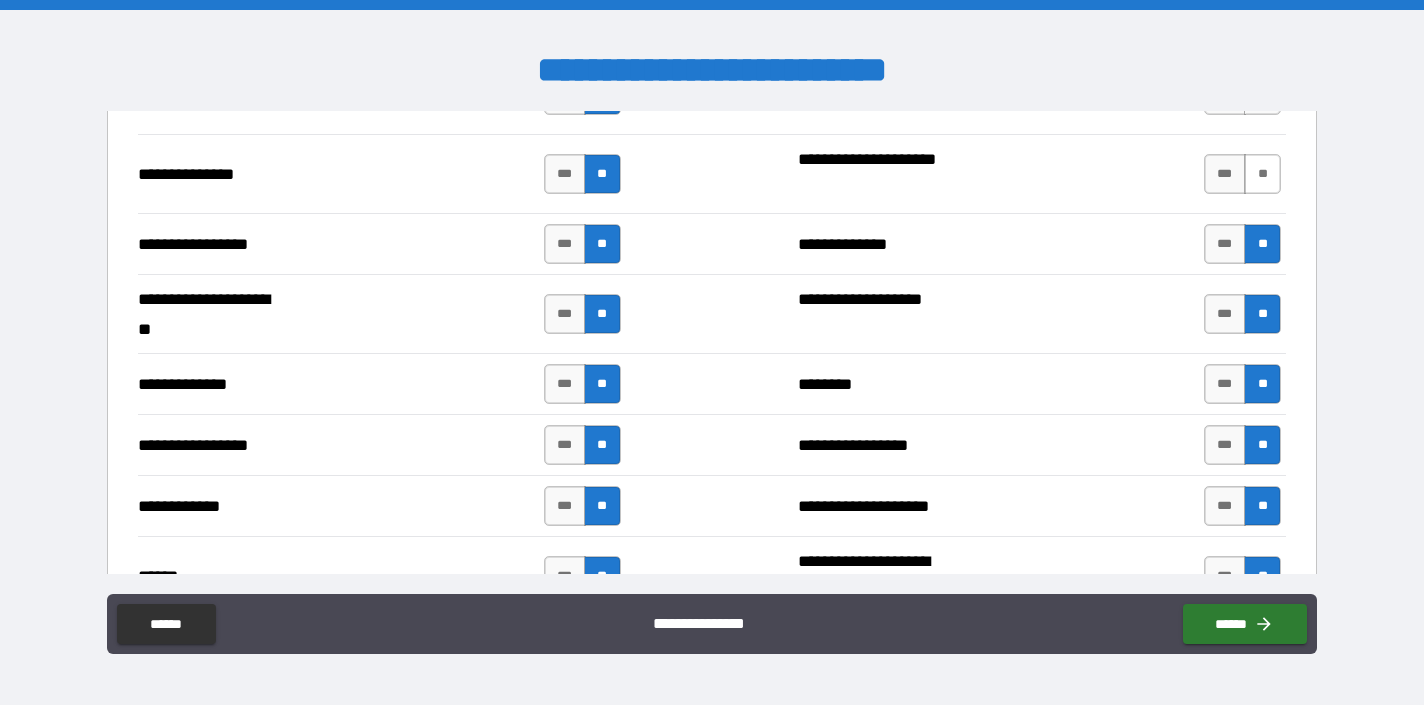 click on "**" at bounding box center [1262, 174] 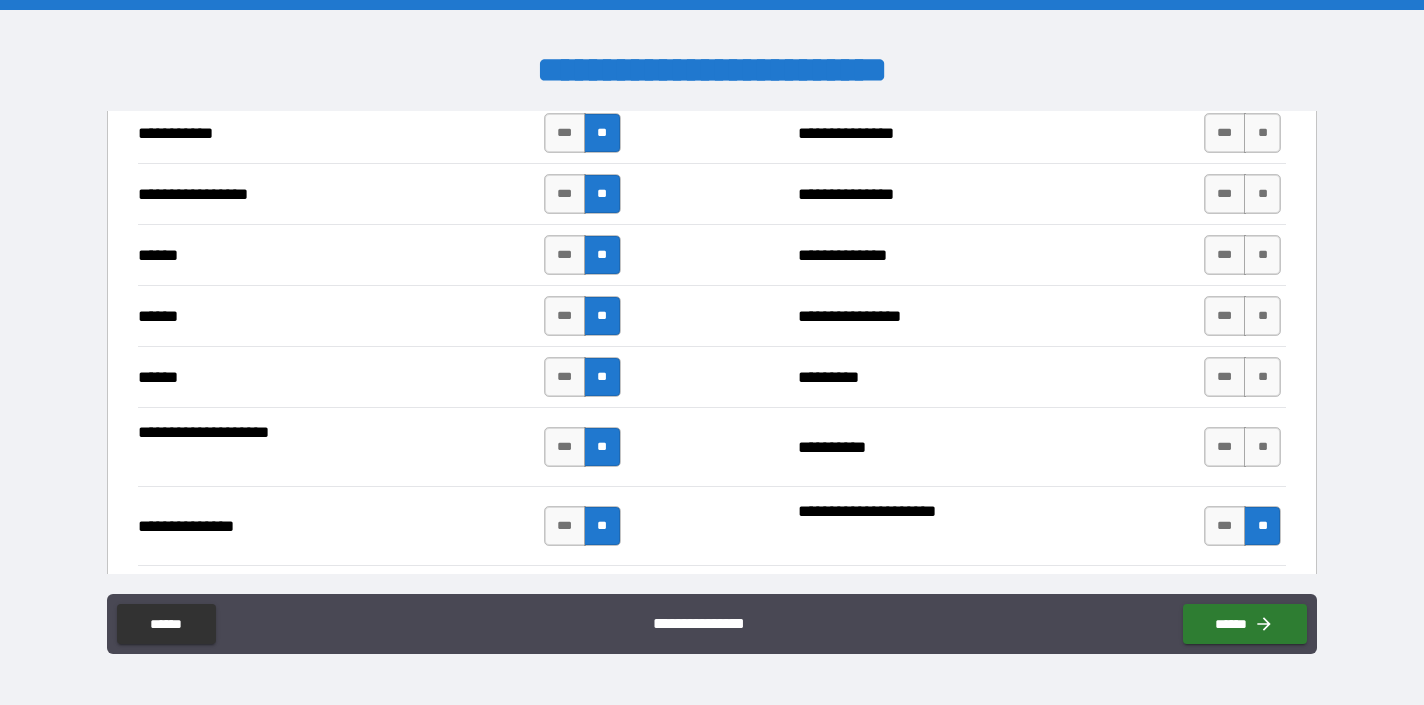 scroll, scrollTop: 2283, scrollLeft: 0, axis: vertical 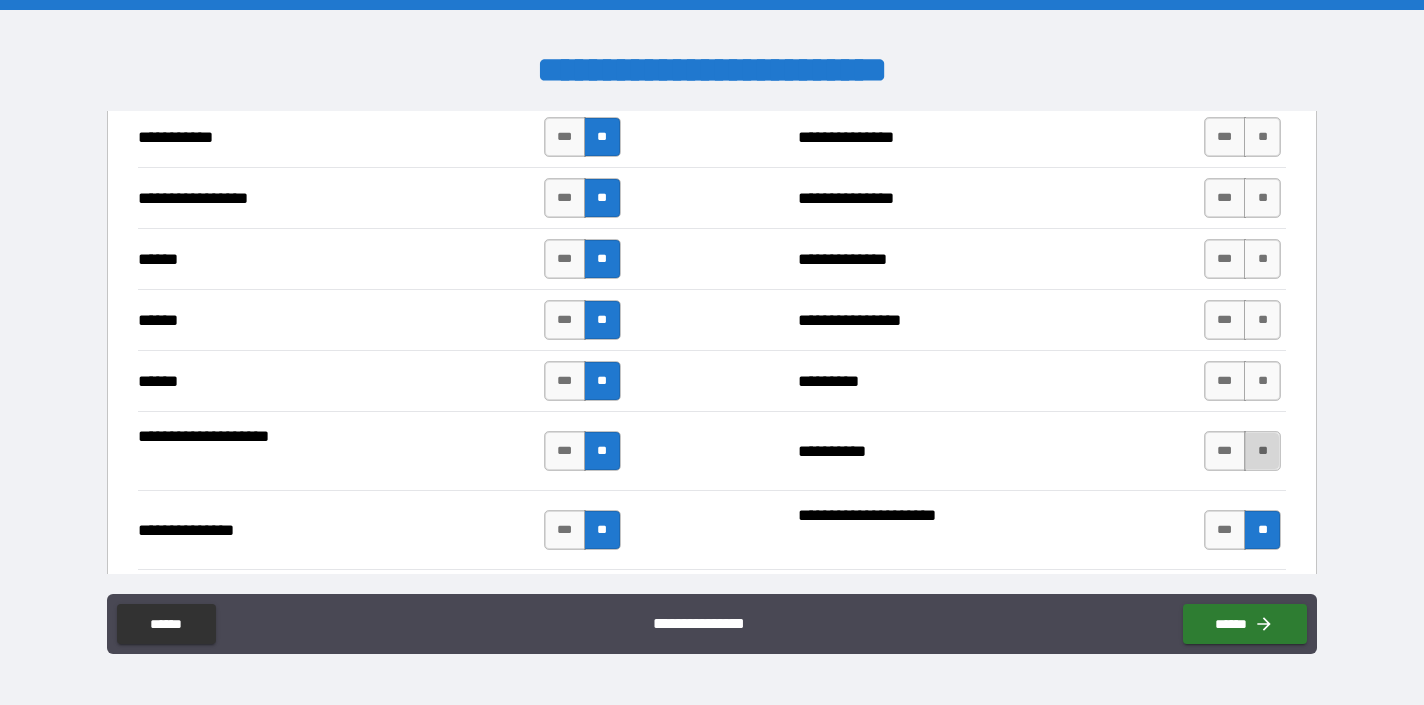 click on "**" at bounding box center [1262, 451] 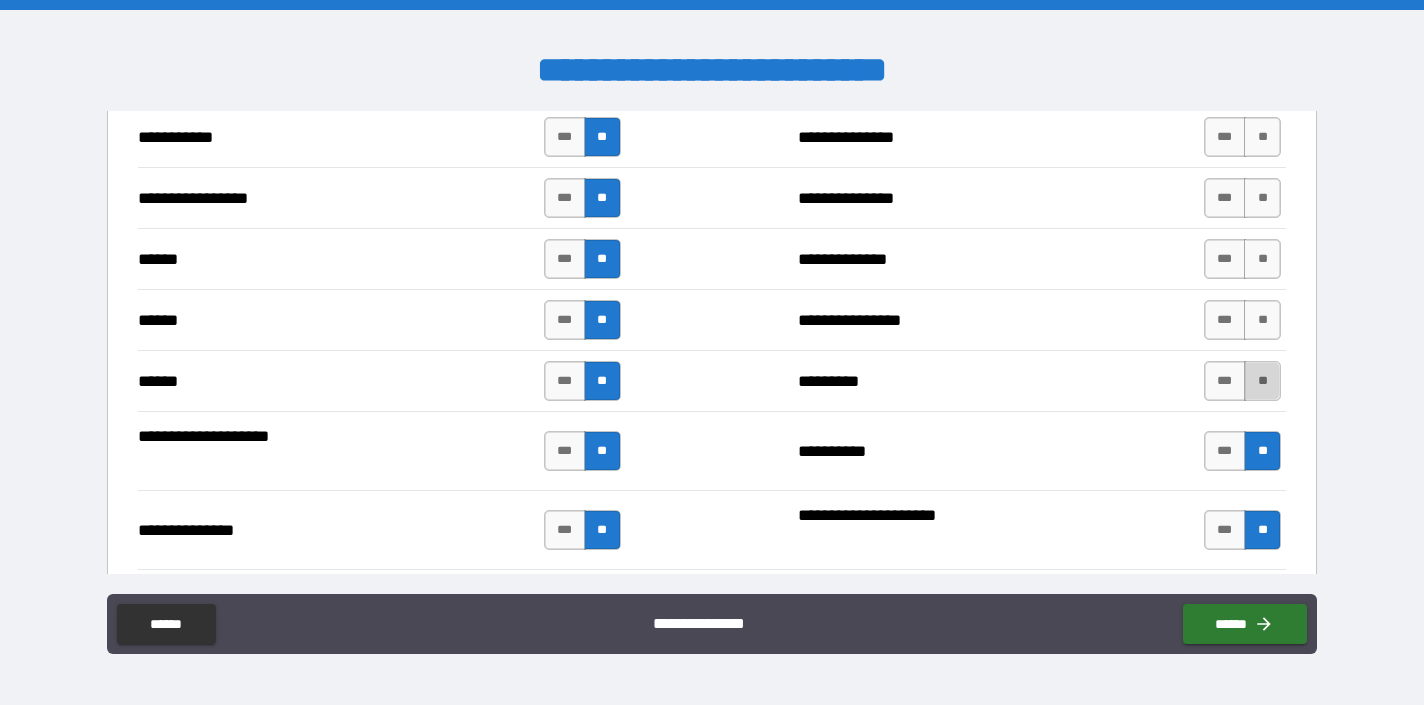 click on "**" at bounding box center [1262, 381] 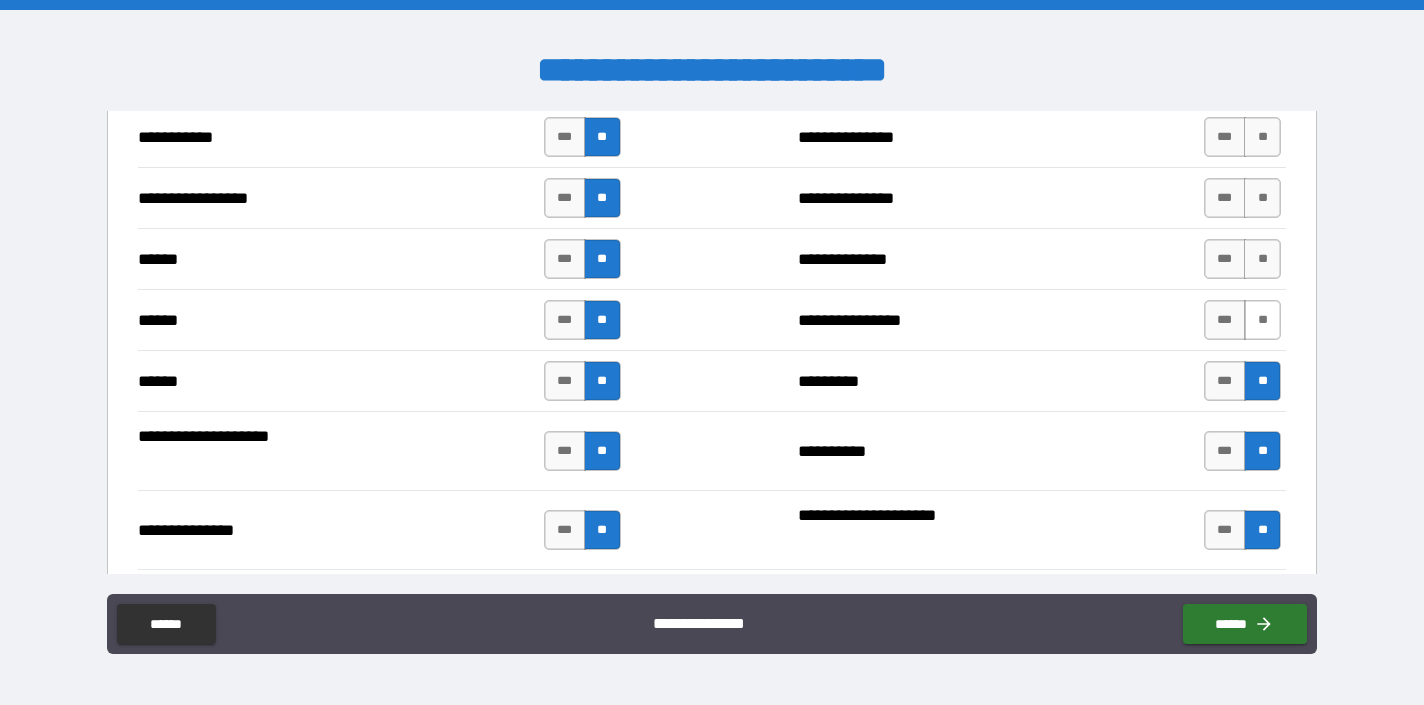 click on "**" at bounding box center (1262, 320) 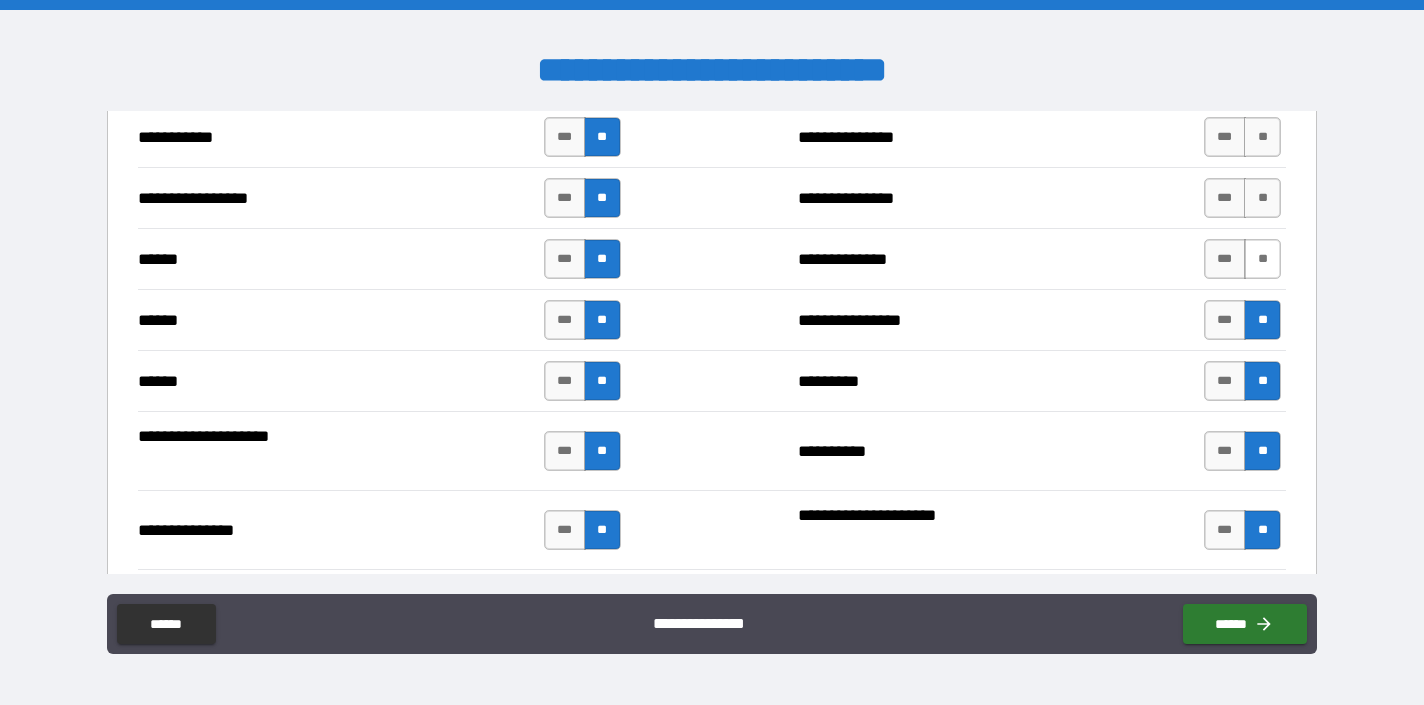 click on "**" at bounding box center (1262, 259) 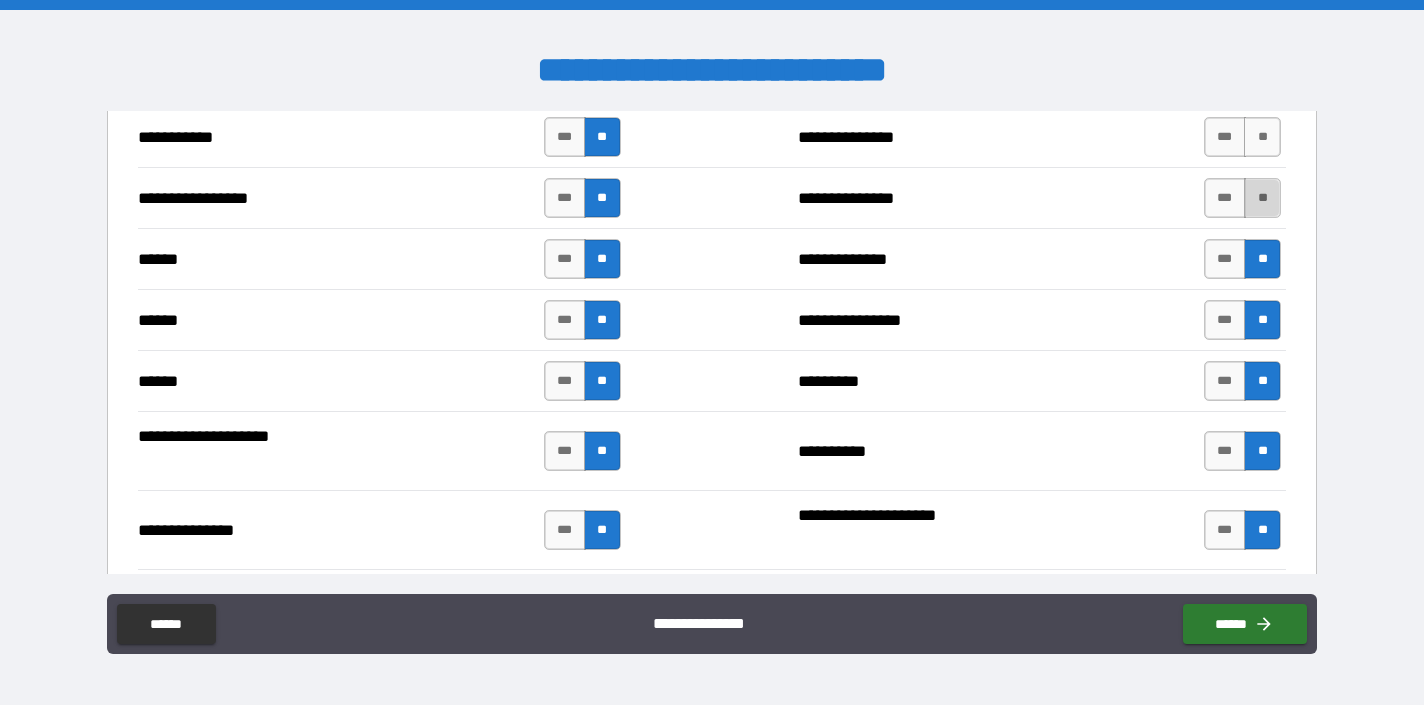click on "**" at bounding box center (1262, 198) 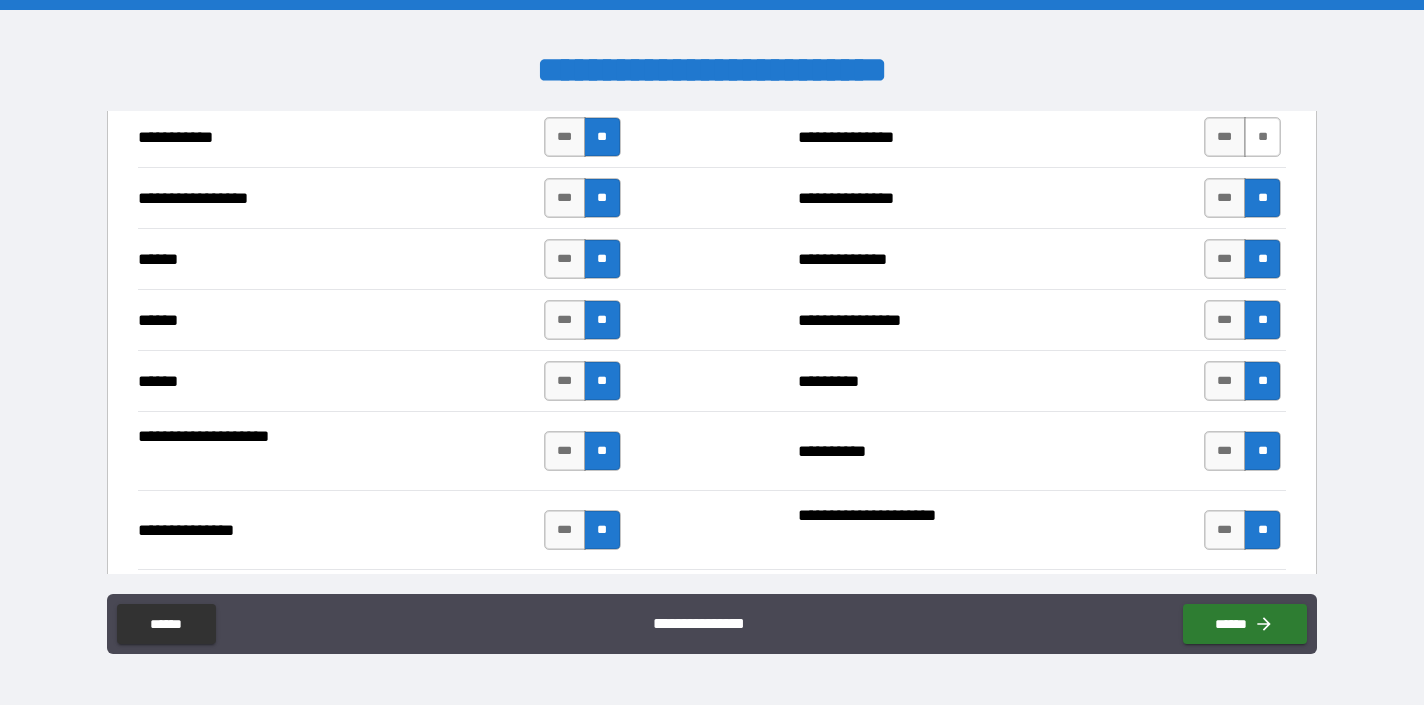 click on "**" at bounding box center (1262, 137) 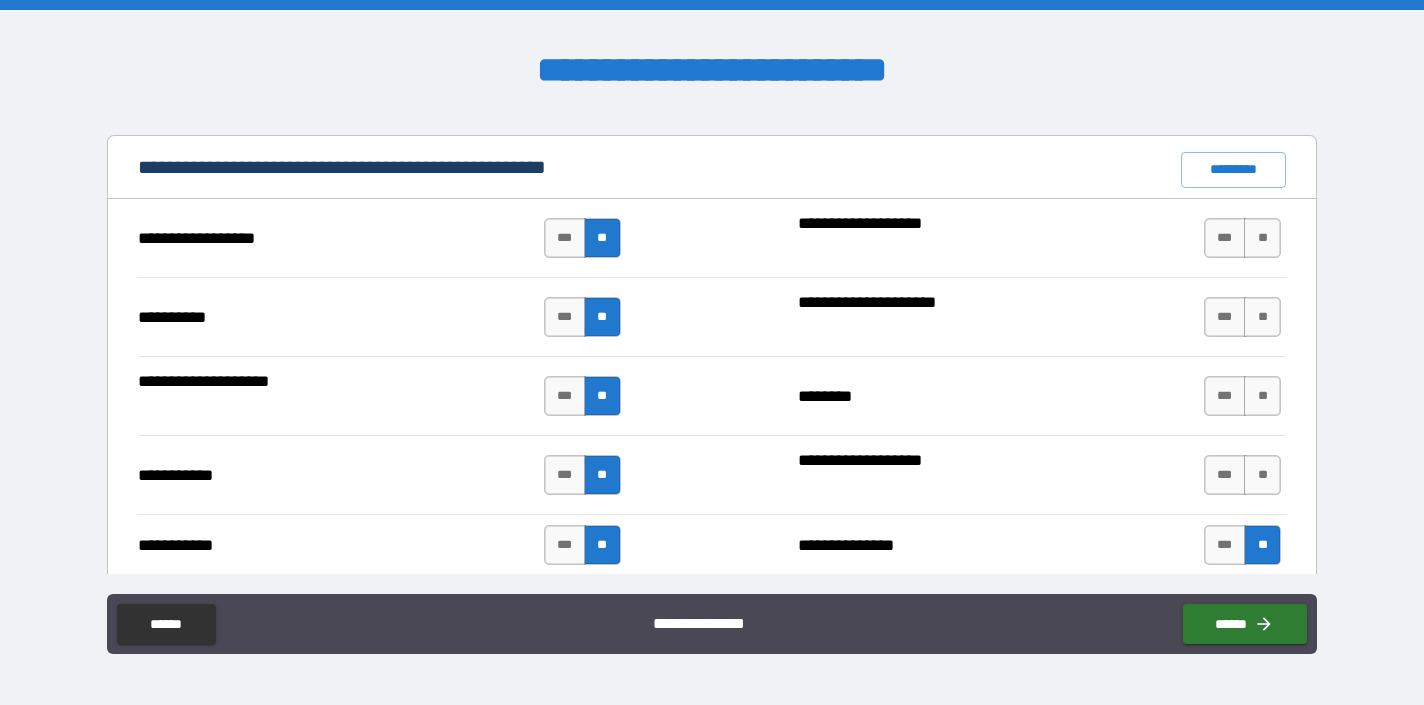 scroll, scrollTop: 1851, scrollLeft: 0, axis: vertical 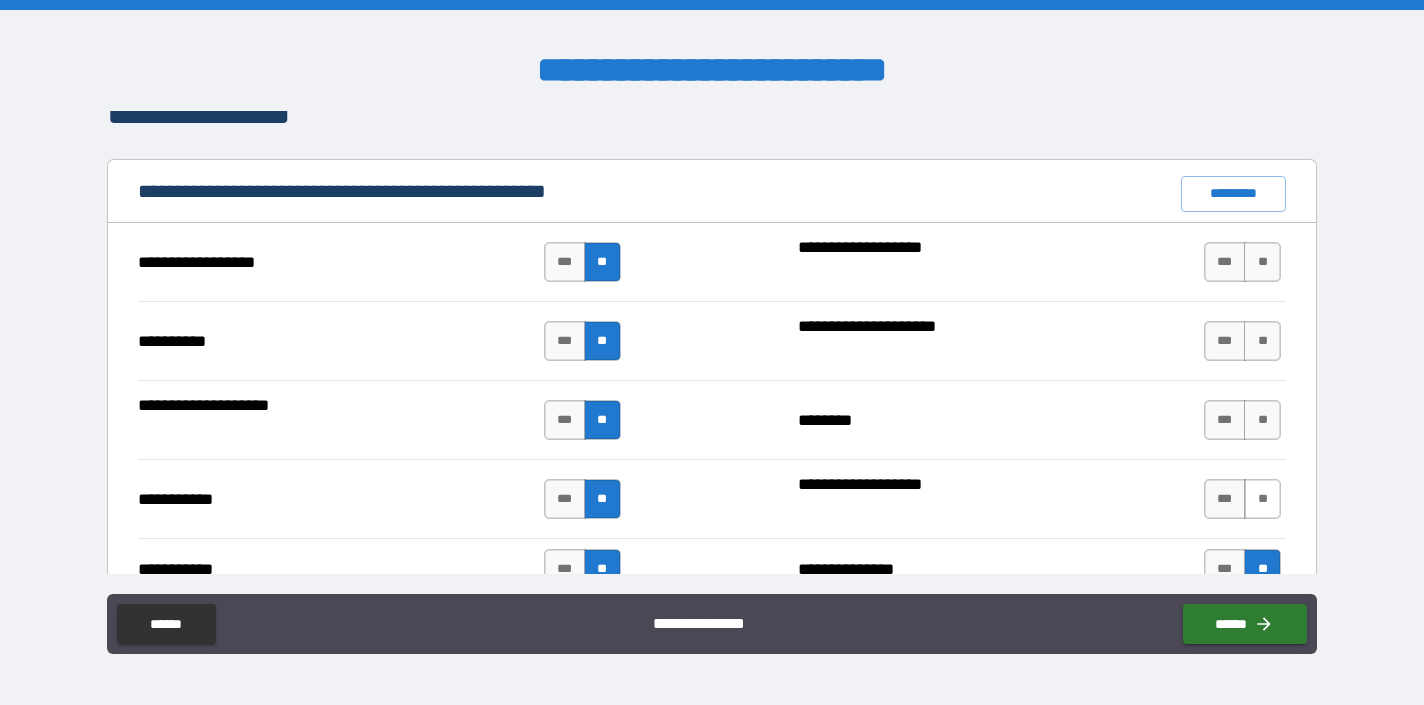 click on "**" at bounding box center (1262, 499) 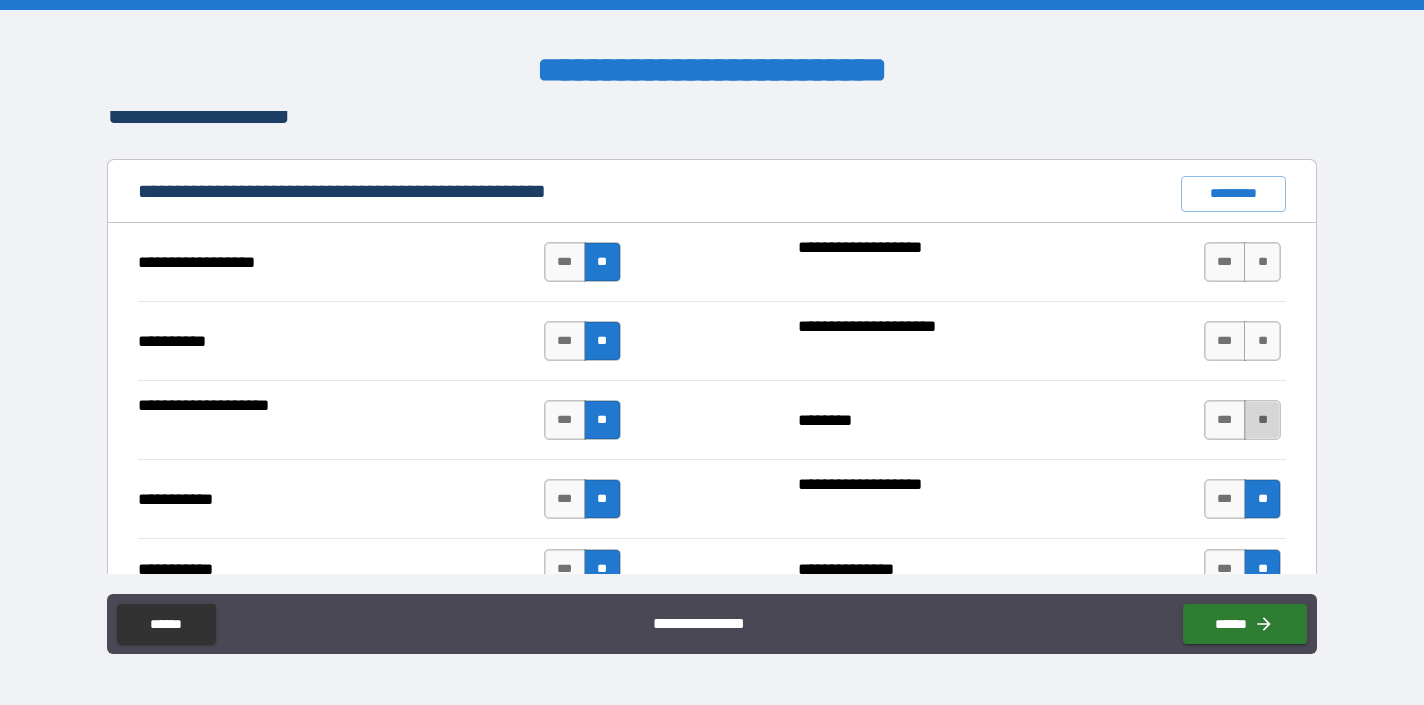 click on "**" at bounding box center [1262, 420] 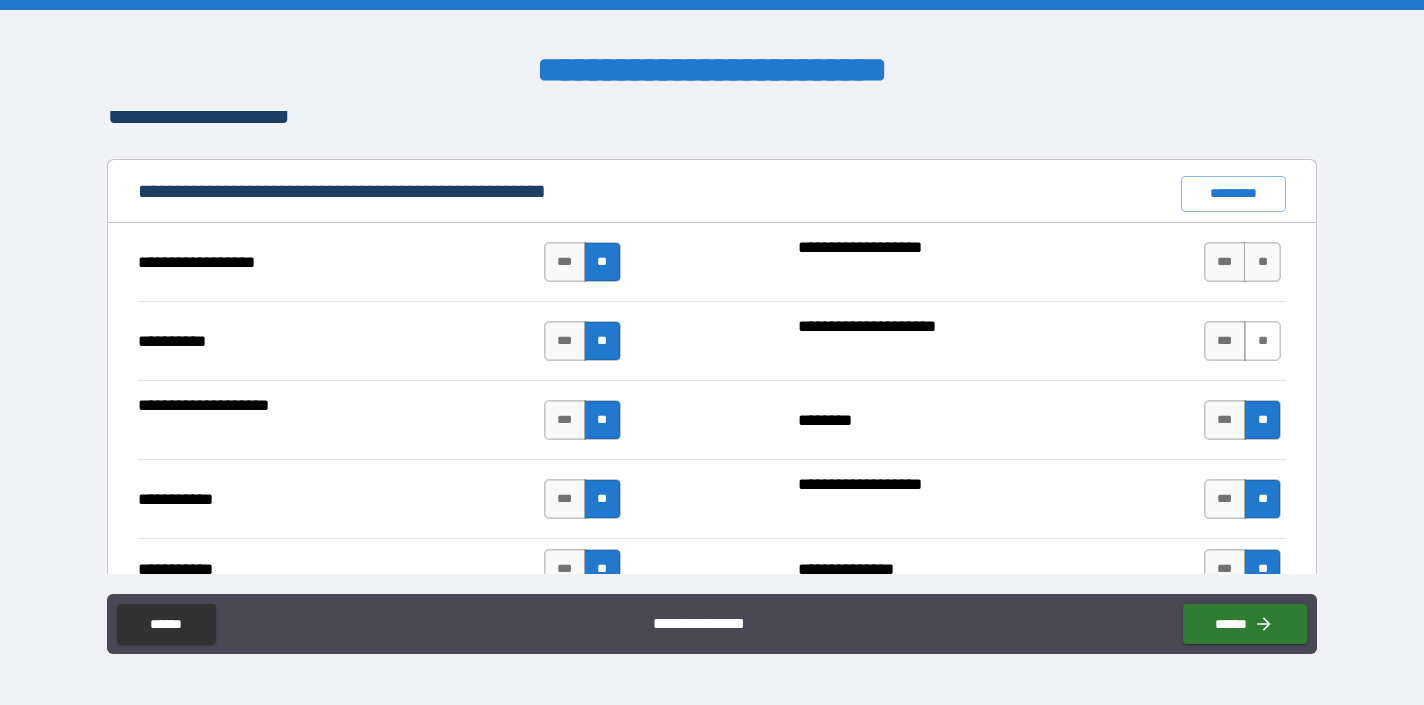 click on "**" at bounding box center (1262, 341) 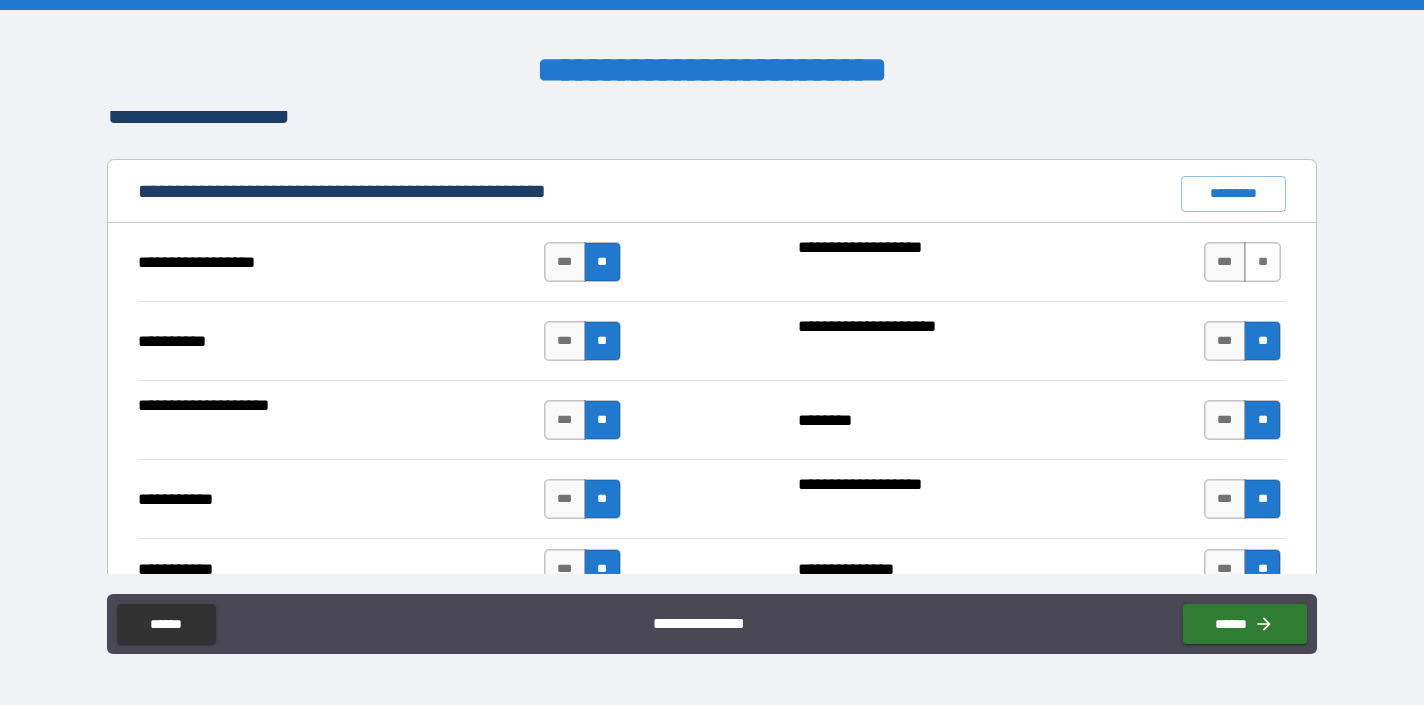 click on "**" at bounding box center (1262, 262) 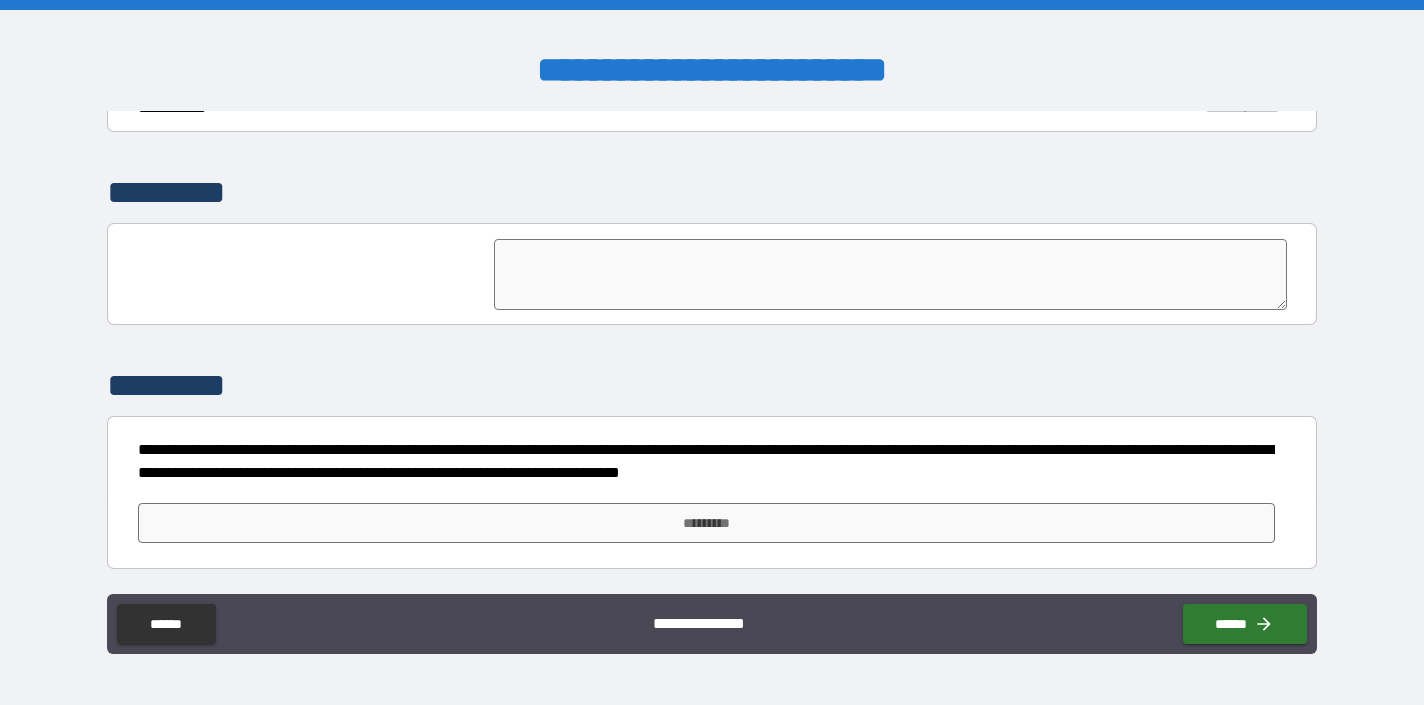 scroll, scrollTop: 4742, scrollLeft: 0, axis: vertical 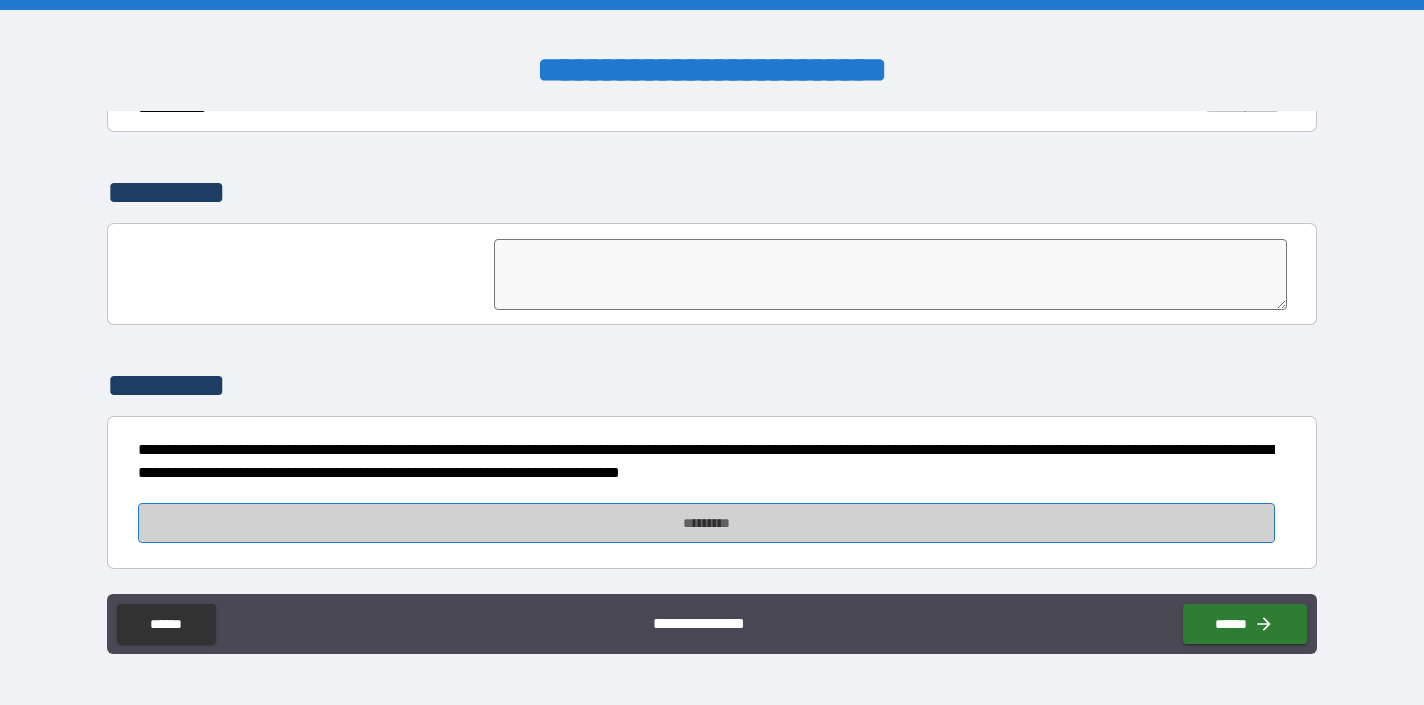 click on "*********" at bounding box center [706, 523] 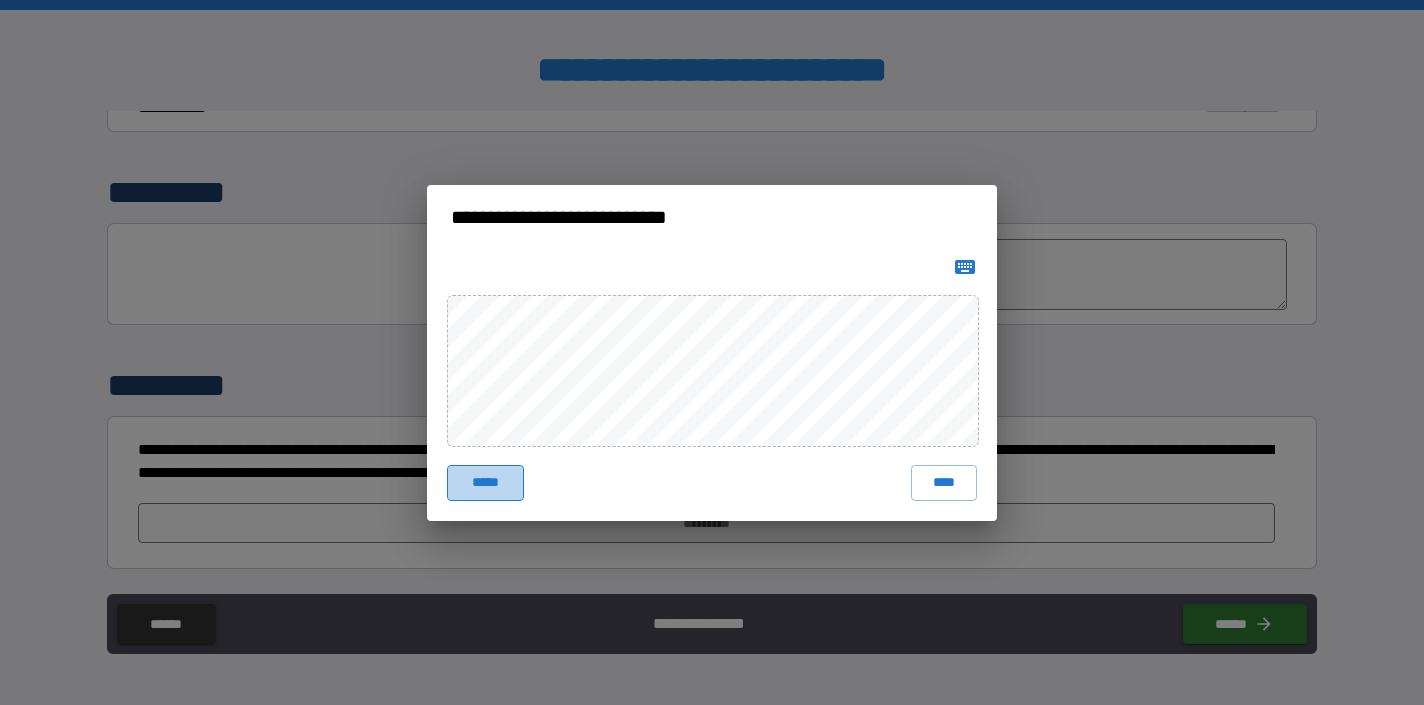 click on "*****" at bounding box center (485, 483) 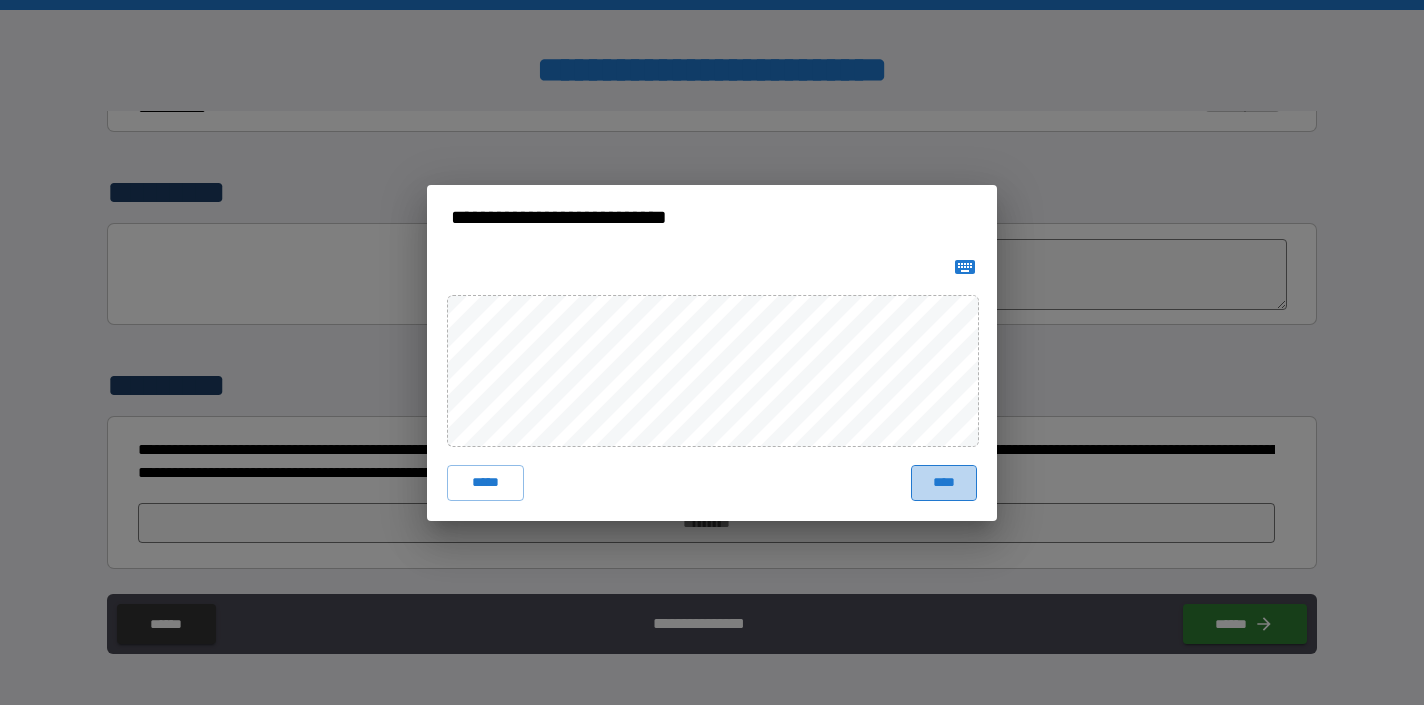 click on "****" at bounding box center [944, 483] 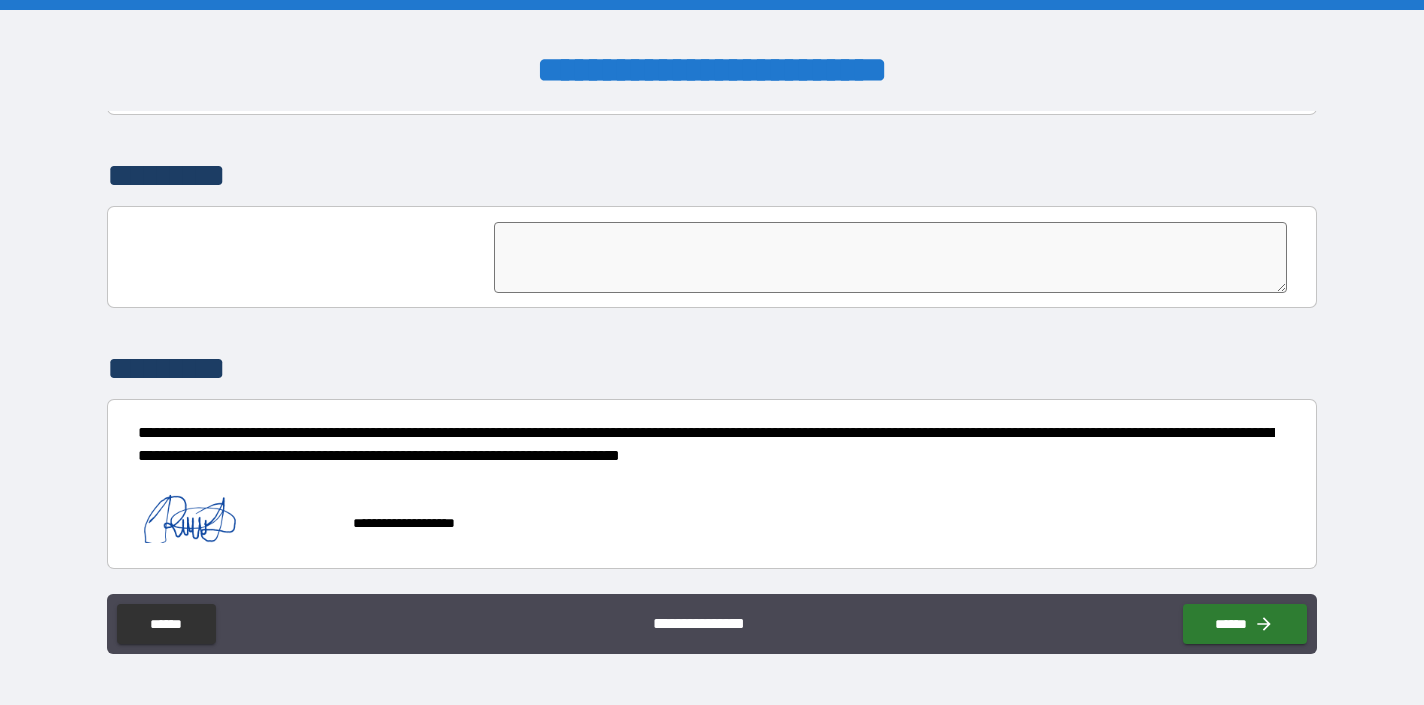 scroll, scrollTop: 4759, scrollLeft: 0, axis: vertical 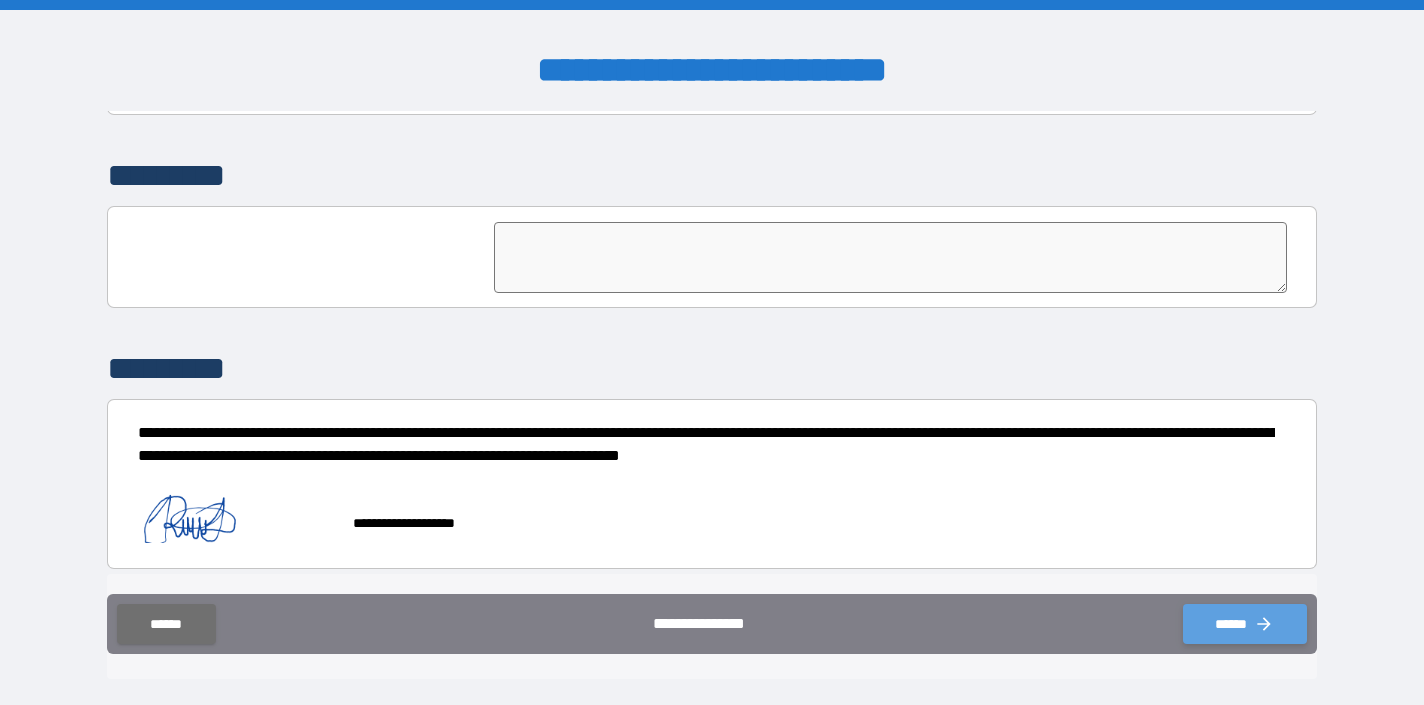 click on "******" at bounding box center (1245, 624) 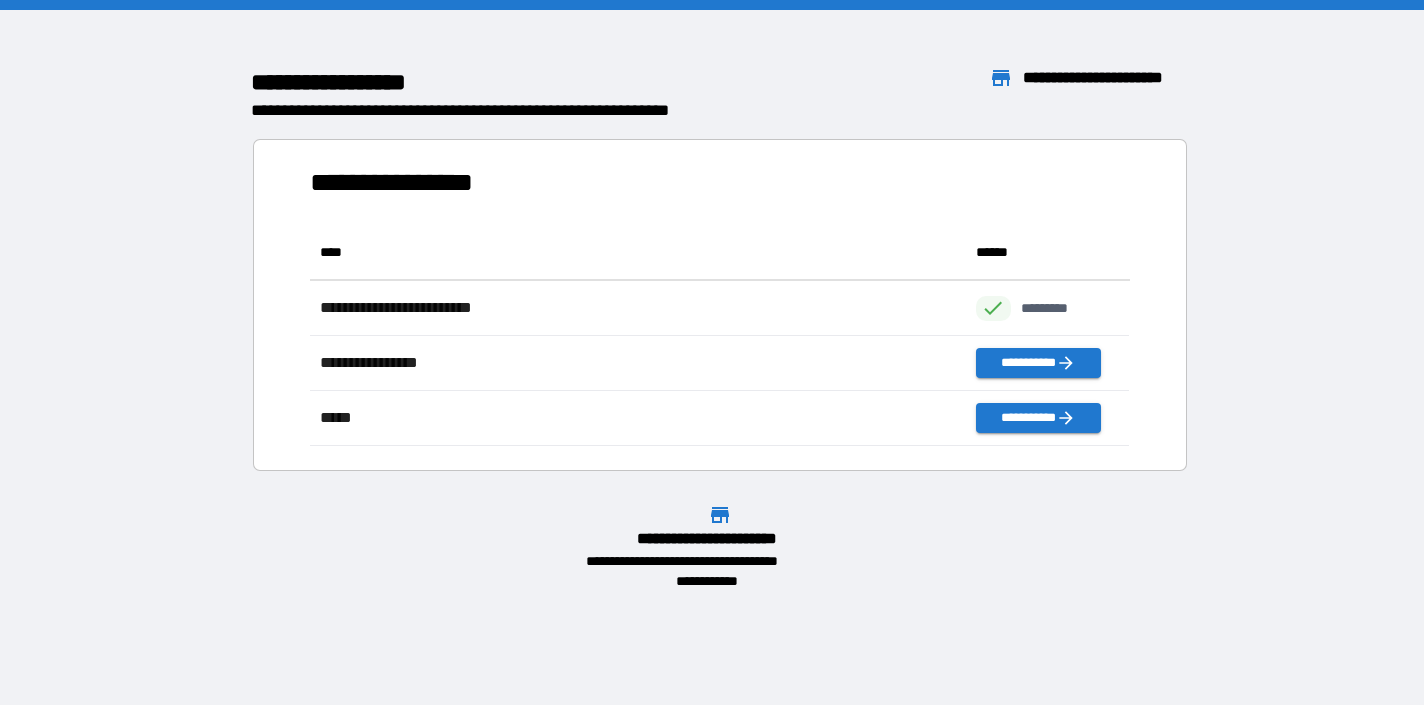 scroll, scrollTop: 1, scrollLeft: 1, axis: both 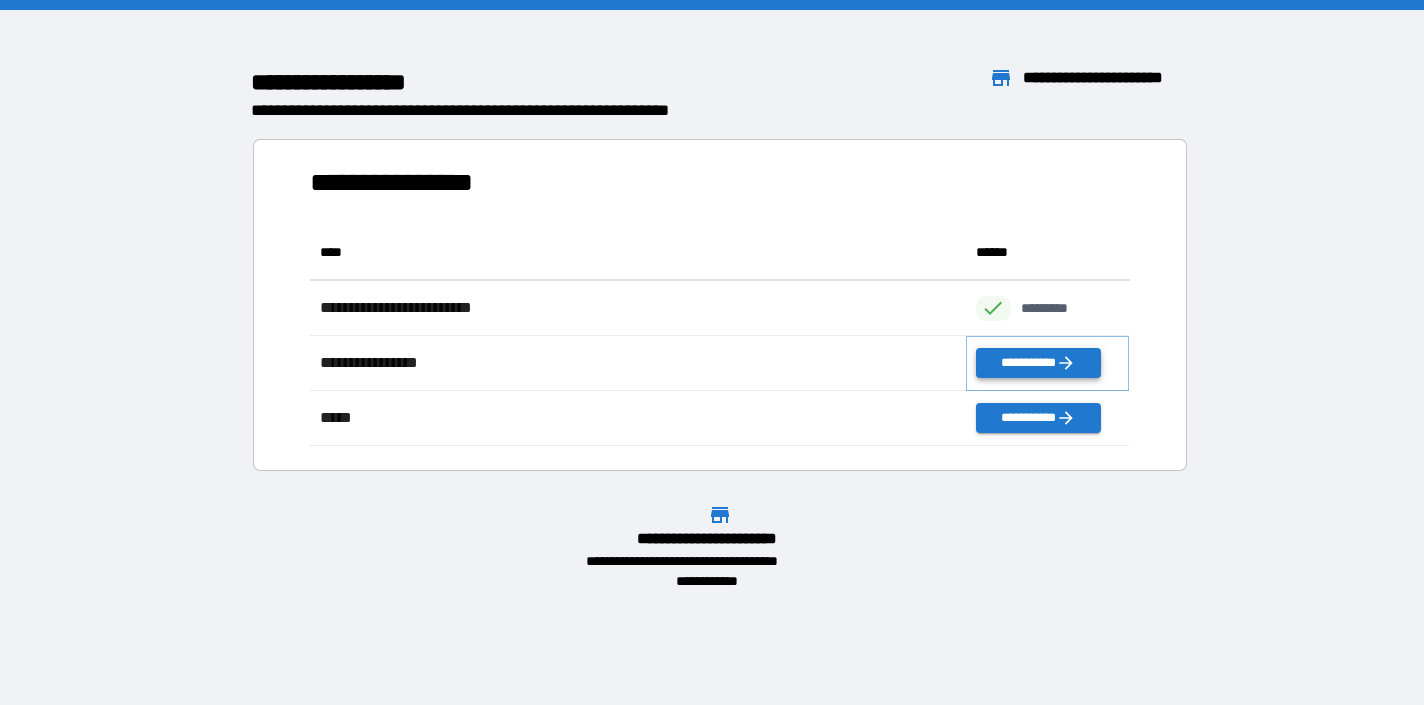 click on "**********" at bounding box center (1038, 363) 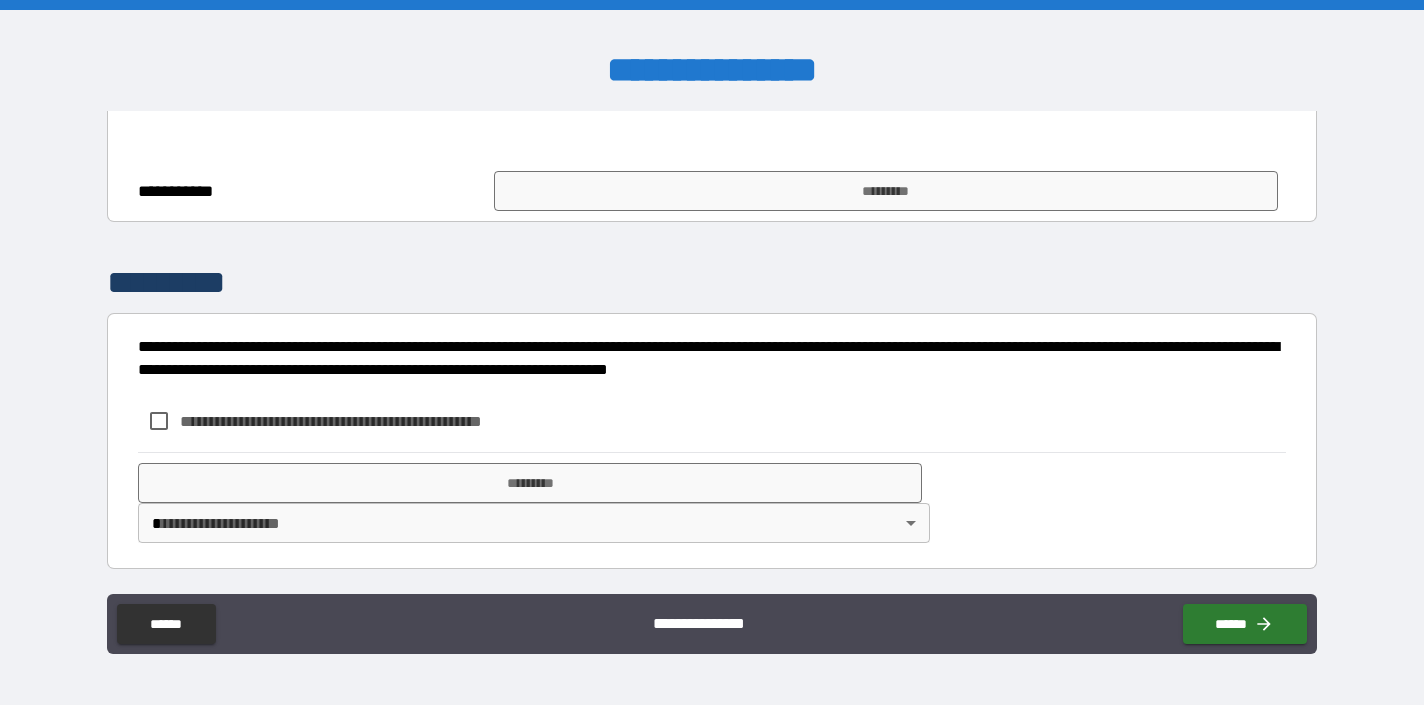 scroll, scrollTop: 981, scrollLeft: 0, axis: vertical 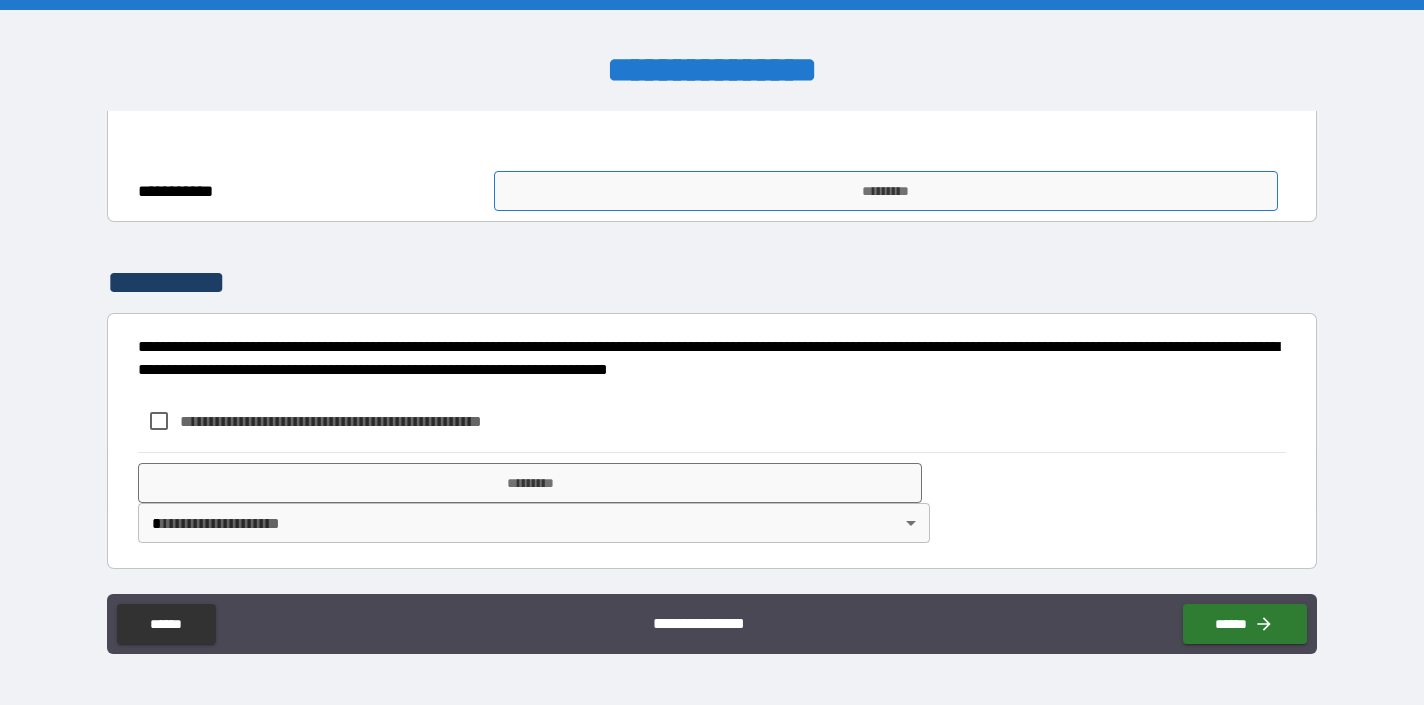 click on "*********" at bounding box center (886, 191) 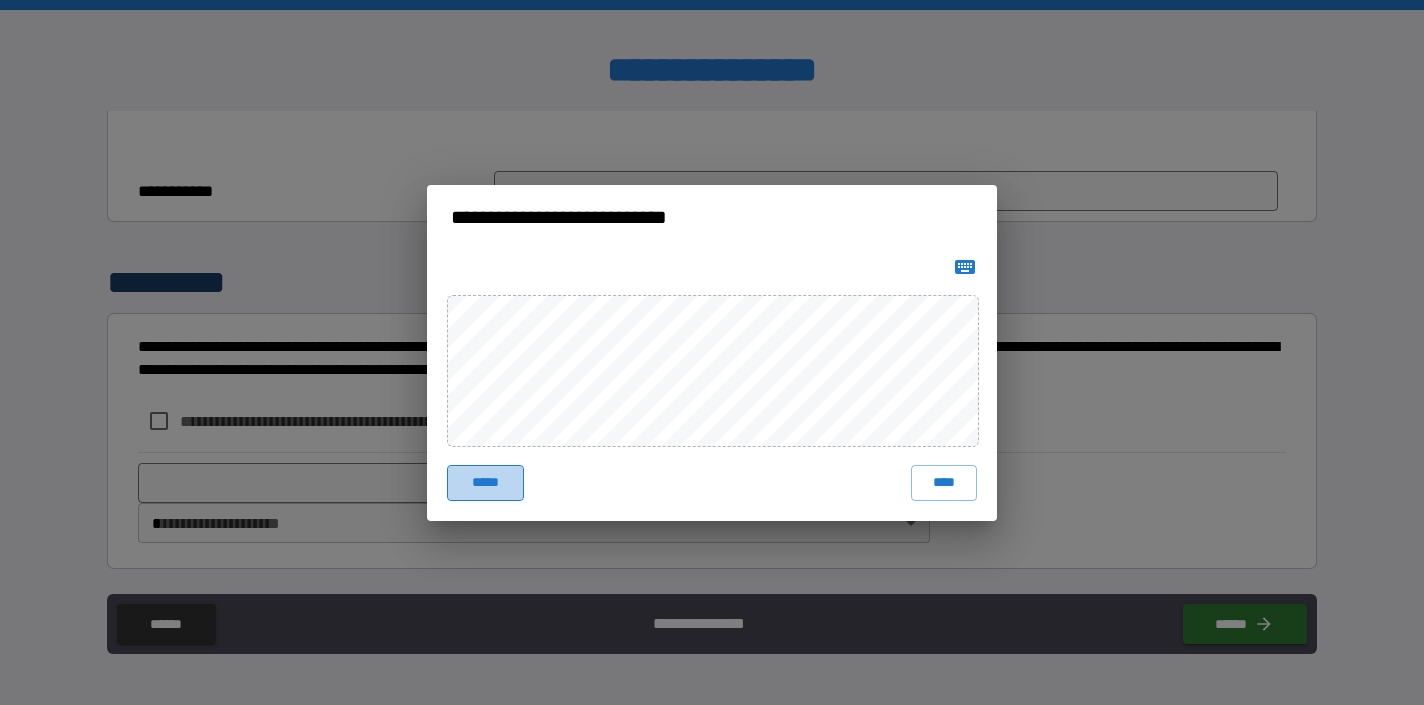 click on "*****" at bounding box center [485, 483] 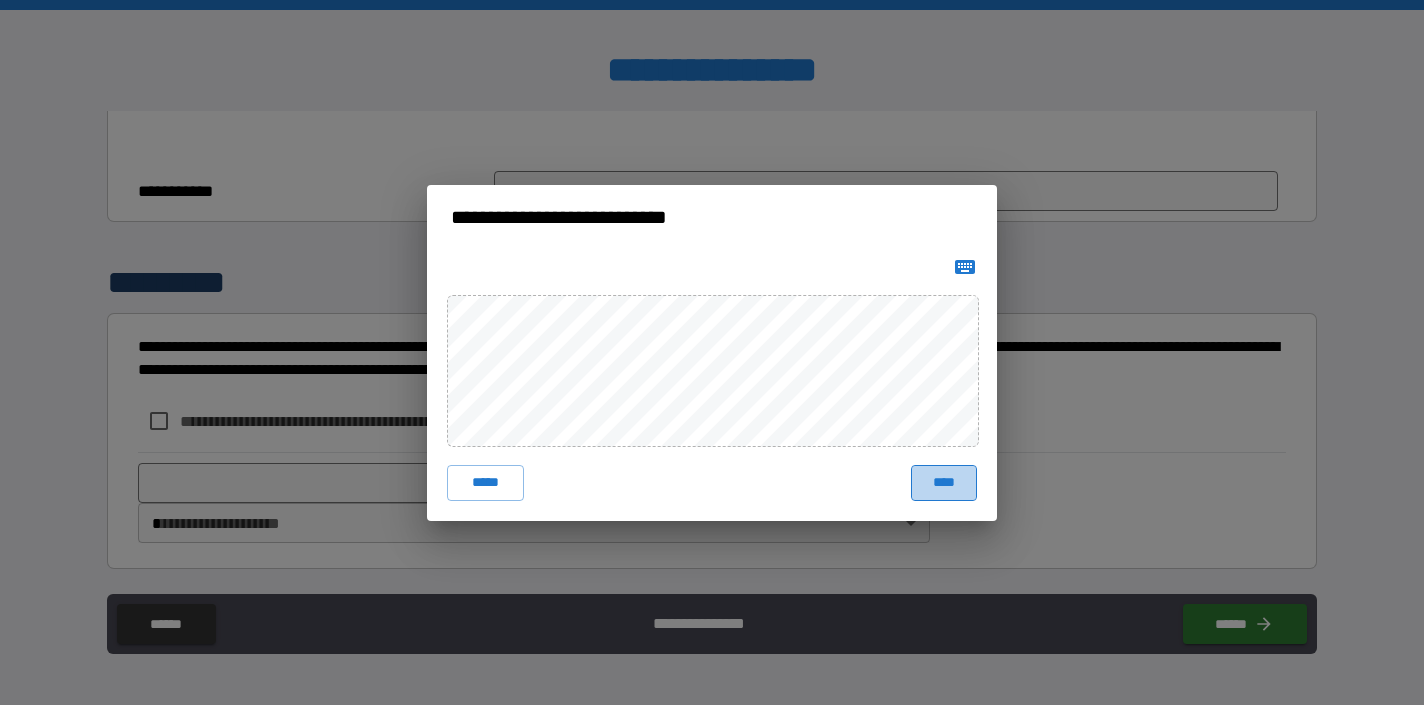click on "****" at bounding box center [944, 483] 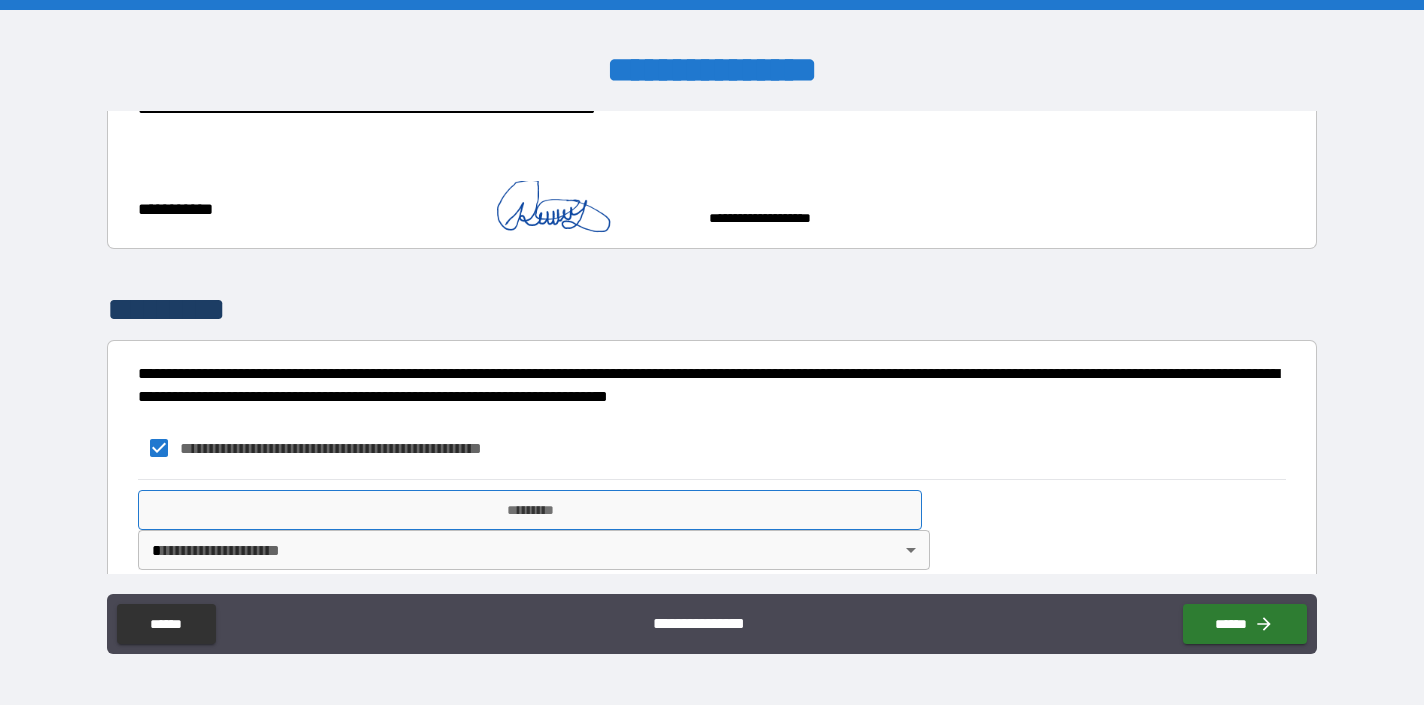click on "*********" at bounding box center [530, 510] 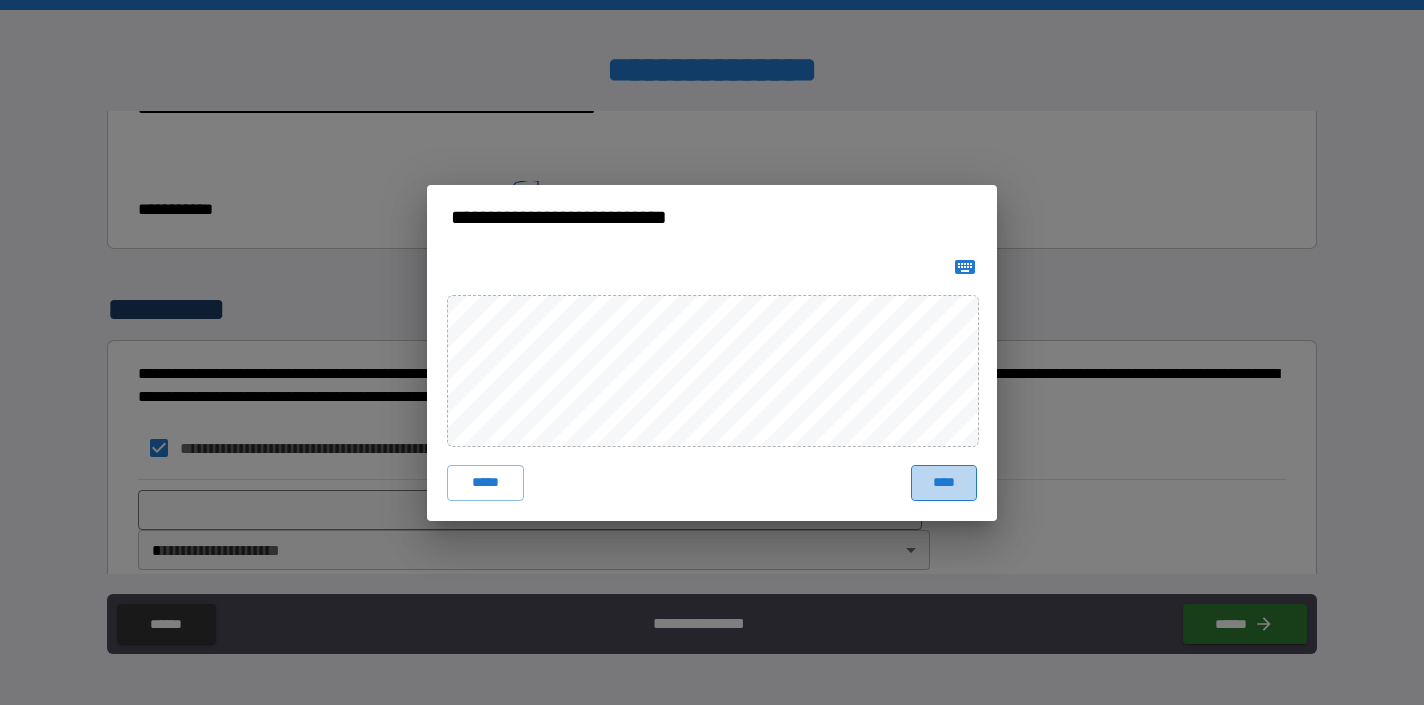 click on "****" at bounding box center (944, 483) 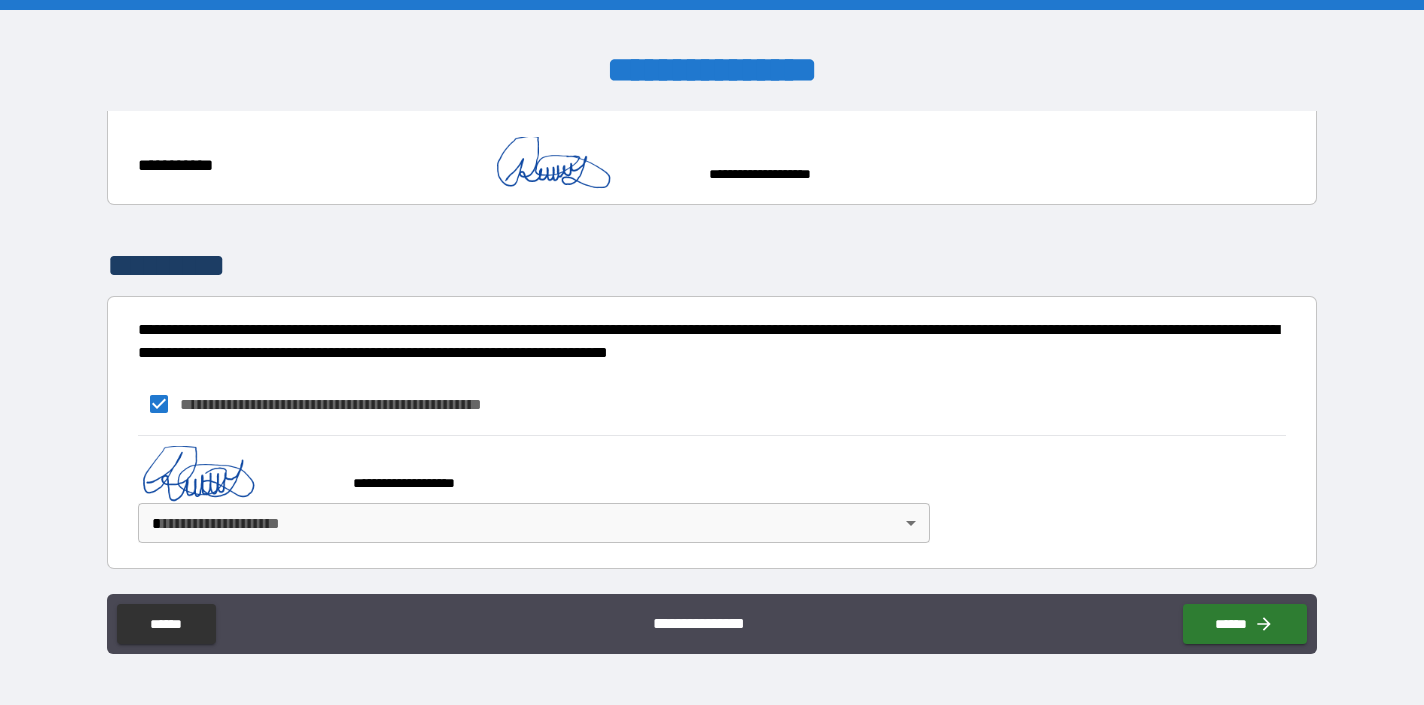 scroll, scrollTop: 1015, scrollLeft: 0, axis: vertical 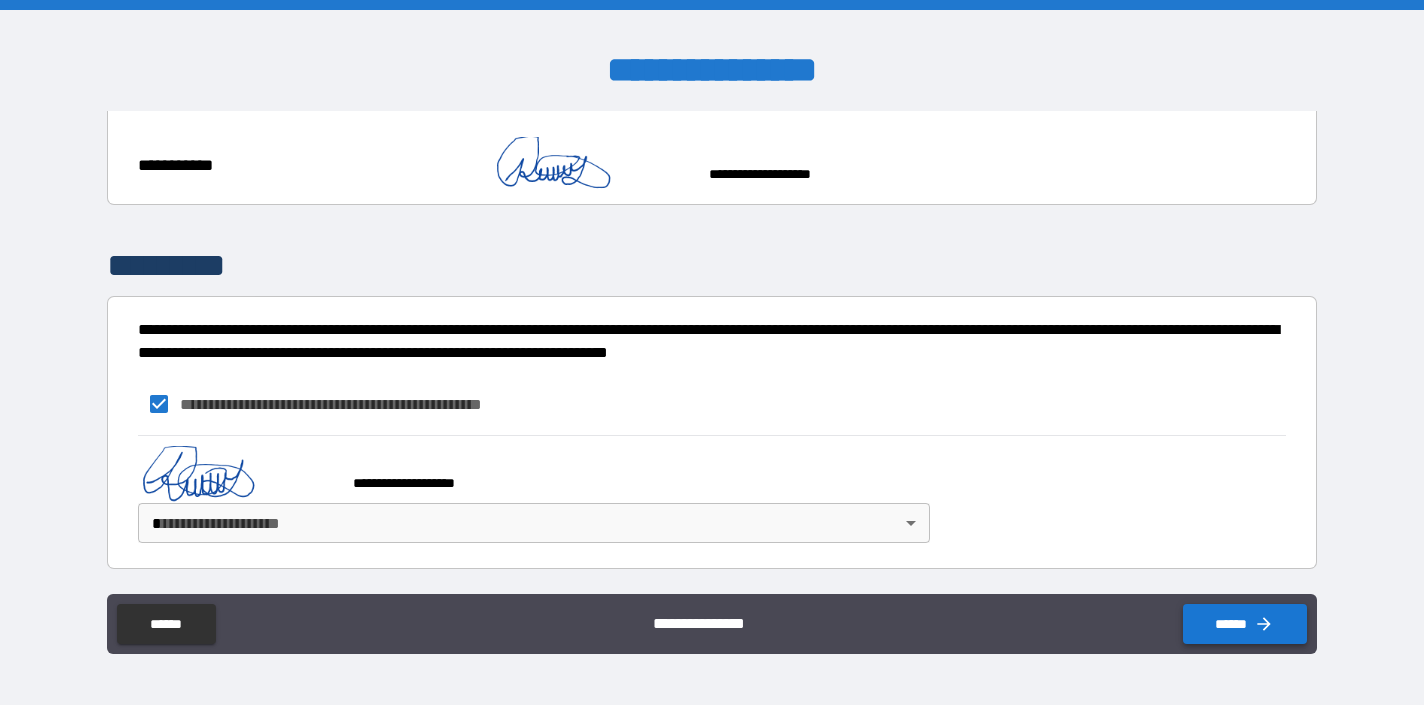 click on "******" at bounding box center [1245, 624] 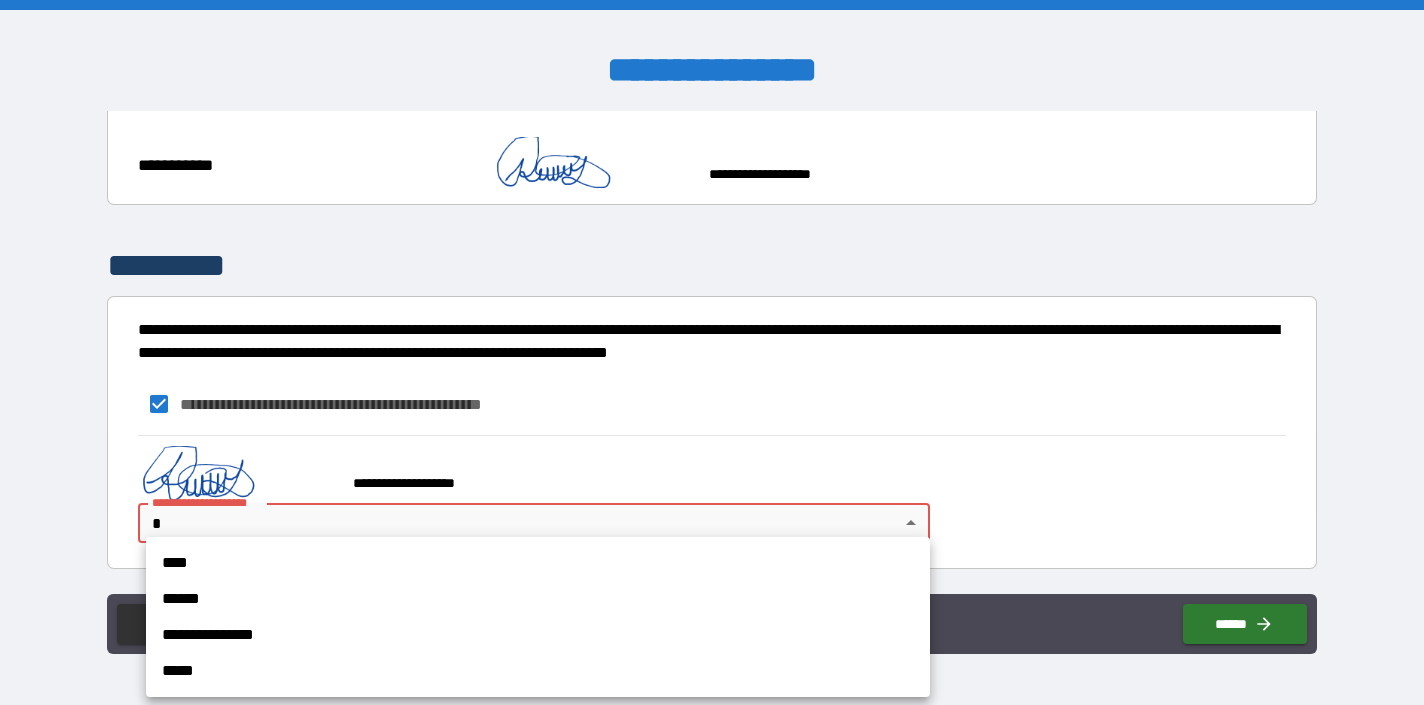 click on "**********" at bounding box center [712, 352] 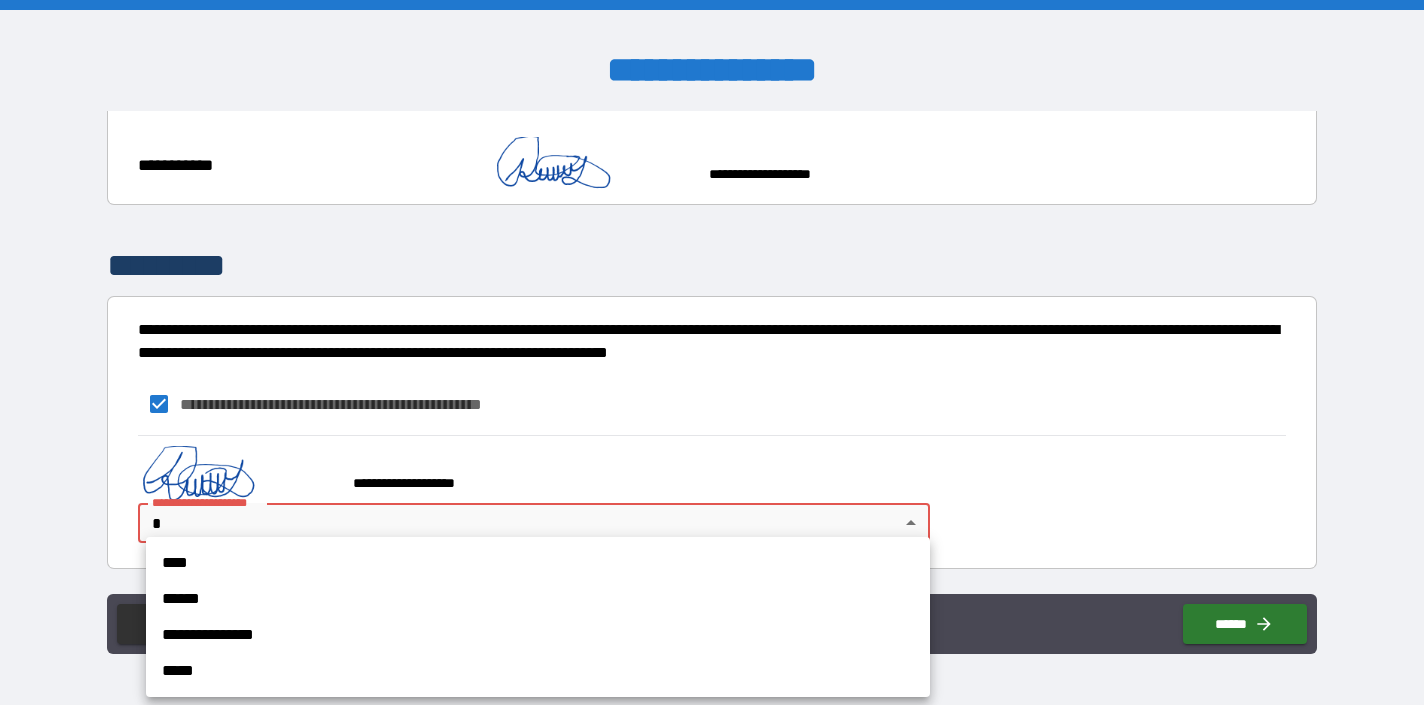 click on "****" at bounding box center [538, 563] 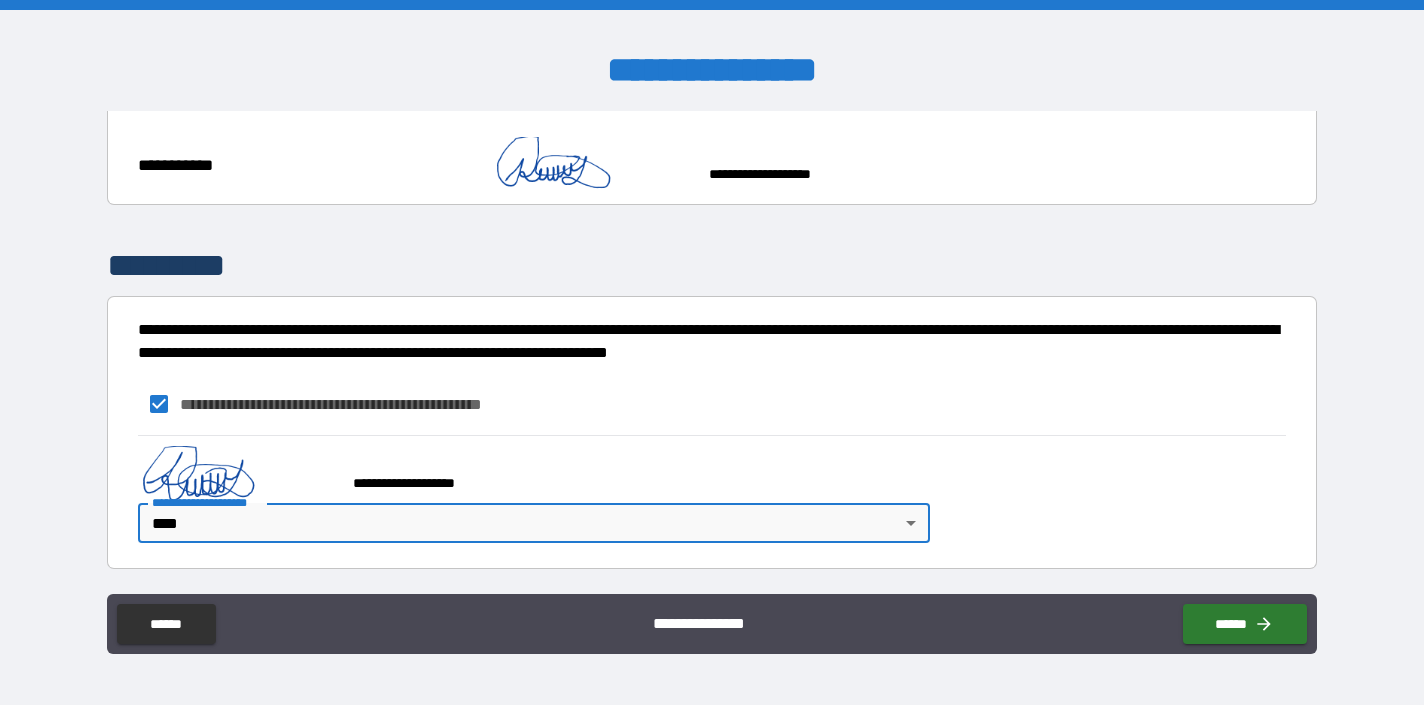 scroll, scrollTop: 1015, scrollLeft: 0, axis: vertical 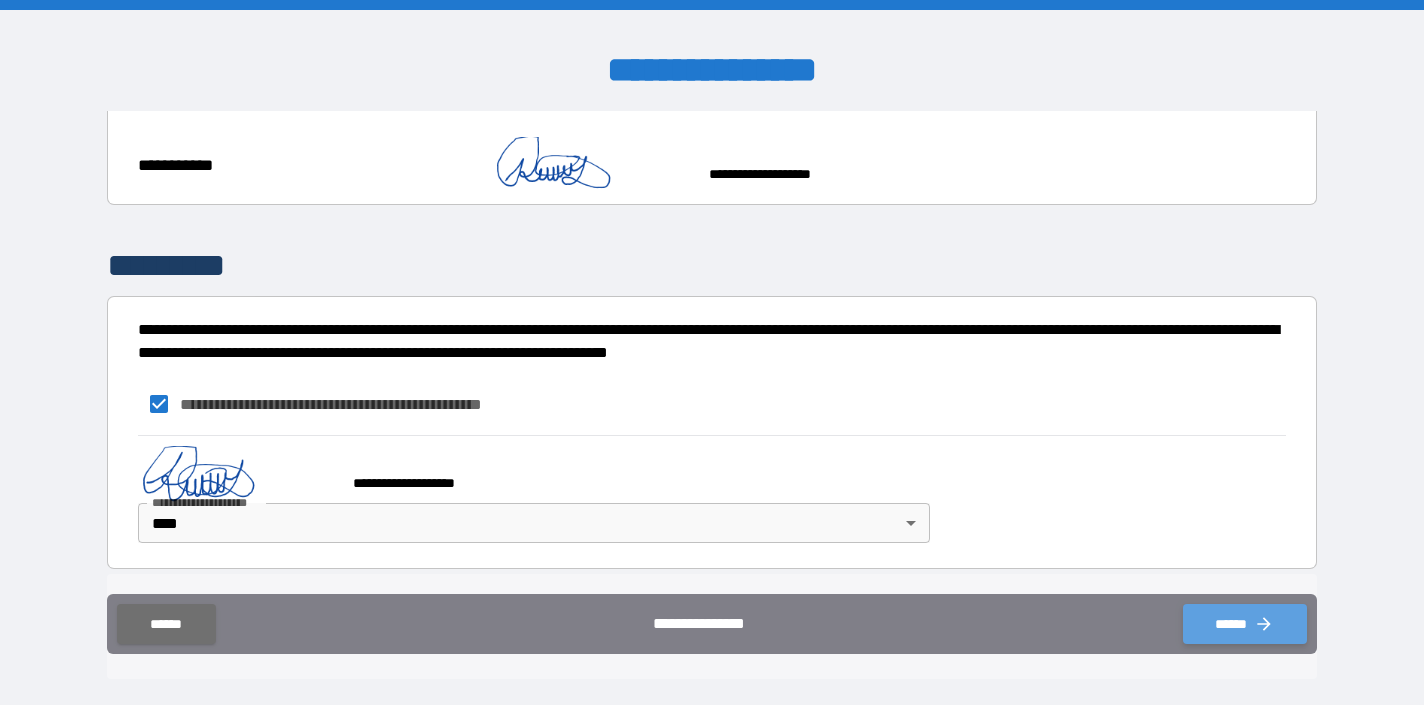 click on "******" at bounding box center [1245, 624] 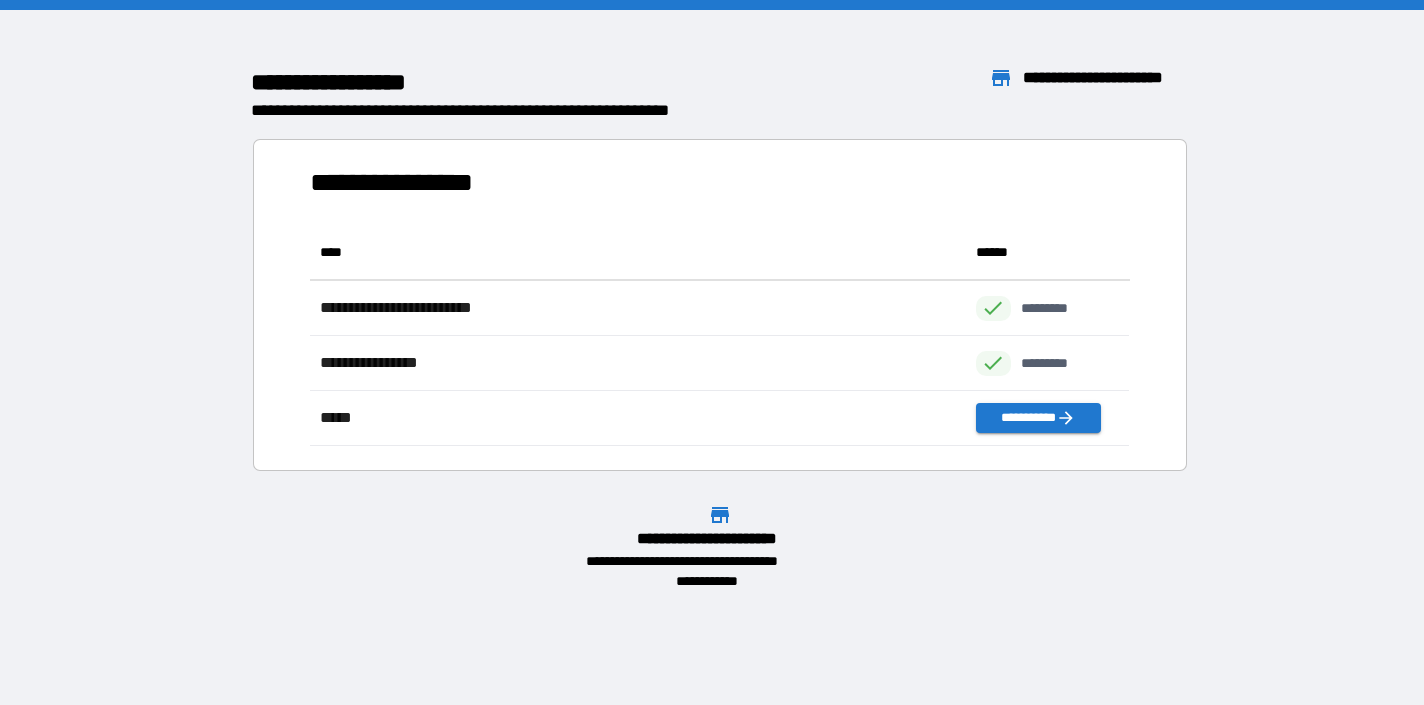 scroll, scrollTop: 1, scrollLeft: 1, axis: both 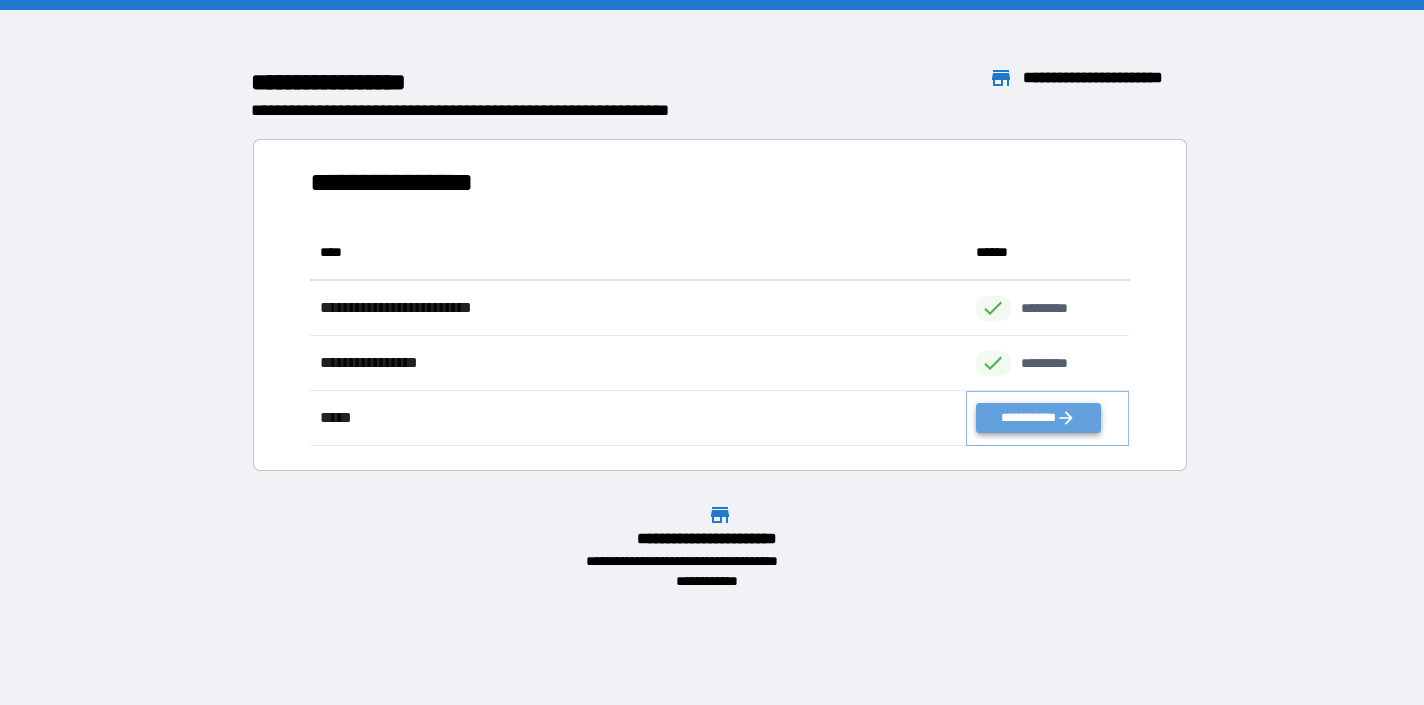 click on "**********" at bounding box center [1038, 418] 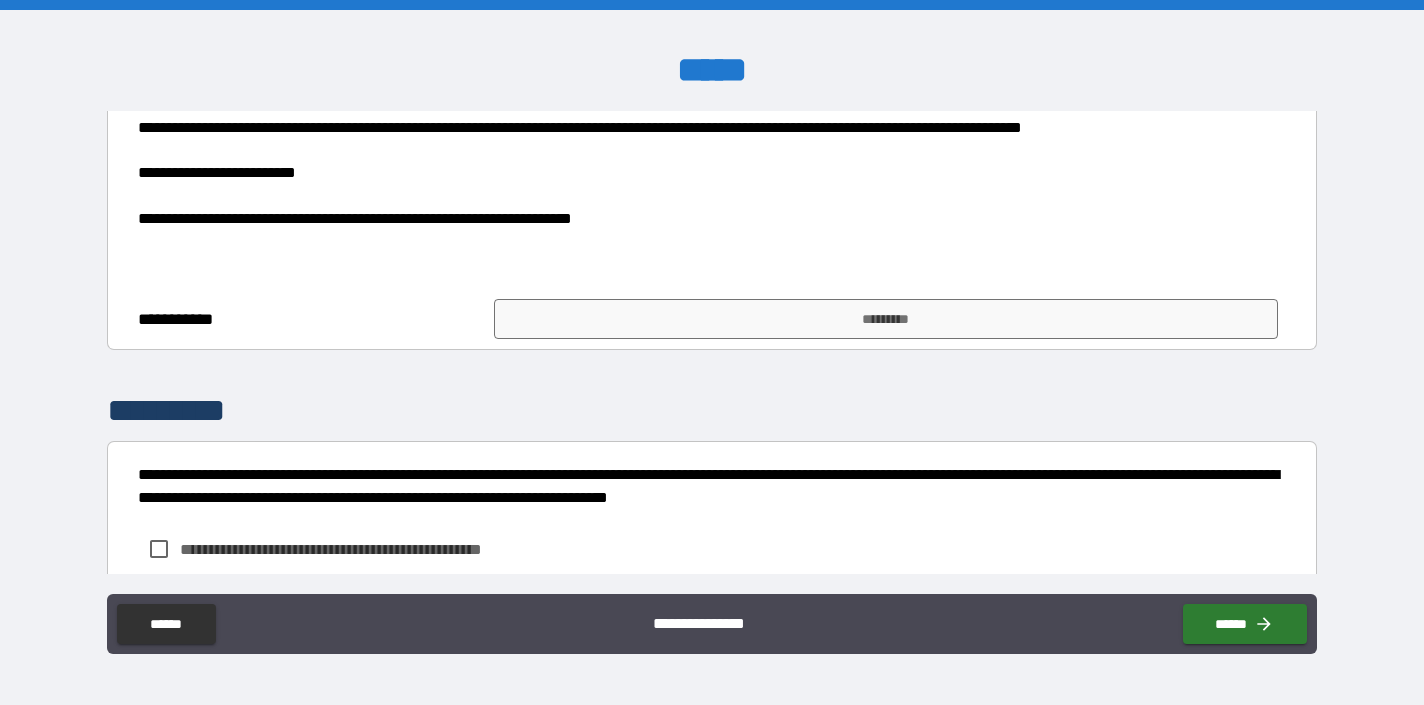 scroll, scrollTop: 2916, scrollLeft: 0, axis: vertical 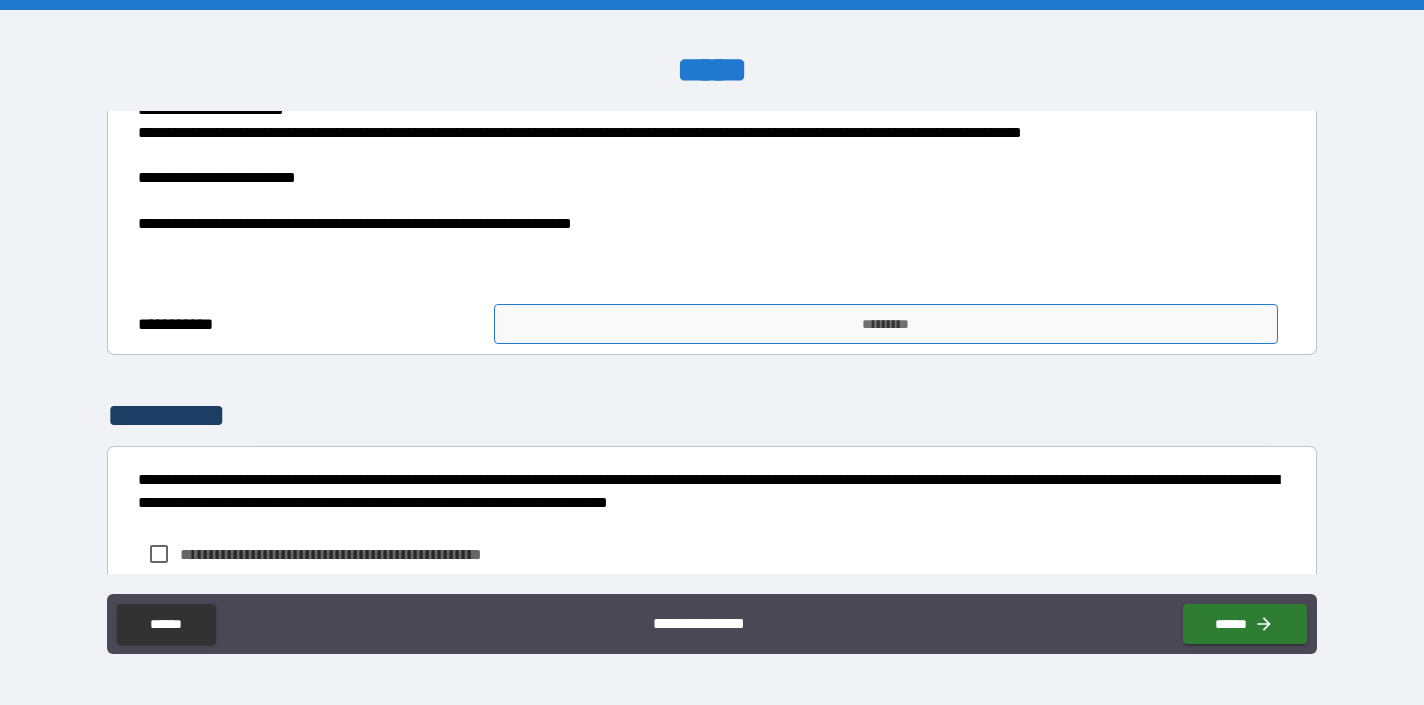 click on "*********" at bounding box center [886, 324] 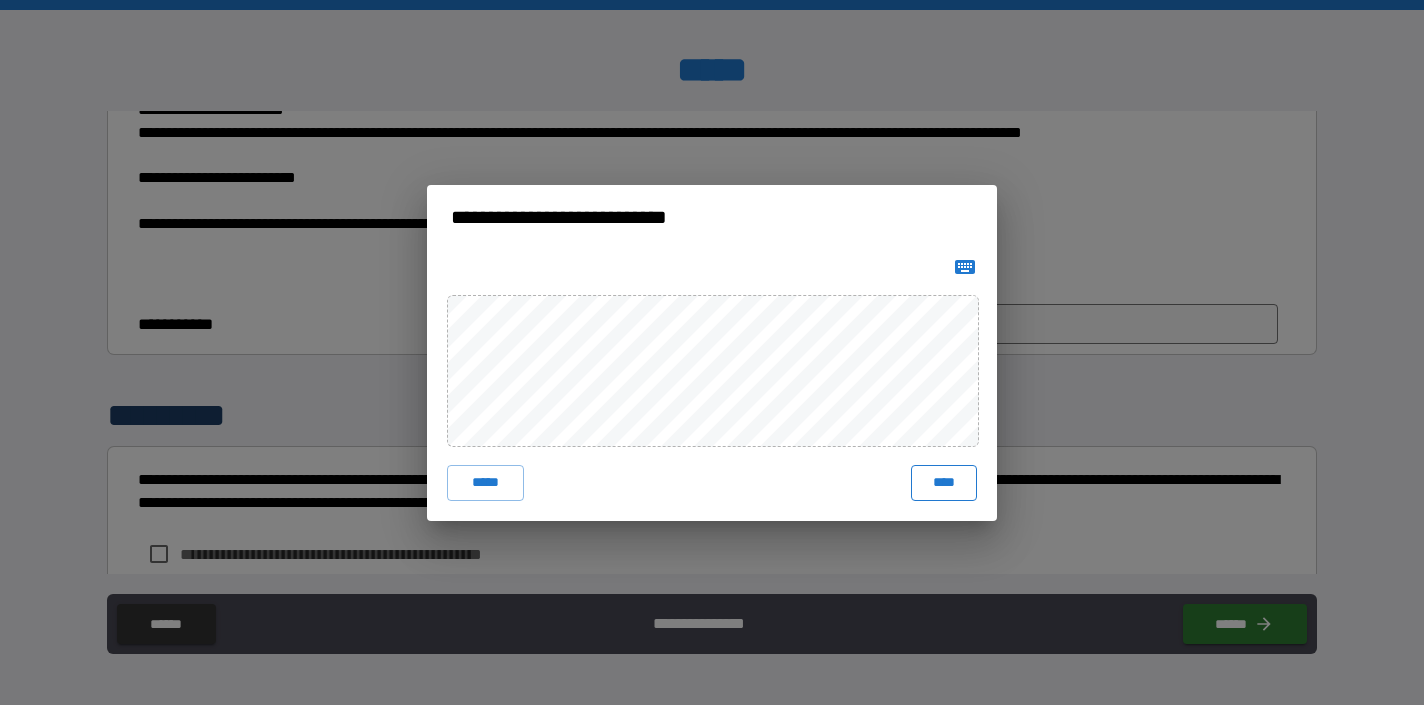 click on "****" at bounding box center (944, 483) 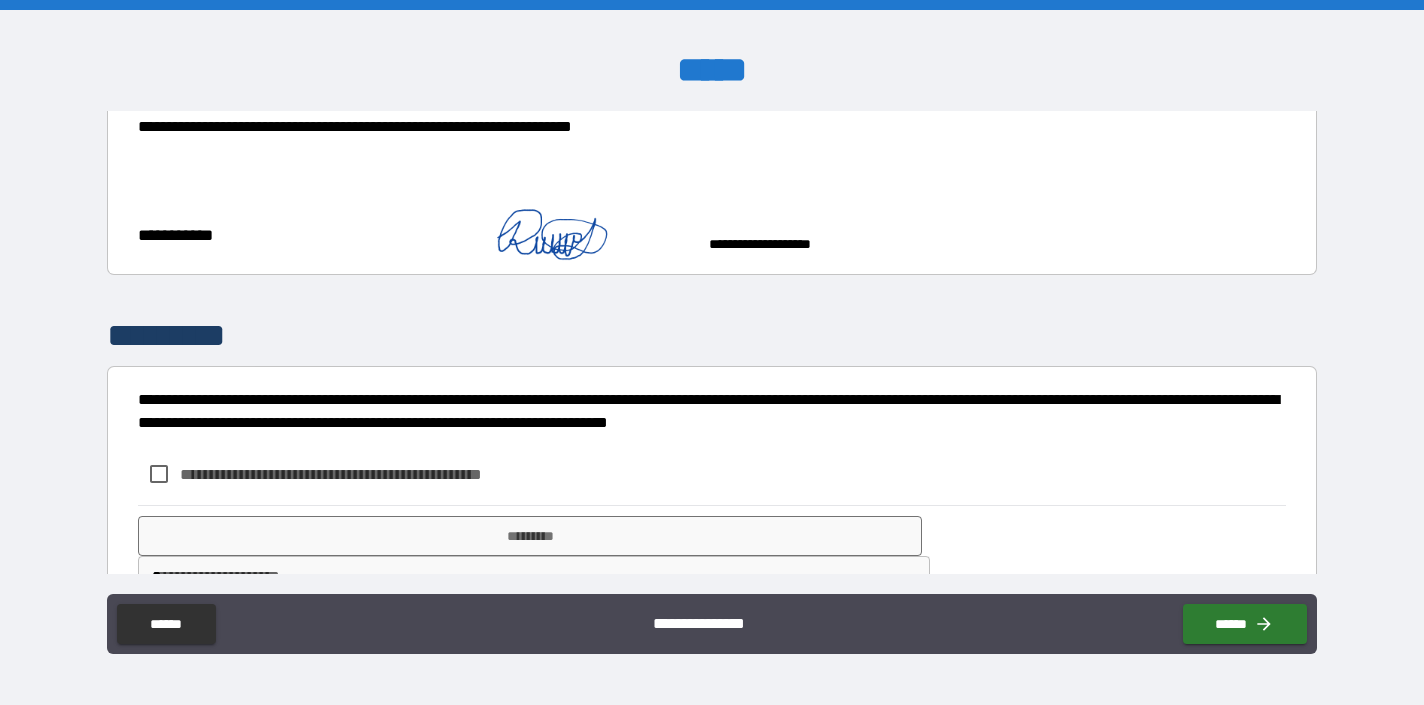 scroll, scrollTop: 3039, scrollLeft: 0, axis: vertical 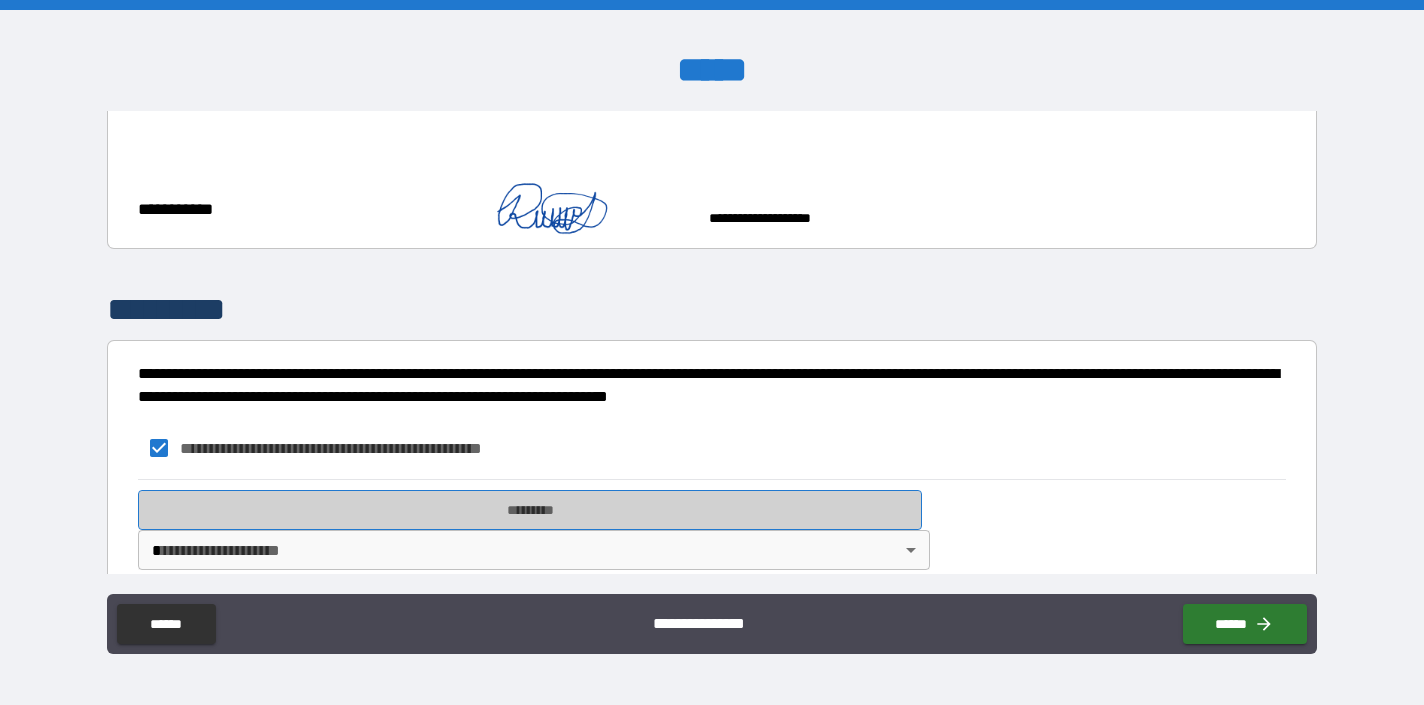 click on "*********" at bounding box center (530, 510) 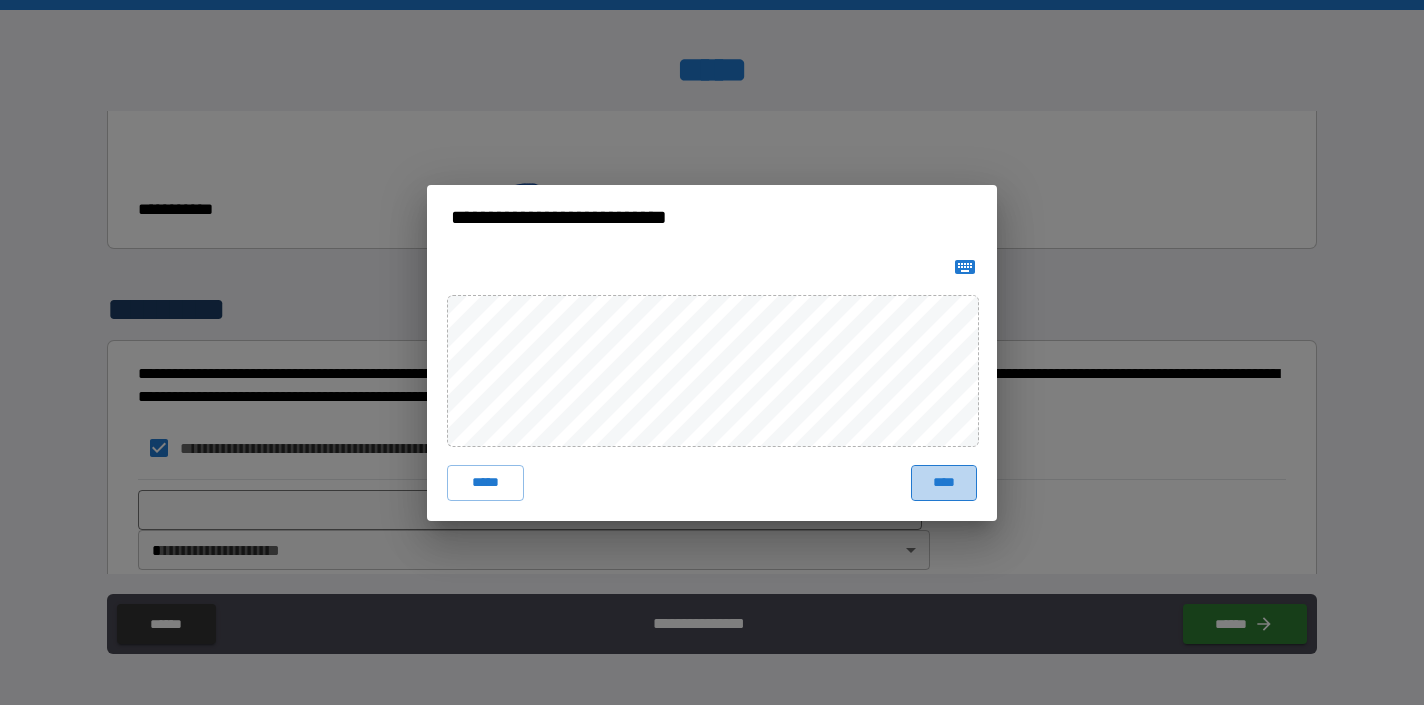 click on "****" at bounding box center (944, 483) 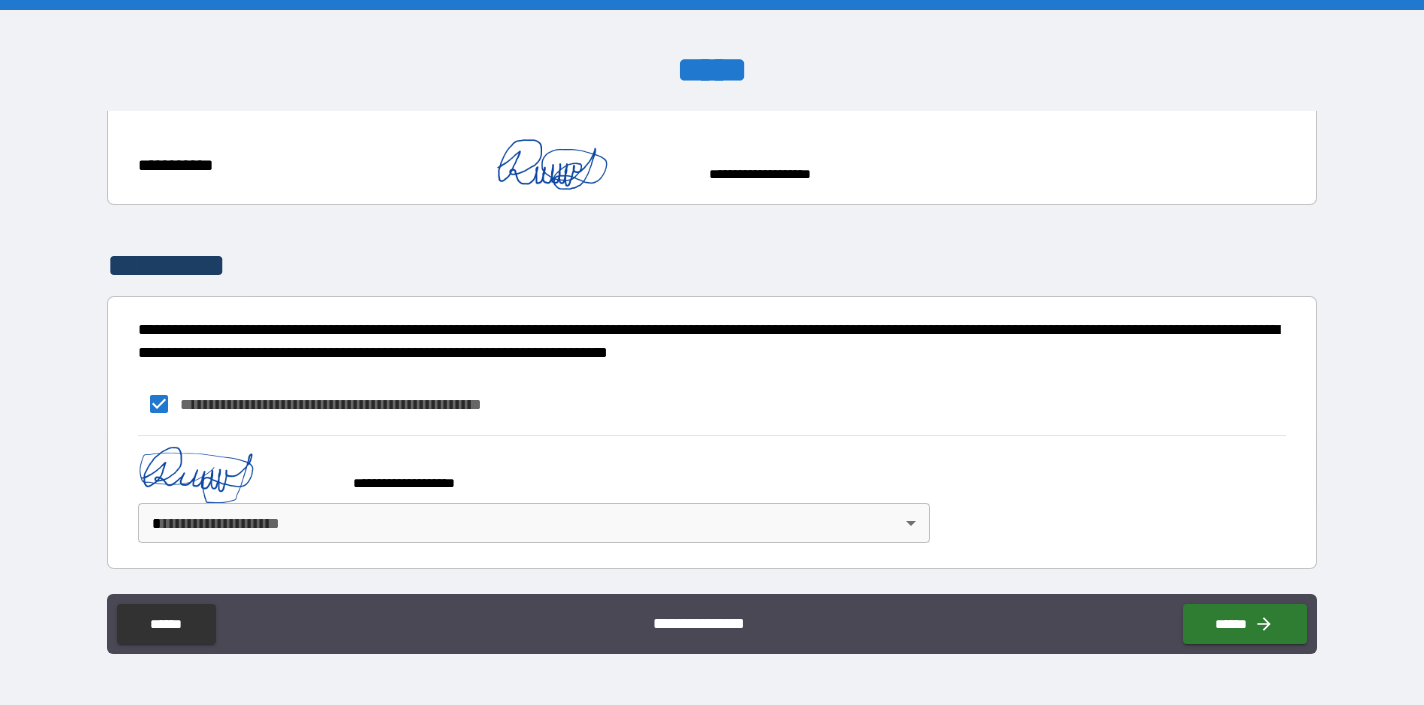 scroll, scrollTop: 3083, scrollLeft: 0, axis: vertical 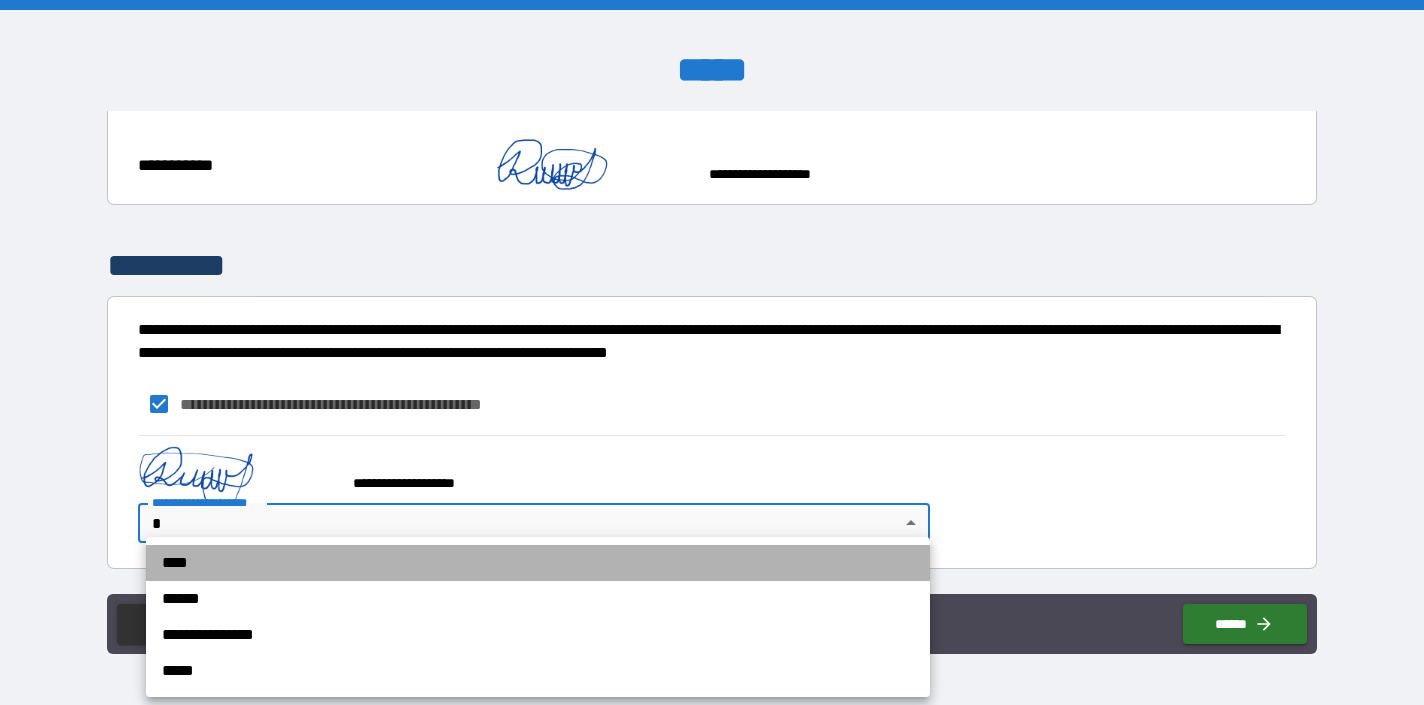 click on "****" at bounding box center [538, 563] 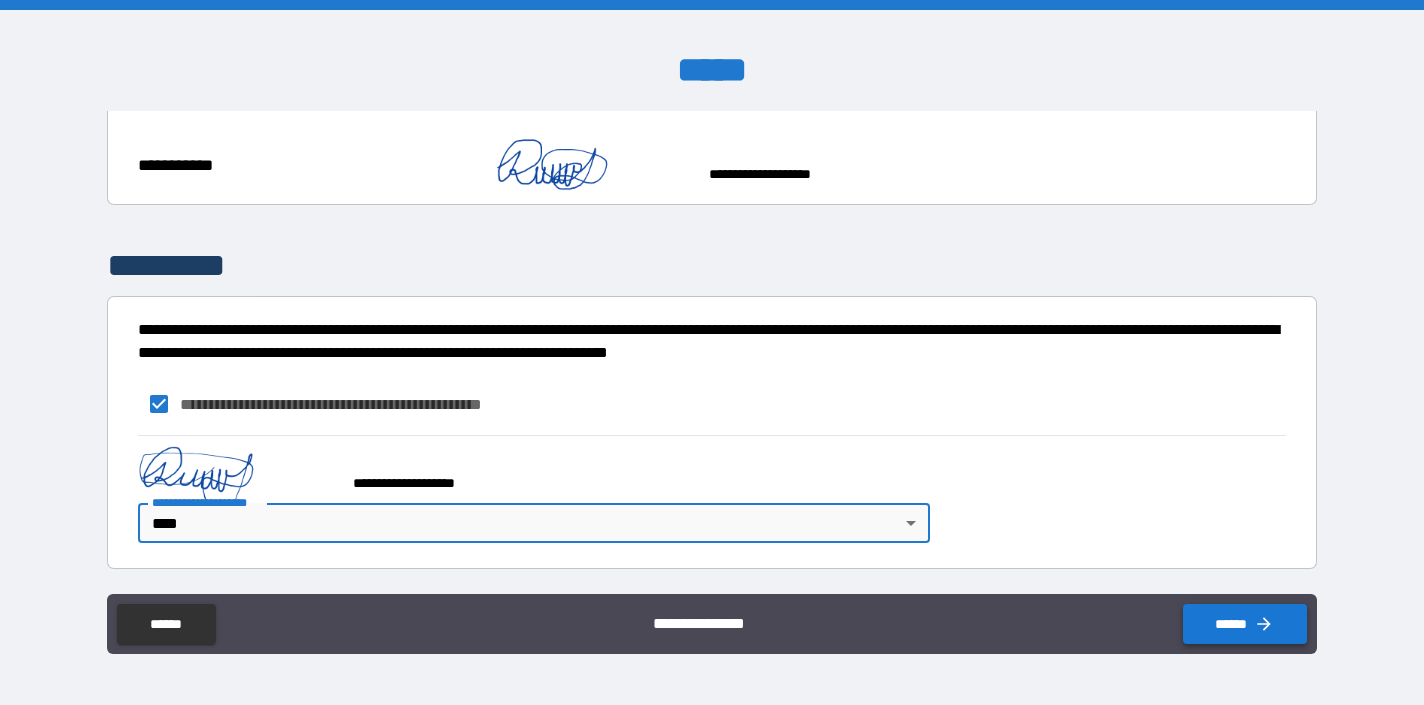 click on "******" at bounding box center (1245, 624) 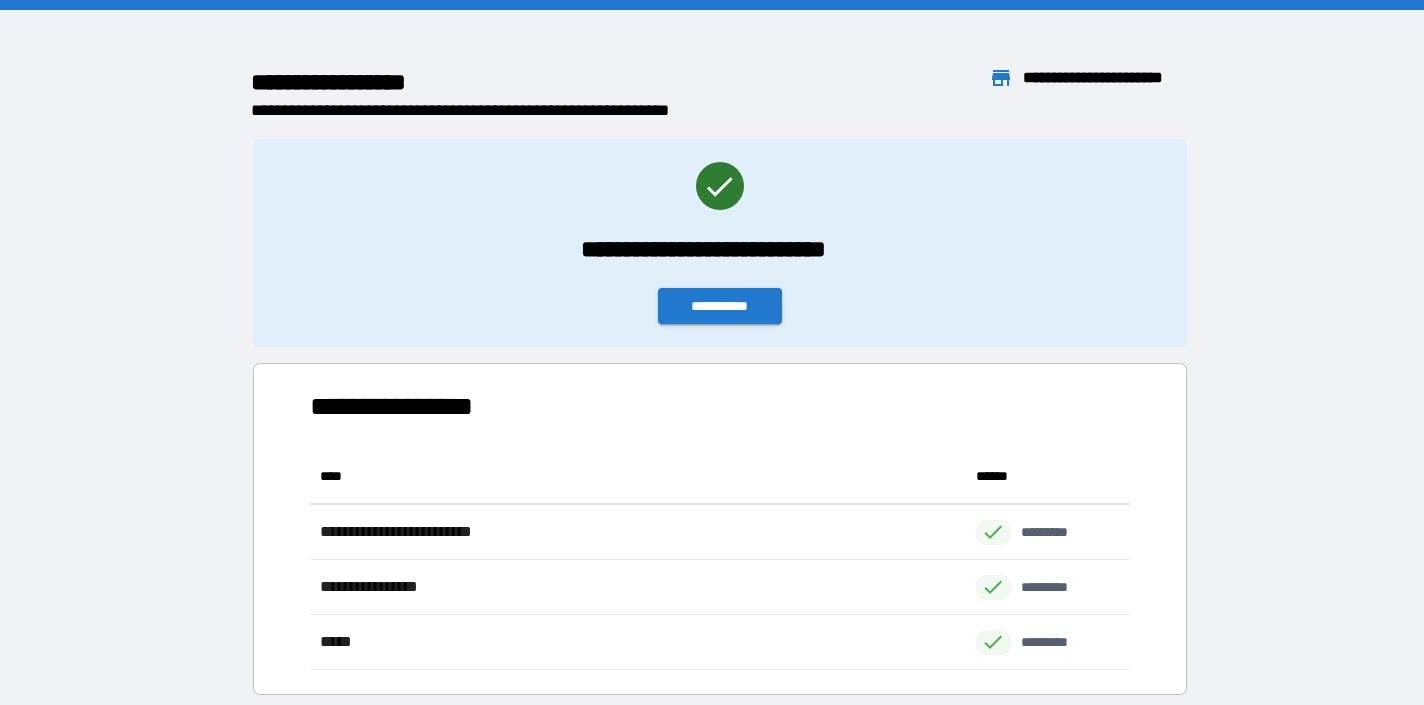 scroll, scrollTop: 221, scrollLeft: 820, axis: both 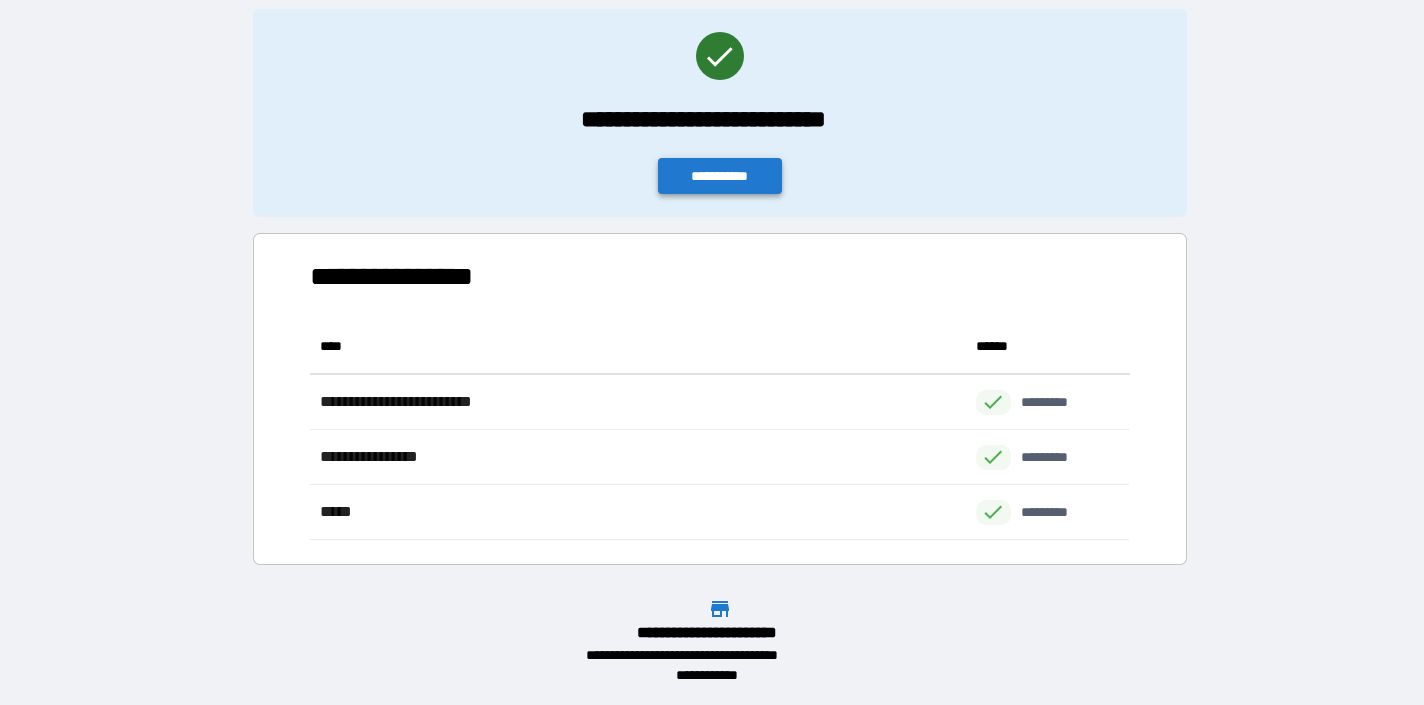 click on "**********" at bounding box center (720, 176) 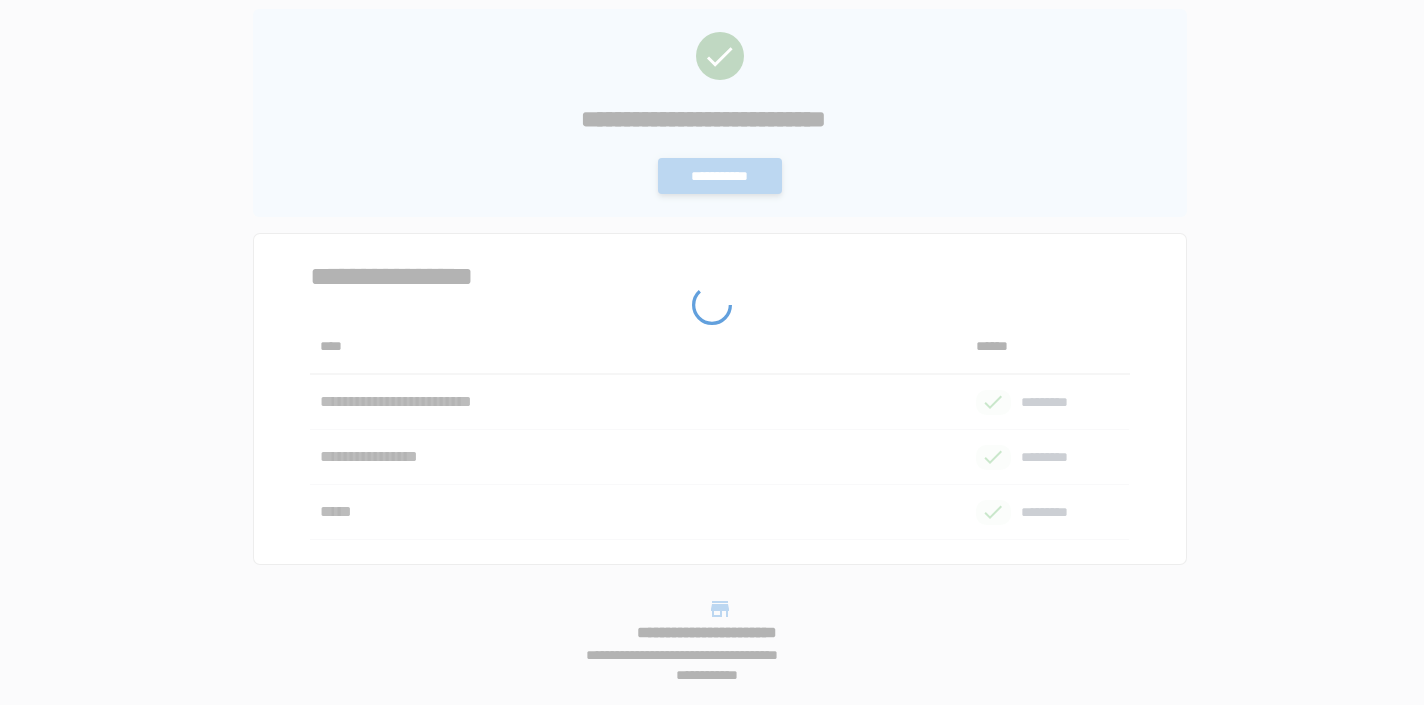 scroll, scrollTop: 0, scrollLeft: 0, axis: both 